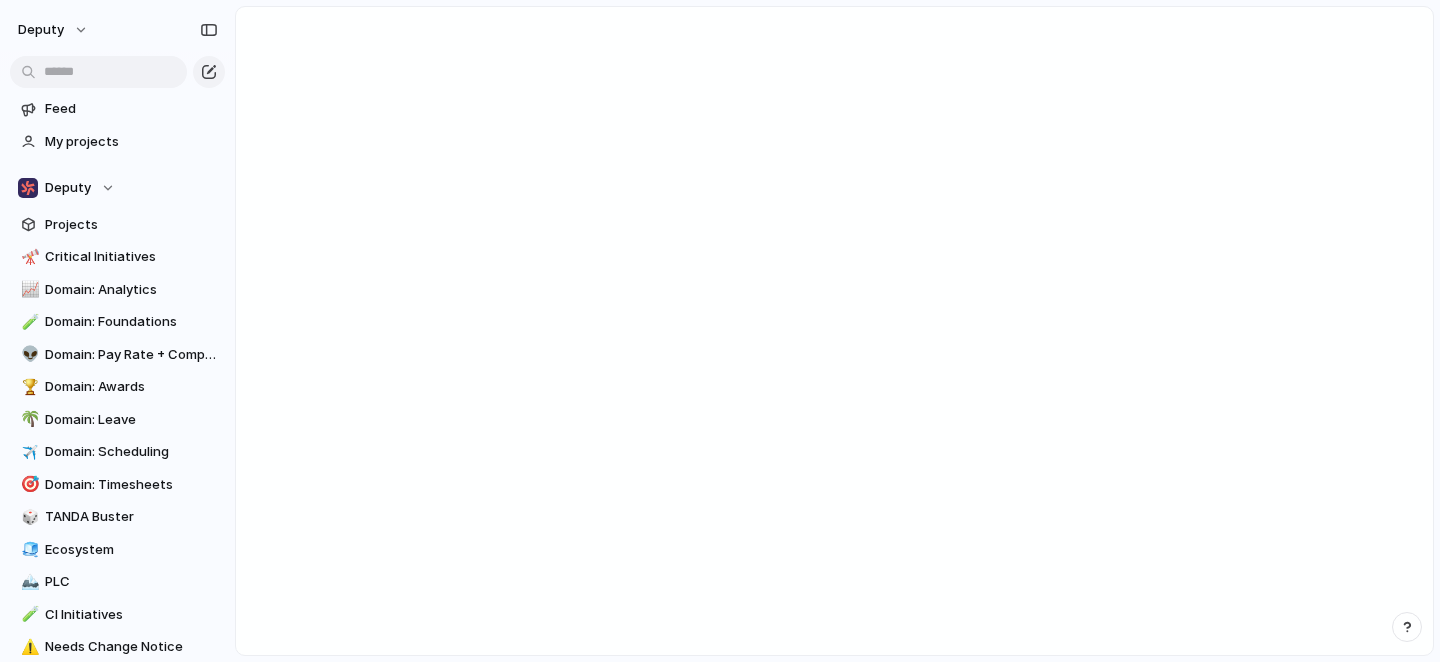 scroll, scrollTop: 0, scrollLeft: 0, axis: both 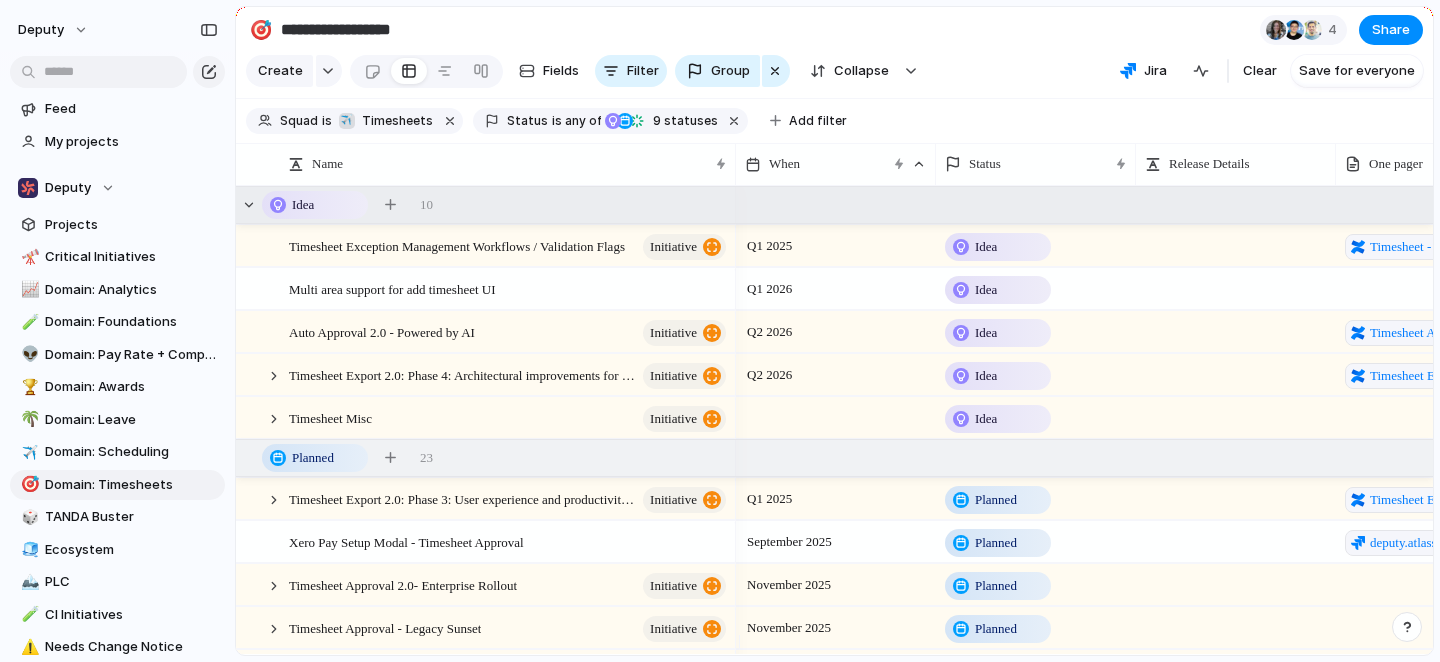 click on "Idea 10" at bounding box center [836, 205] 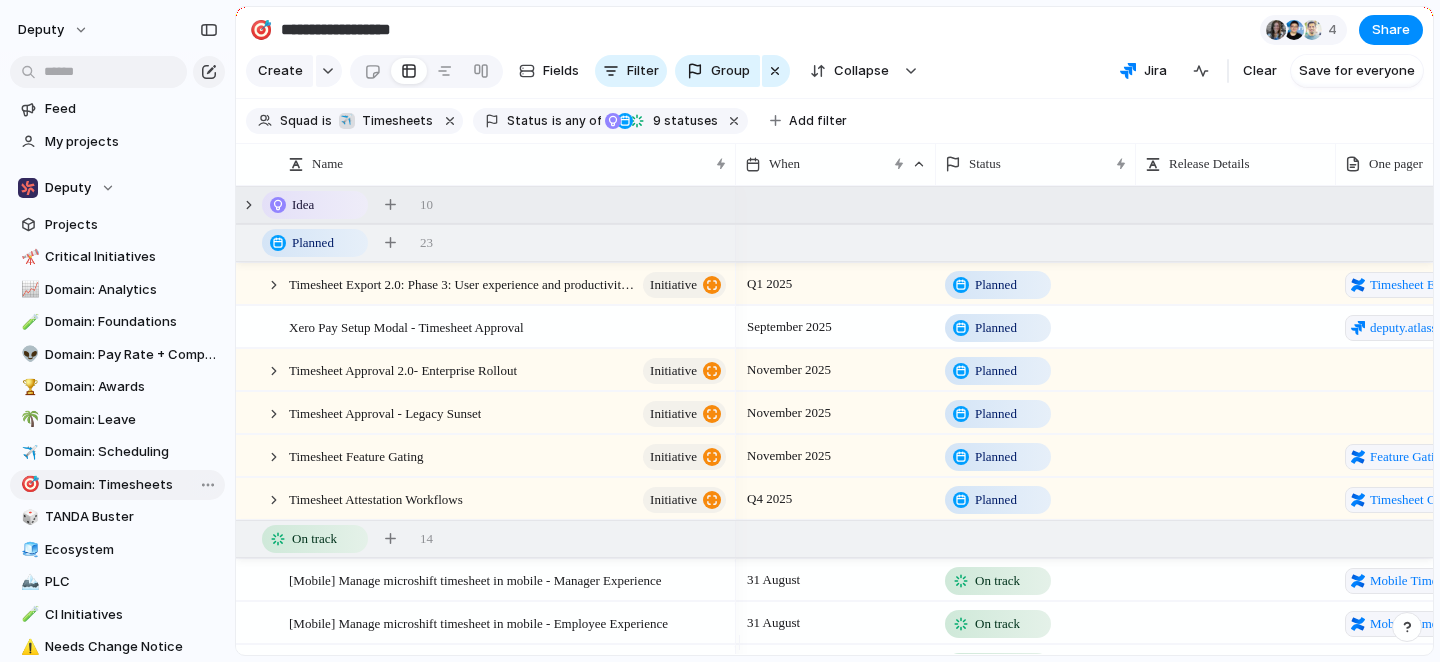 click on "Domain: Timesheets" at bounding box center [131, 485] 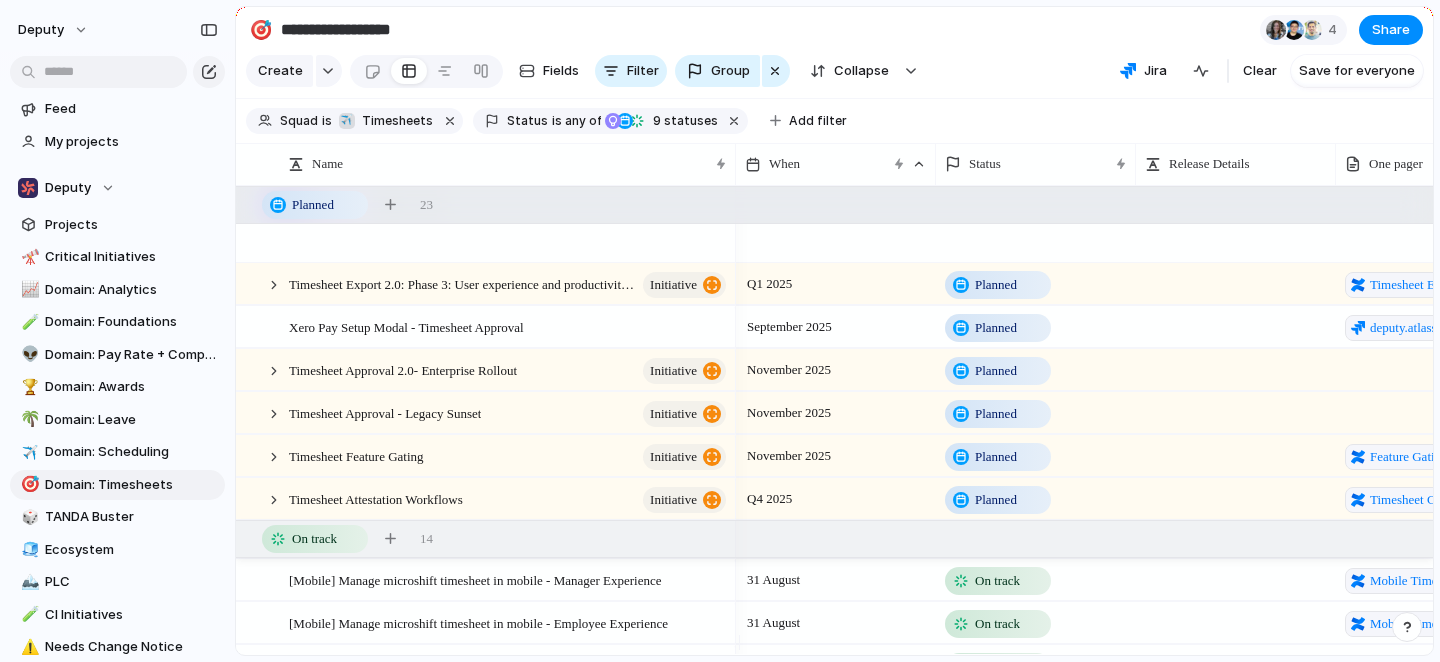 scroll, scrollTop: 129, scrollLeft: 0, axis: vertical 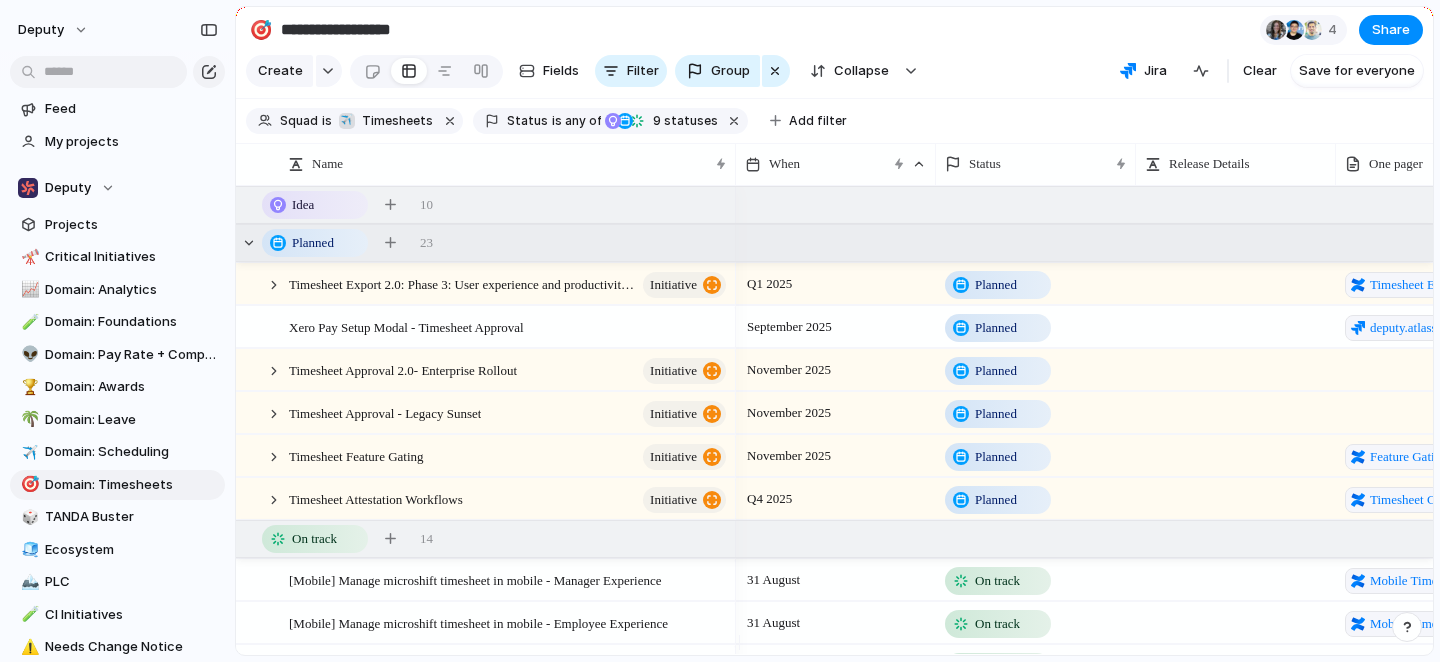 click on "Planned 23" at bounding box center (836, 243) 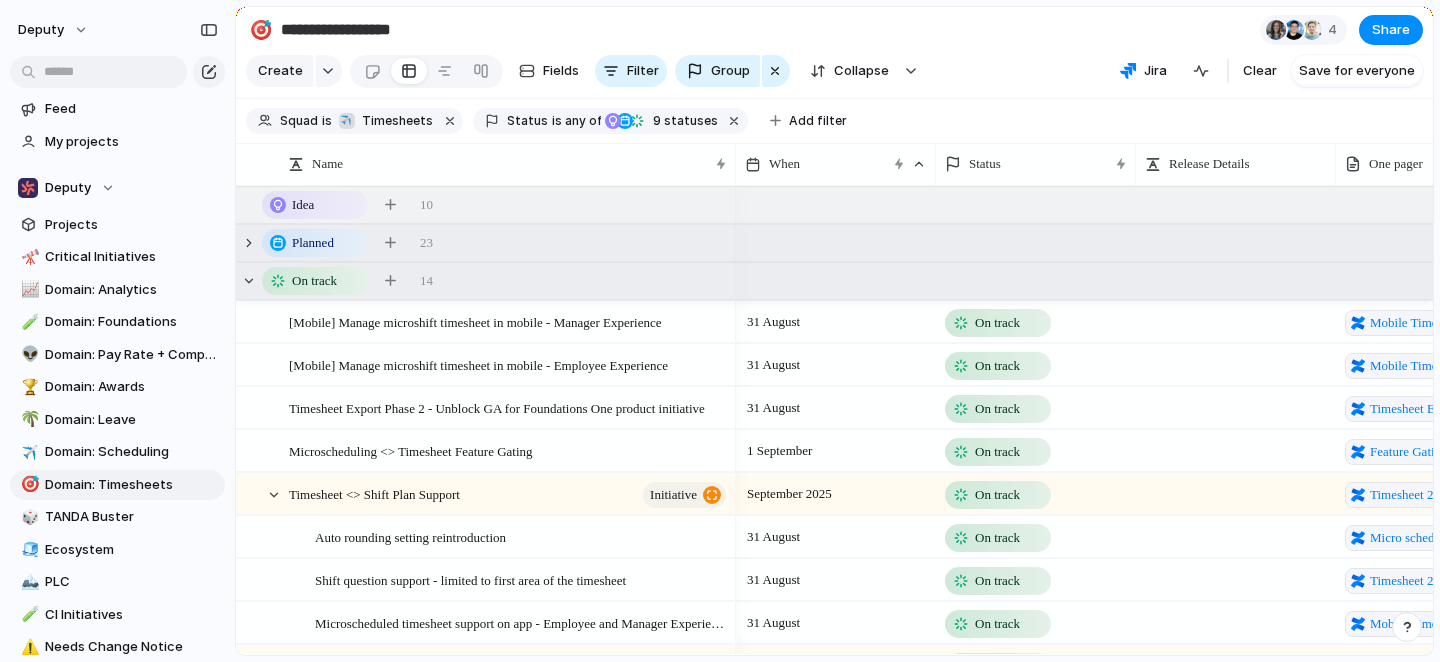 click on "On track 14" at bounding box center (836, 281) 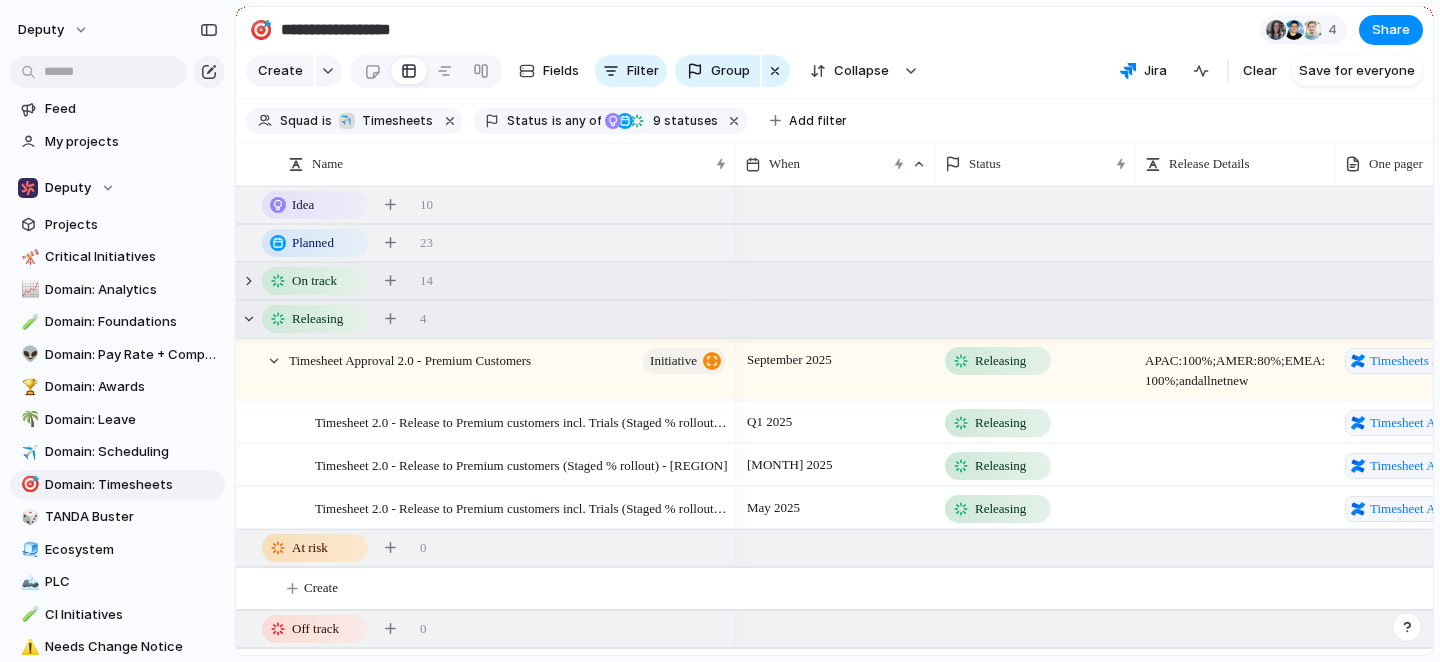 click on "Releasing 4" at bounding box center (836, 319) 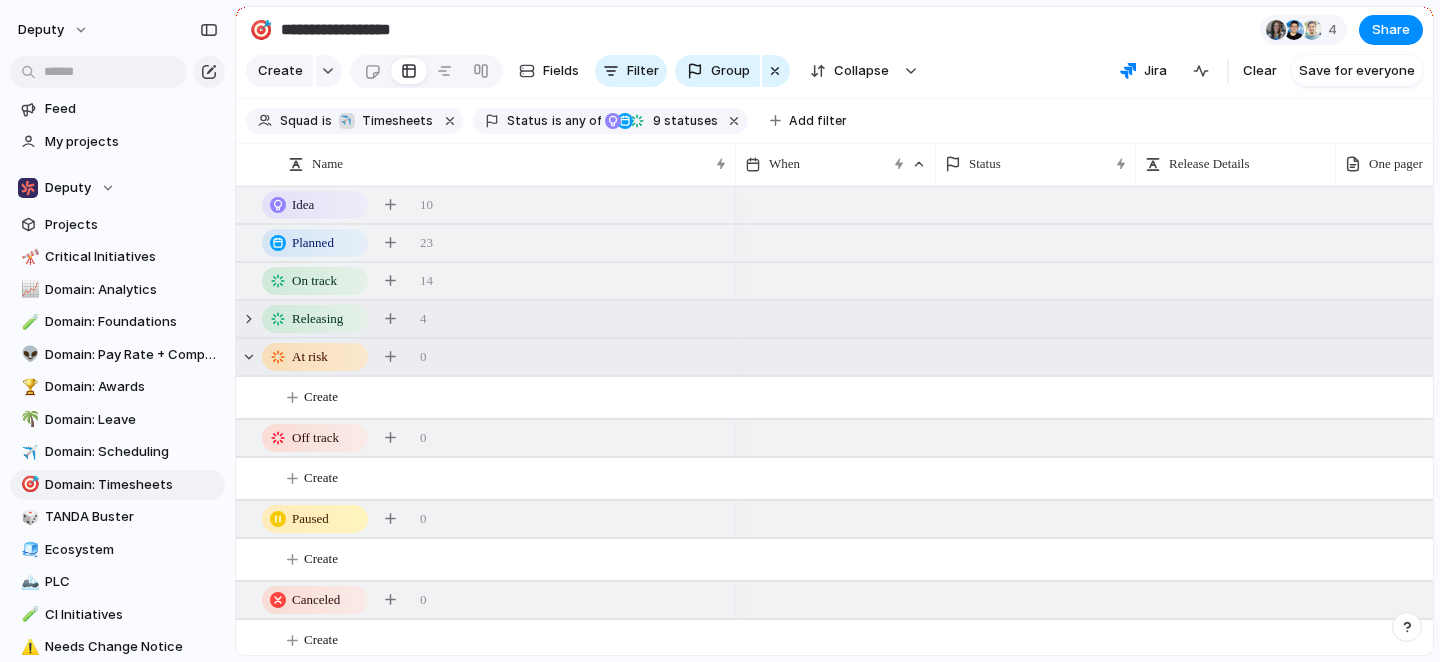 click on "At risk 0" at bounding box center (836, 357) 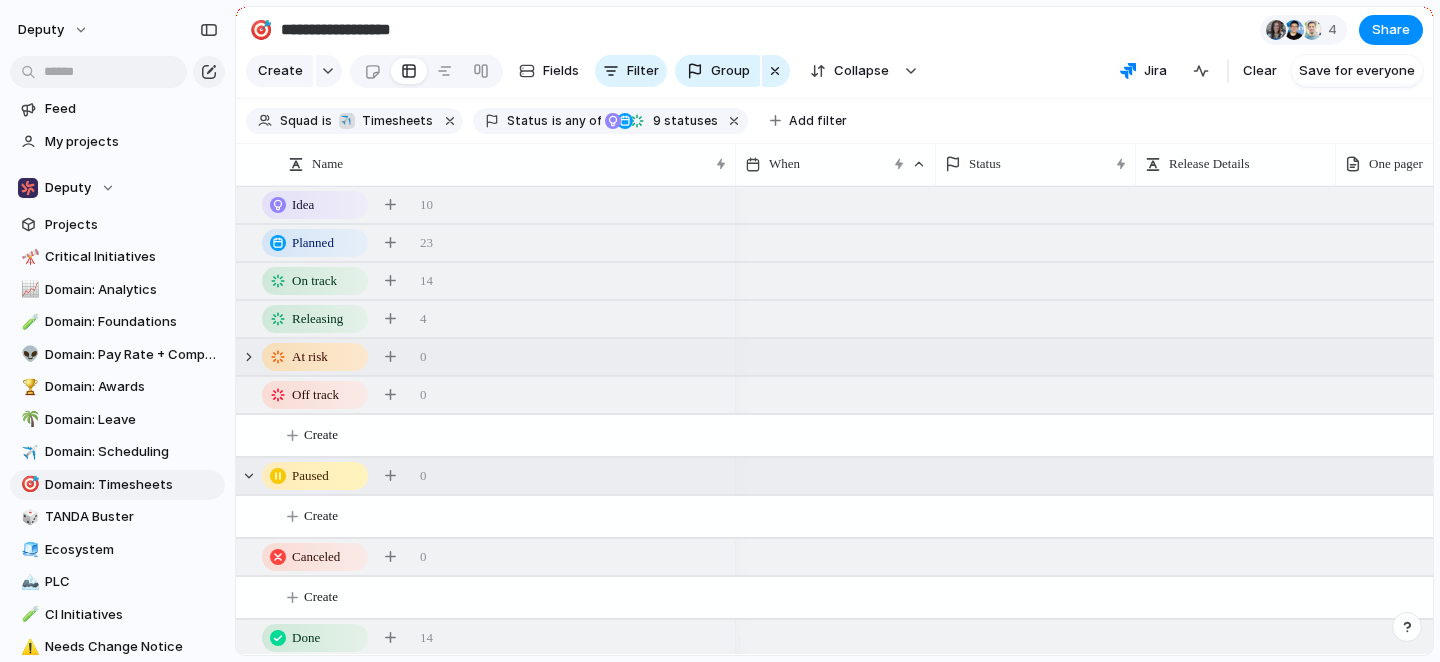 click on "Paused 0" at bounding box center [836, 476] 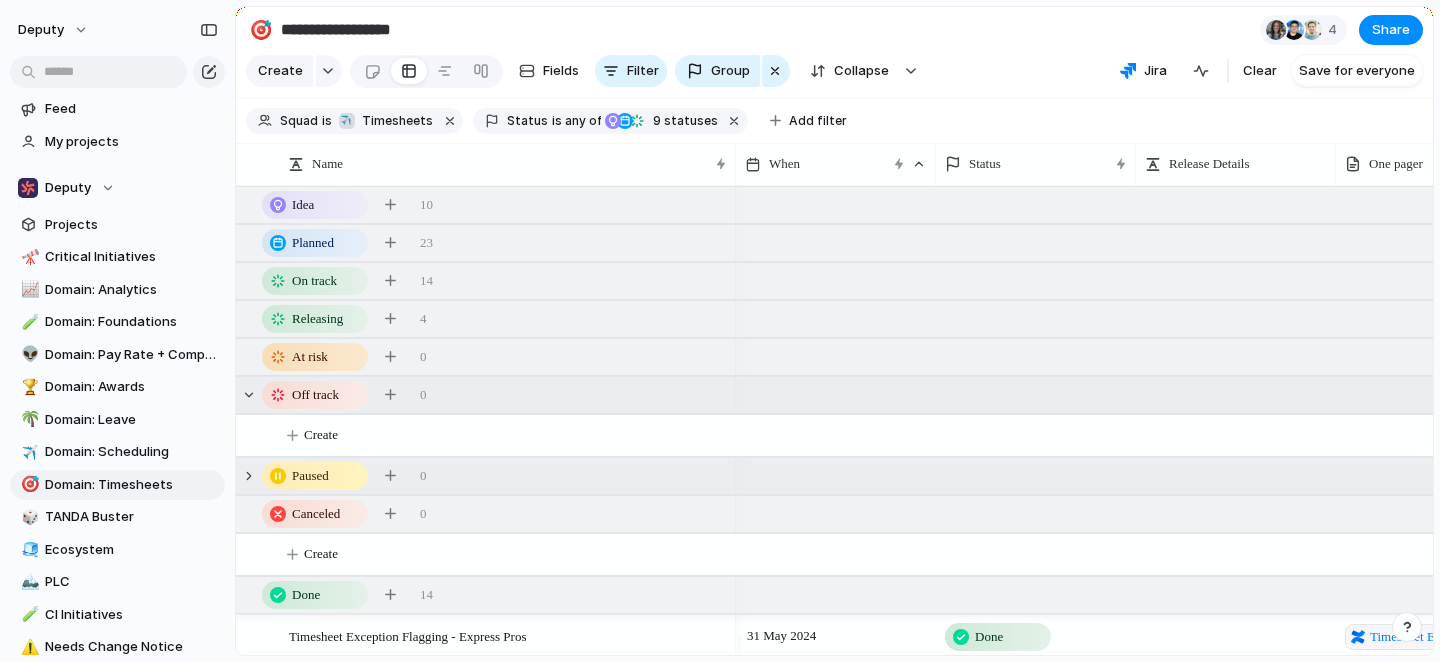 click on "Off track 0" at bounding box center [836, 395] 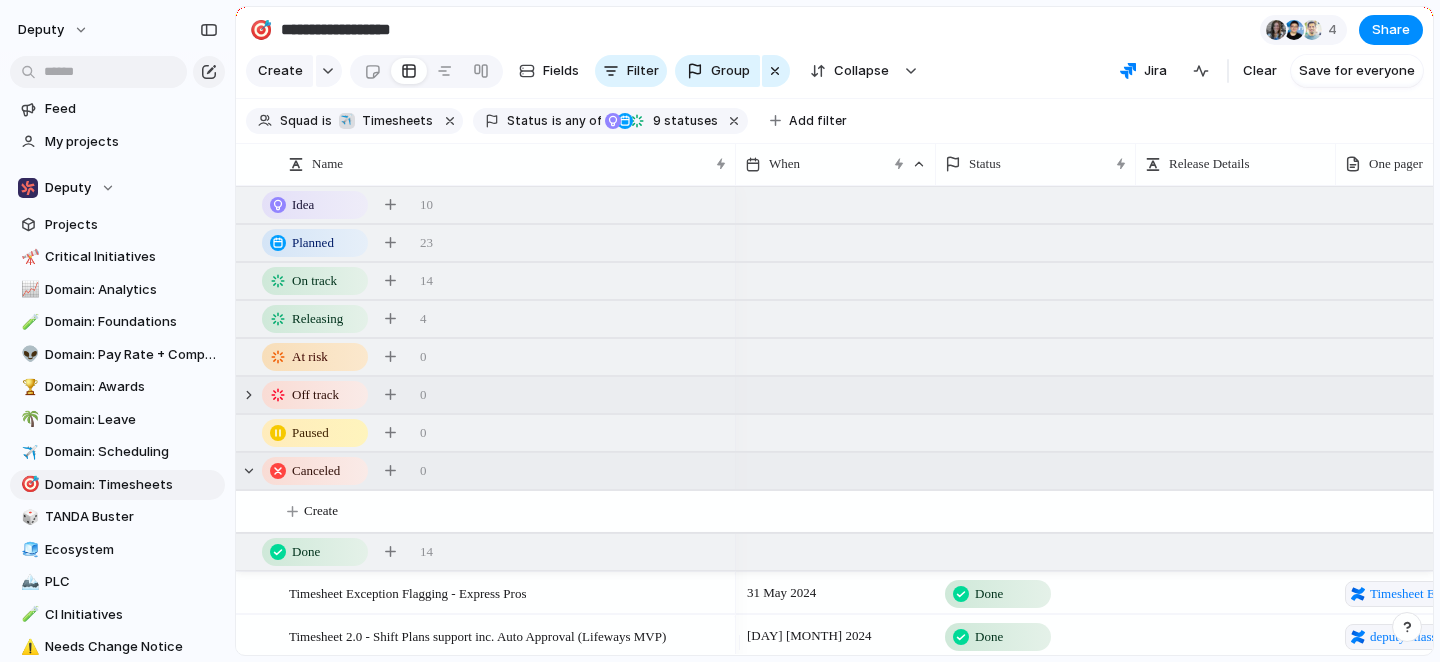 click on "Canceled 0" at bounding box center [836, 471] 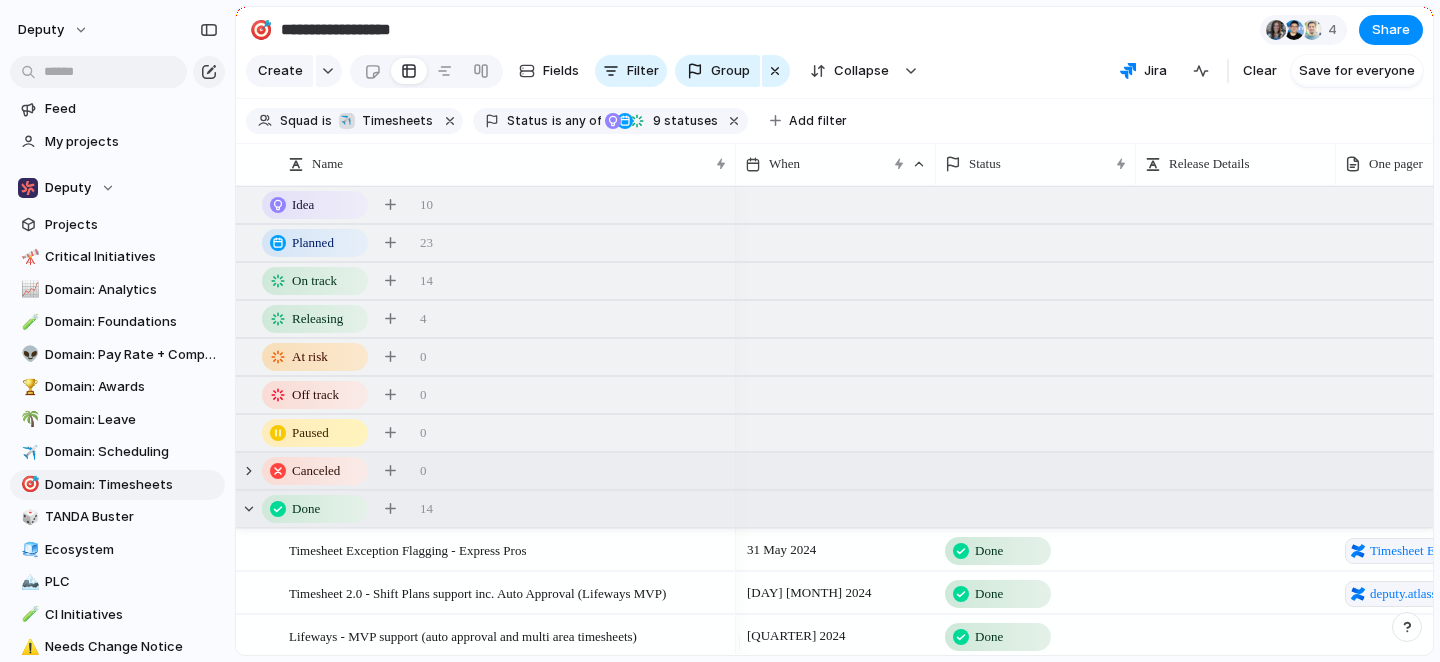 click on "Done 14" at bounding box center (836, 509) 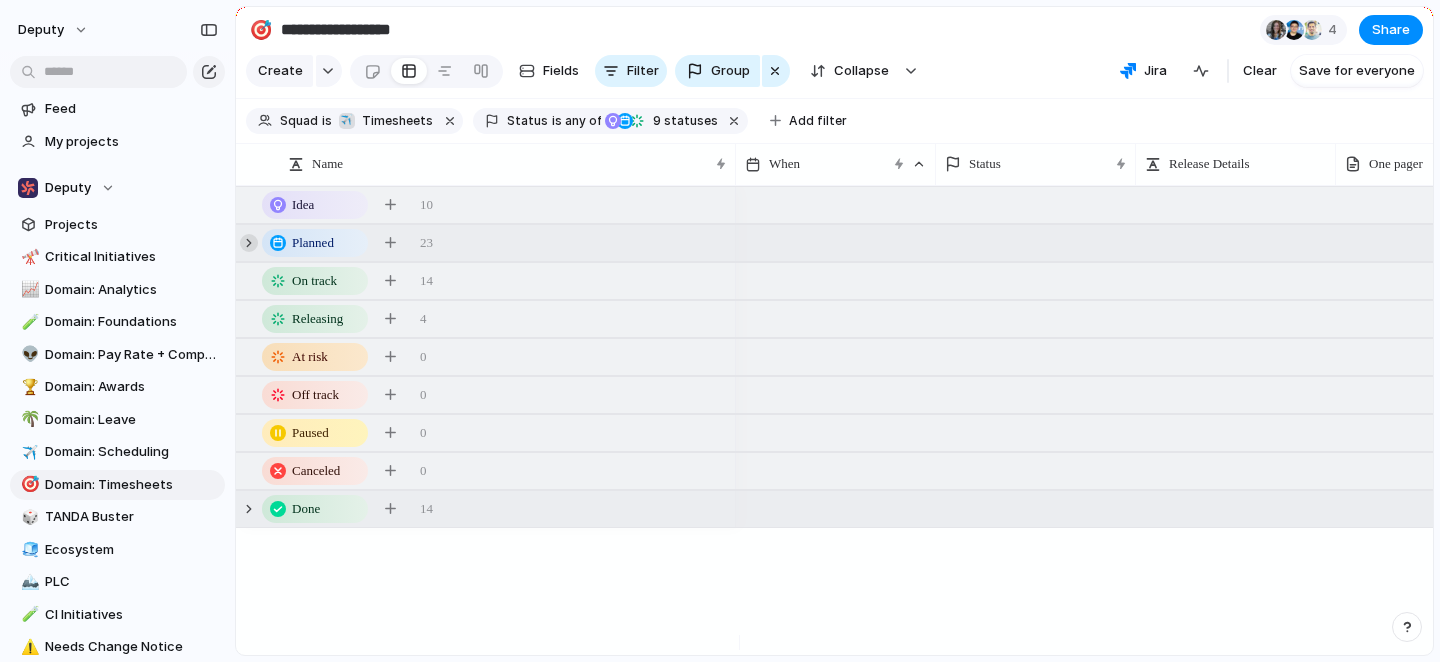 click at bounding box center (249, 243) 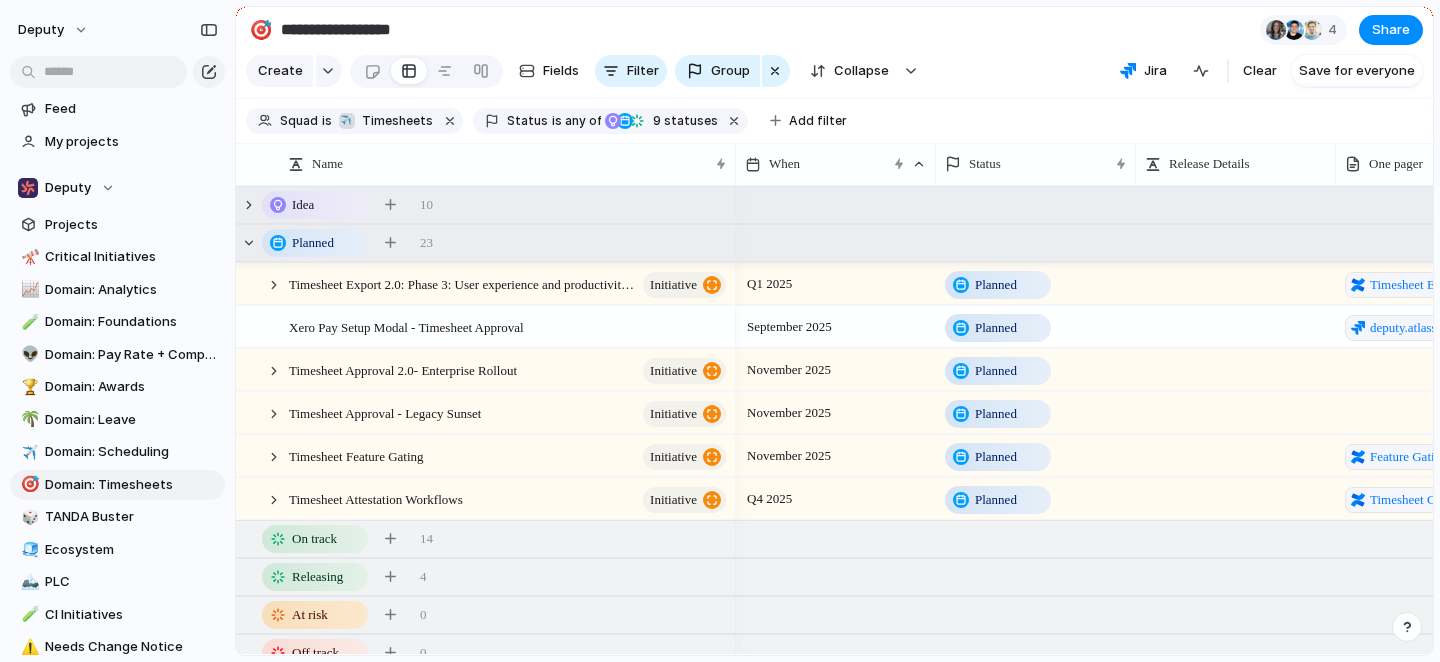 click on "Idea 10" at bounding box center (836, 205) 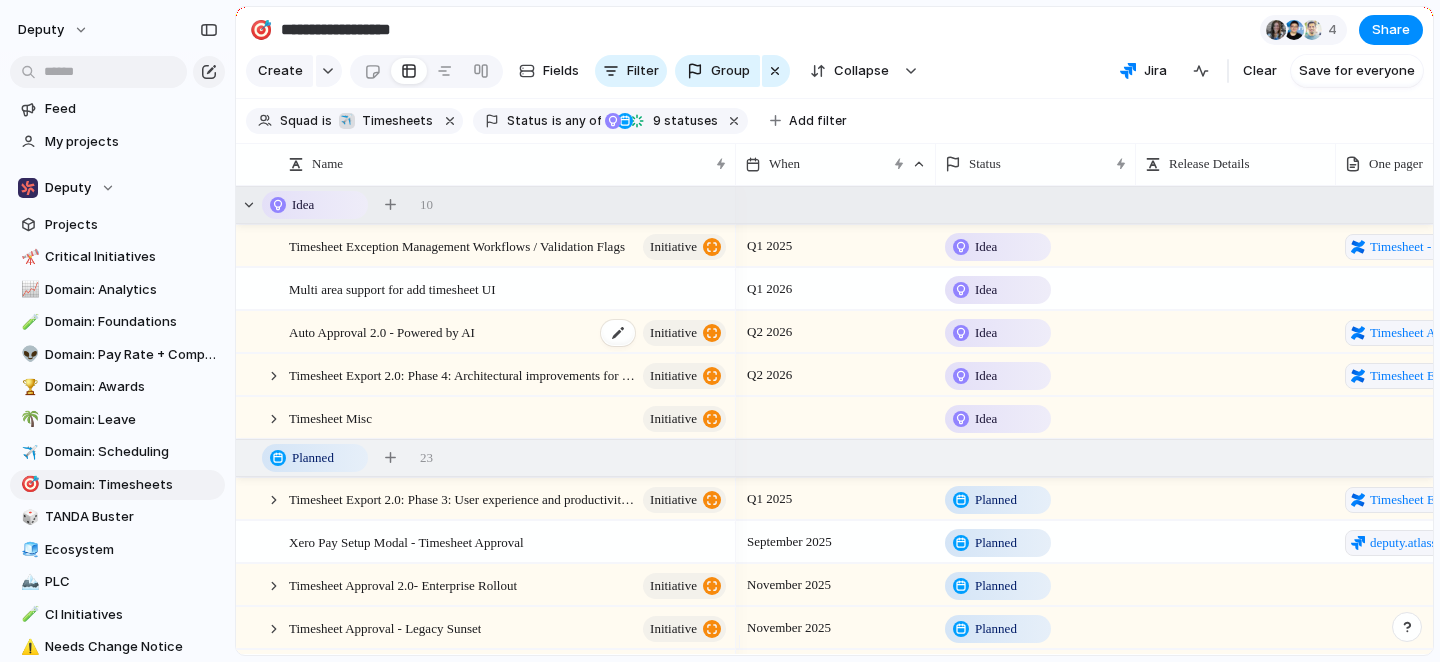 scroll, scrollTop: 54, scrollLeft: 0, axis: vertical 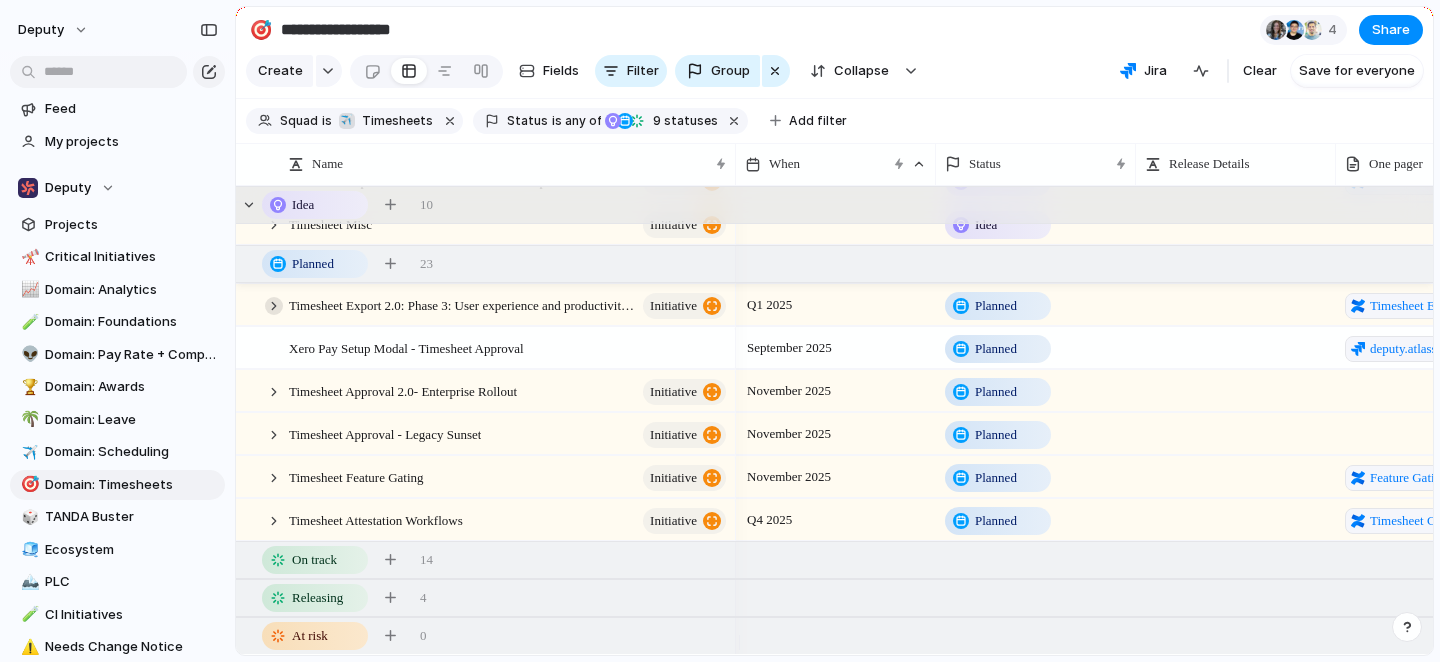 click at bounding box center (274, 306) 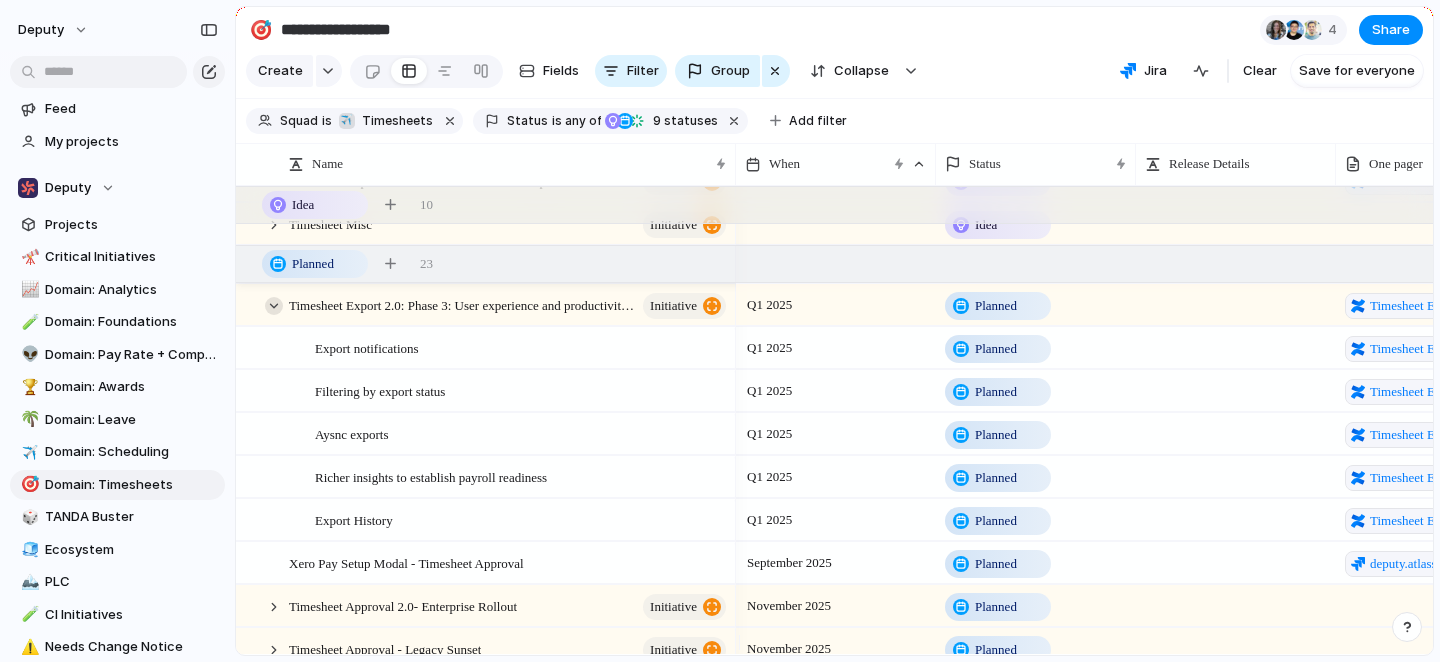 click at bounding box center [274, 306] 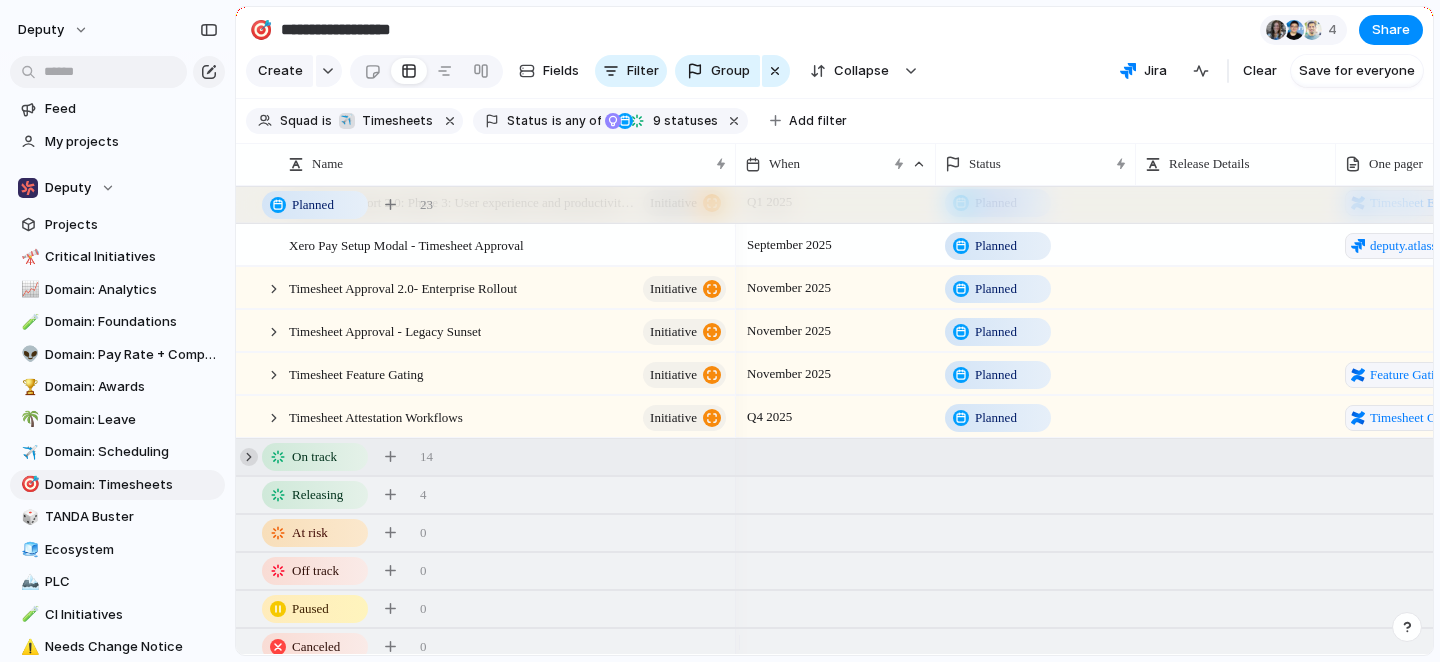 click at bounding box center [249, 457] 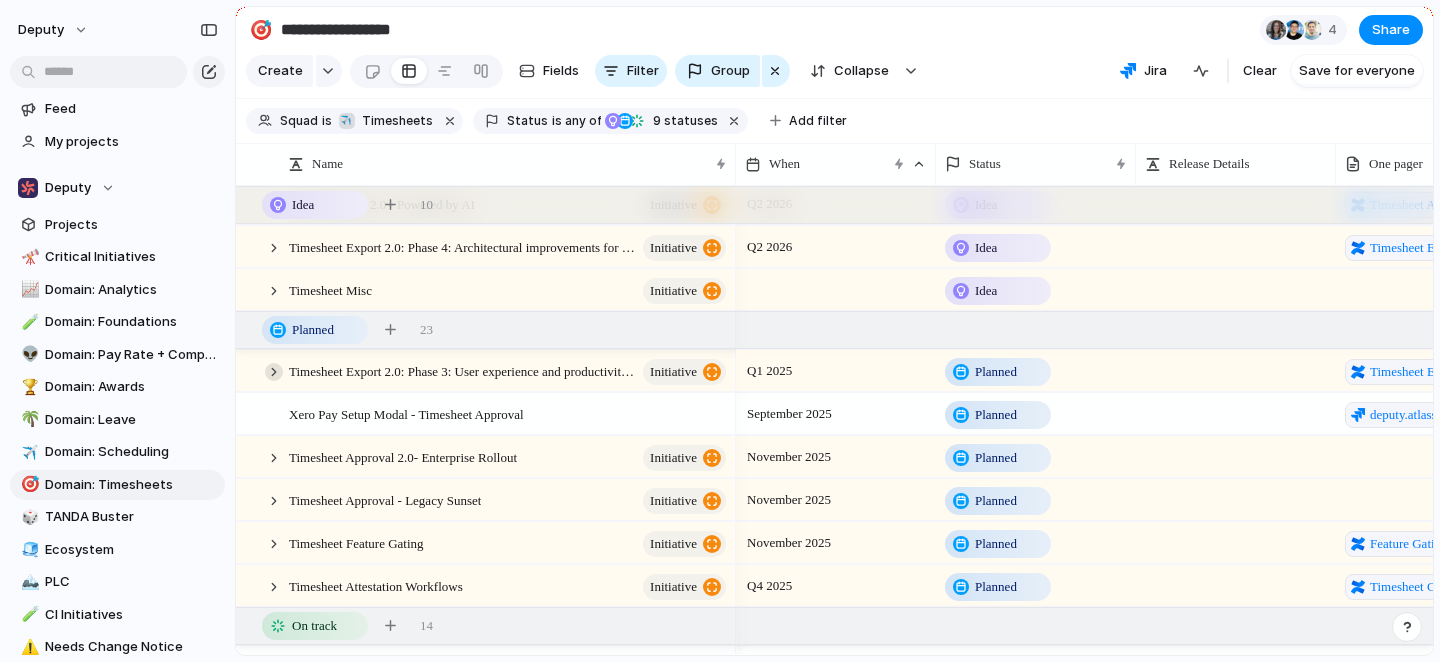 click at bounding box center [274, 372] 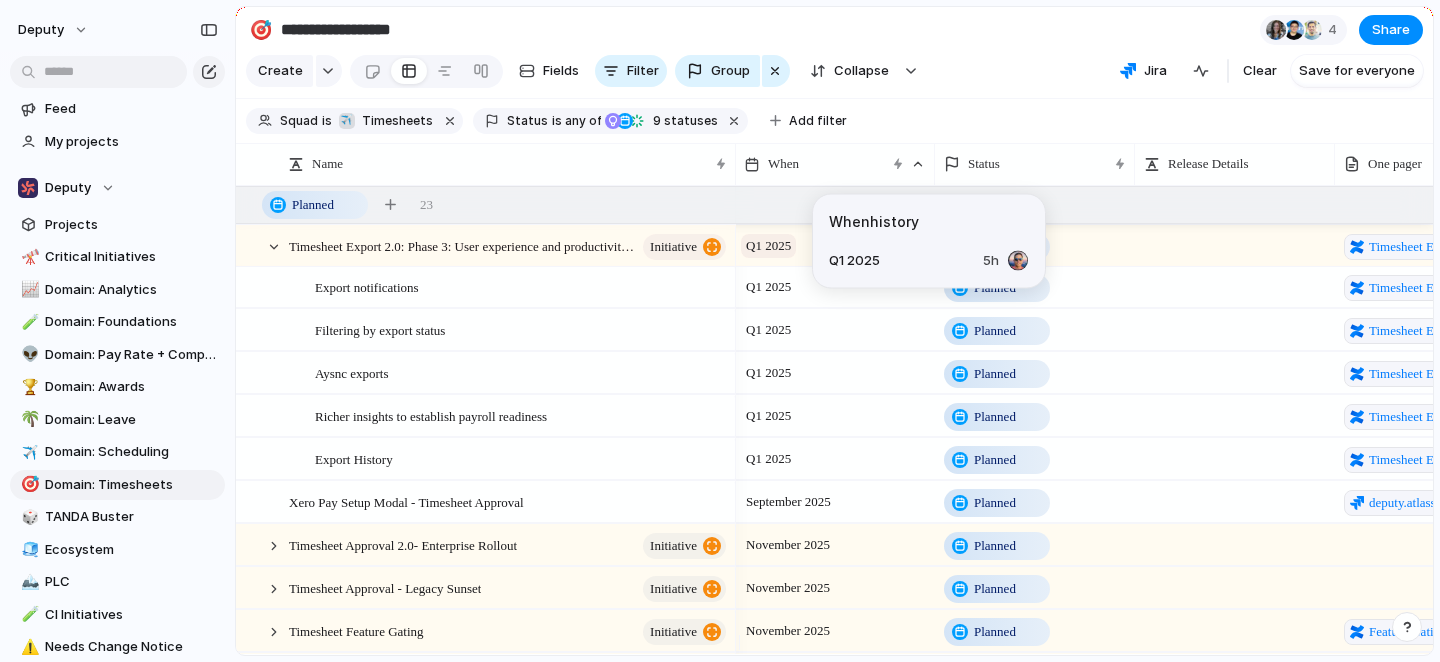 click on "Q1 2025" at bounding box center [768, 246] 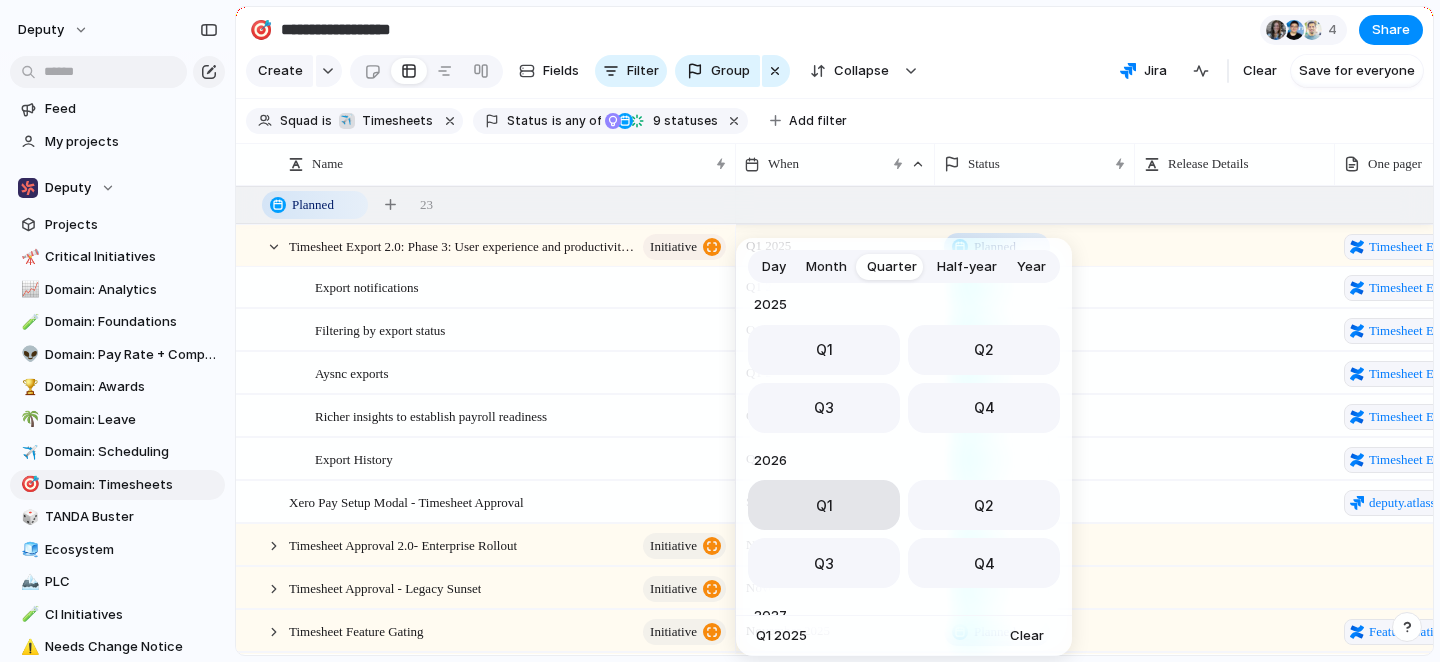 click on "Q1" at bounding box center (824, 505) 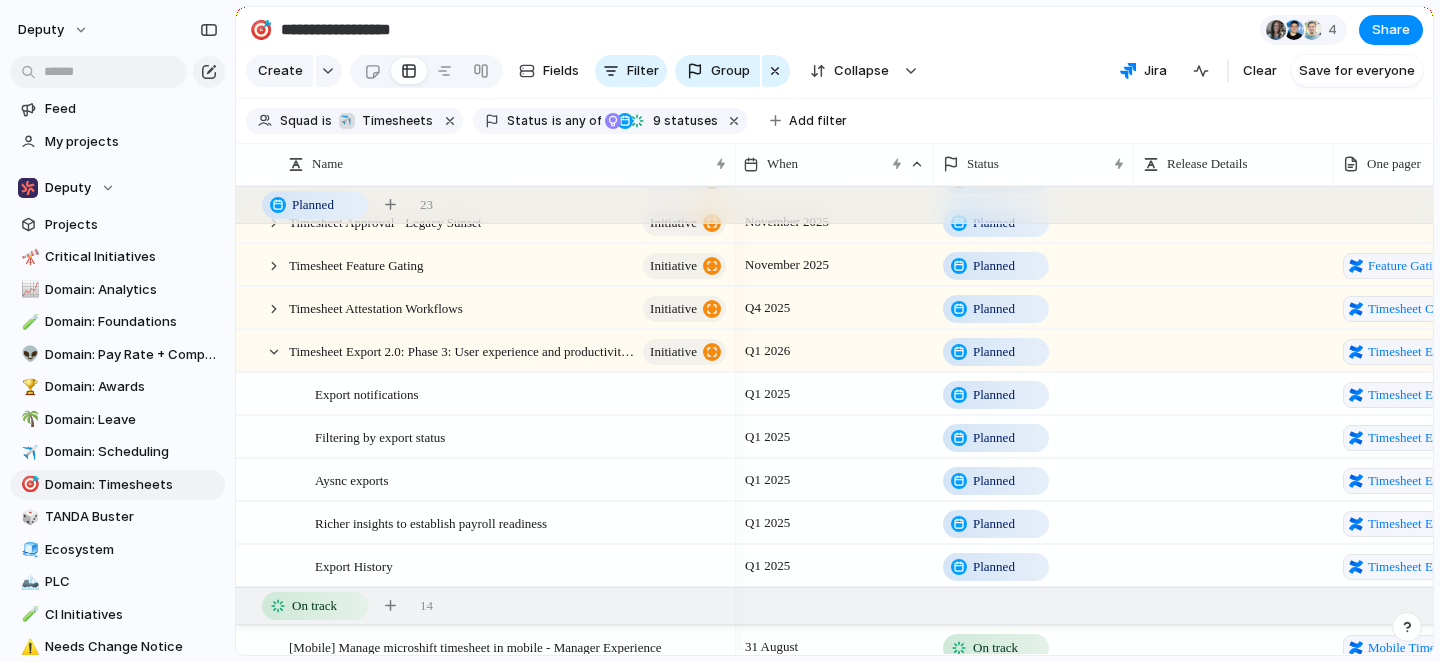 click on "Q1 2025" at bounding box center (834, 390) 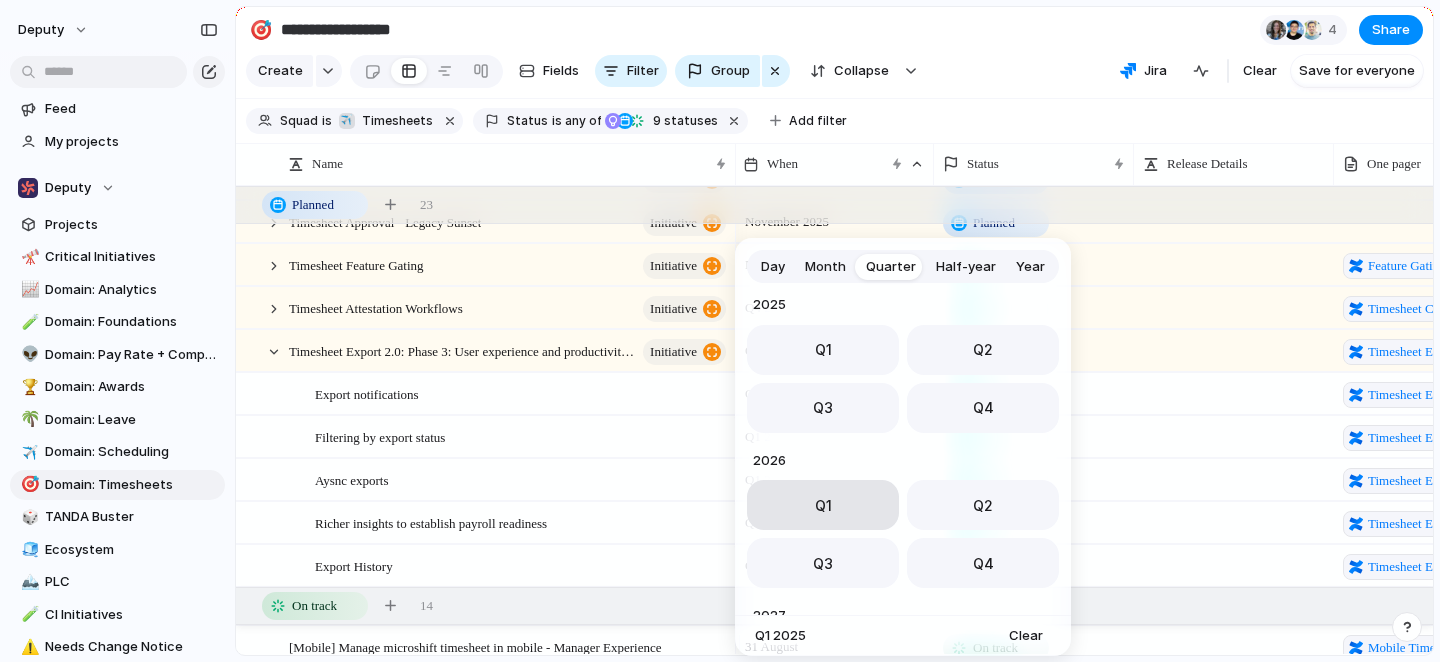 click on "Q1" at bounding box center (823, 505) 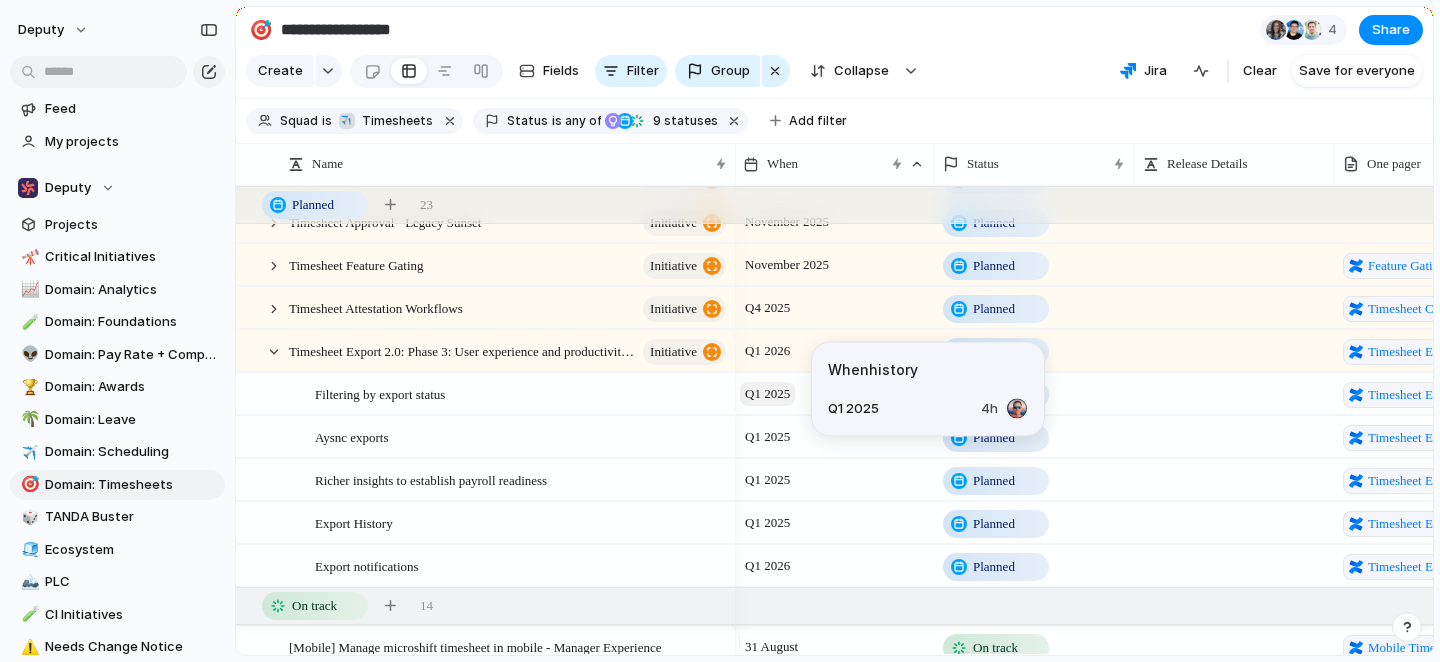click on "Q1 2025" at bounding box center [767, 394] 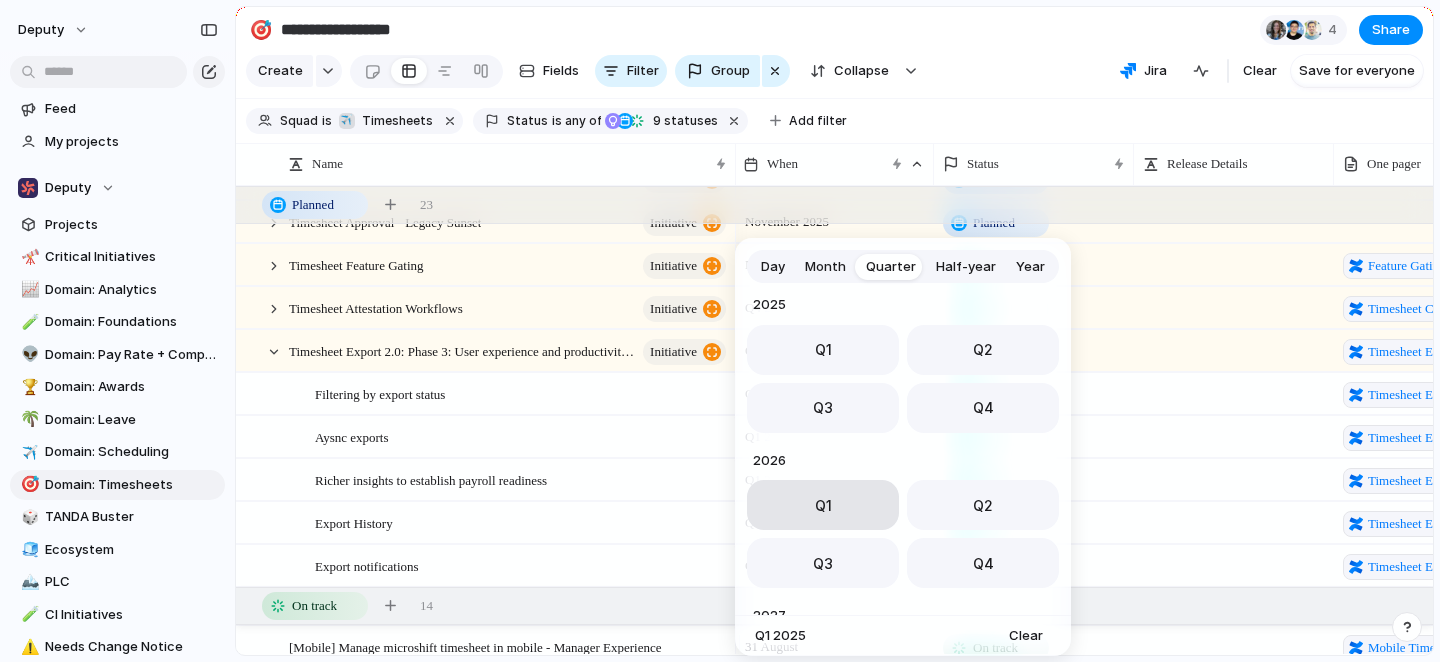 click on "Q1" at bounding box center (823, 505) 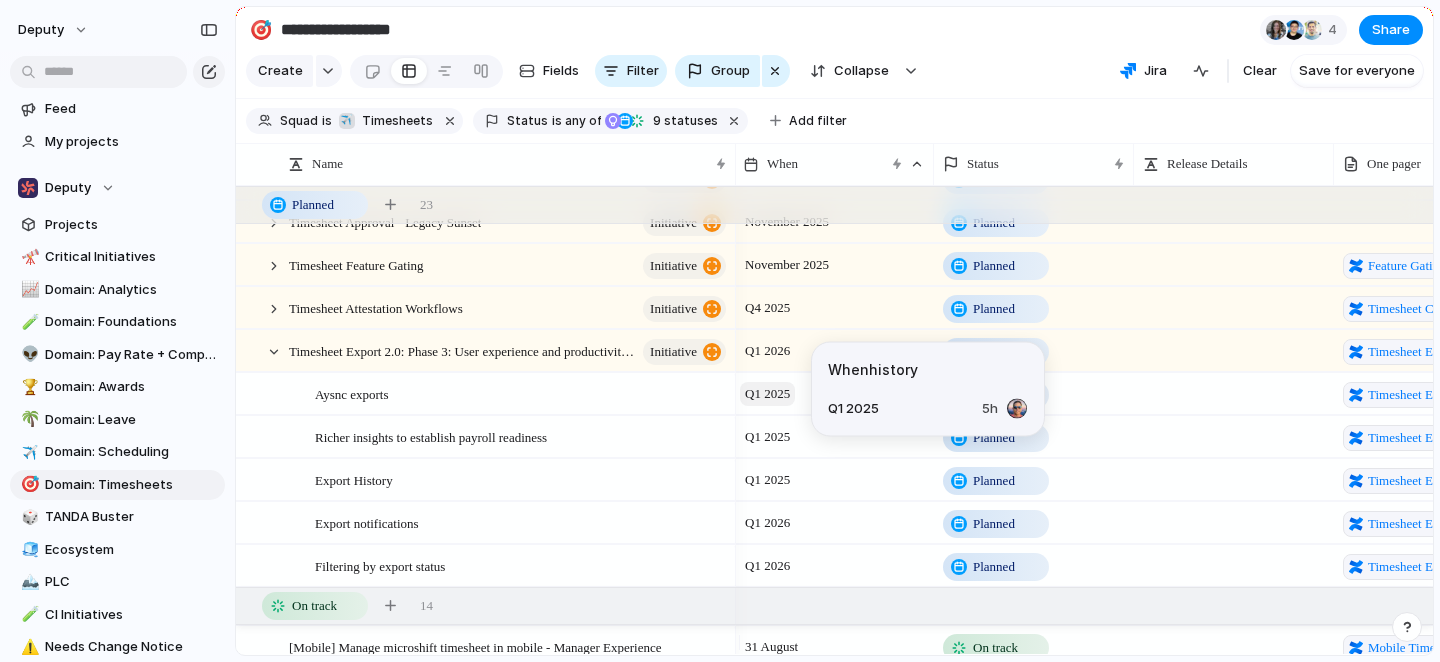 click on "Q1 2025" at bounding box center (767, 394) 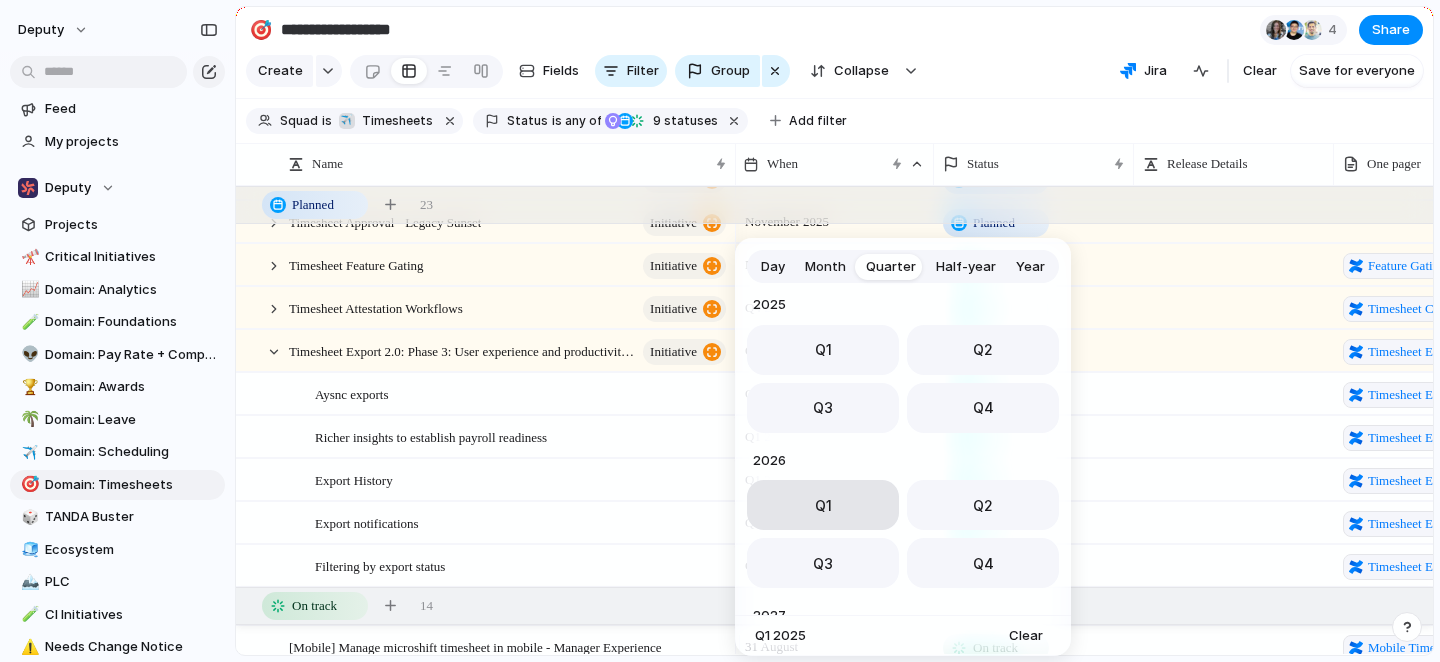 click on "Q1" at bounding box center [823, 505] 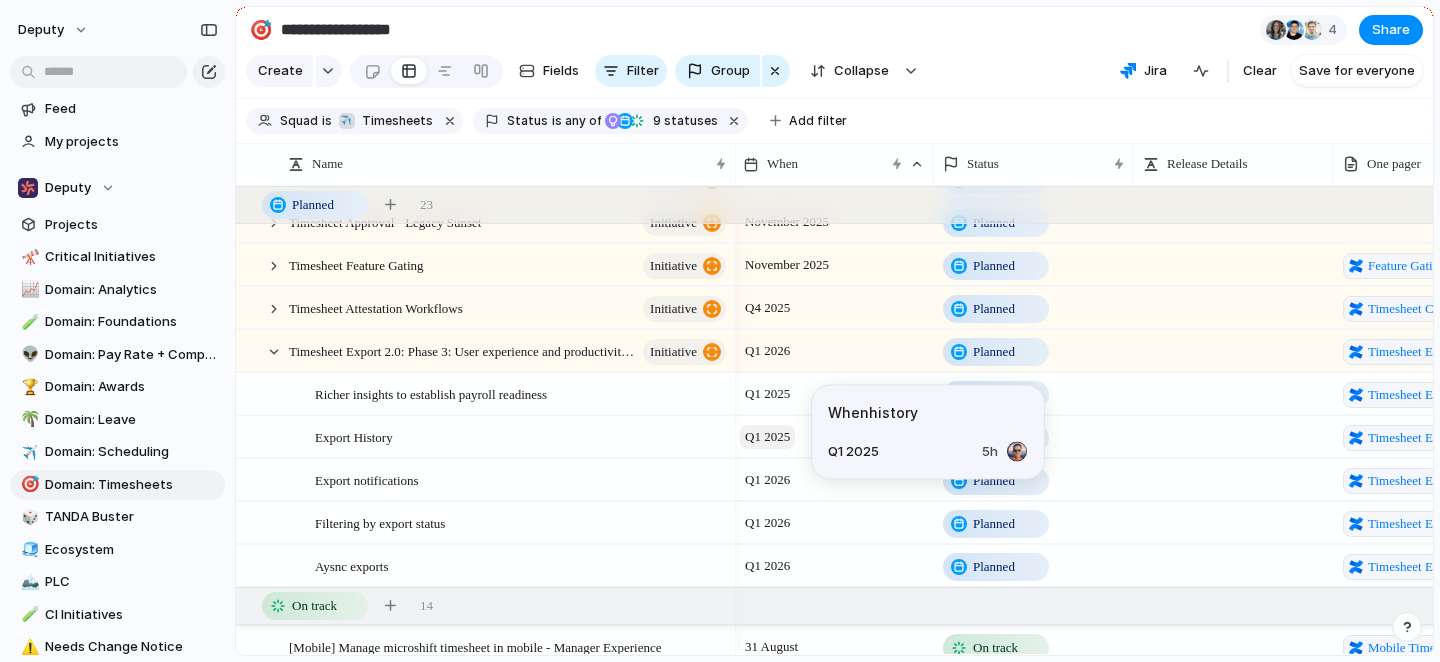 click on "Q1 2025" at bounding box center (767, 437) 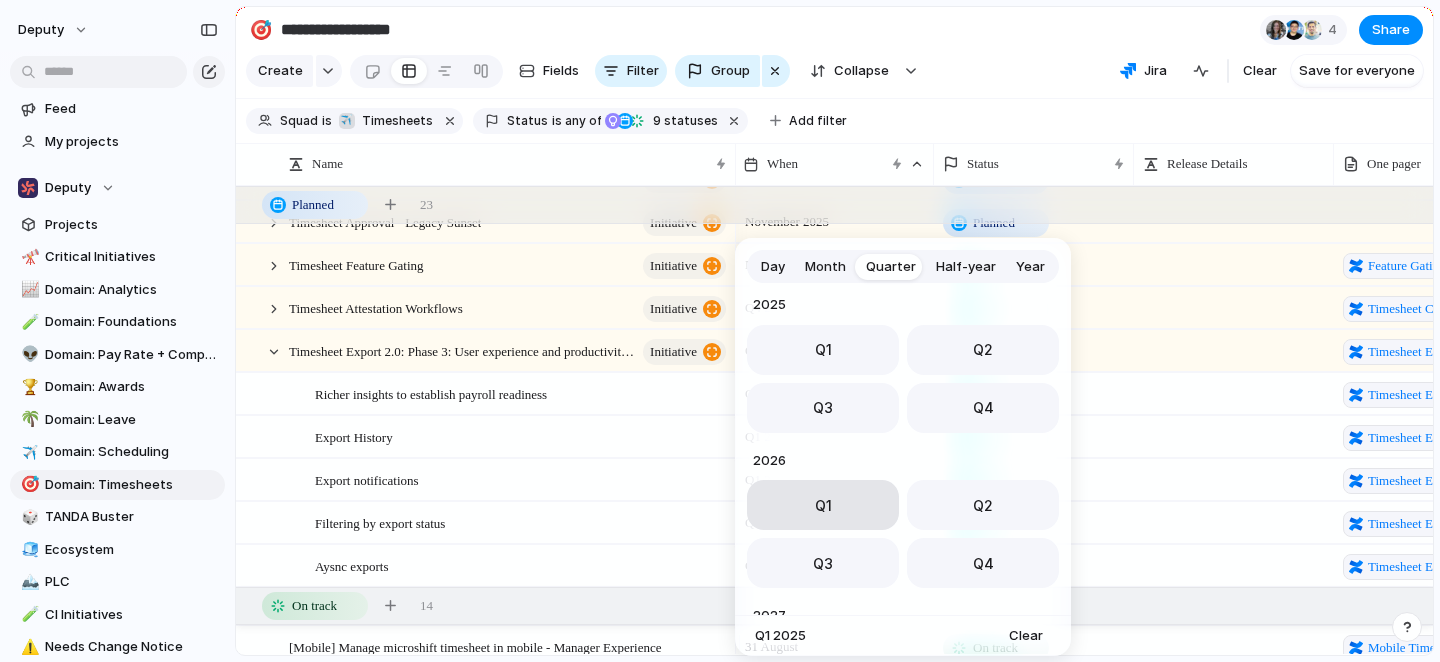 click on "Q1" at bounding box center (823, 505) 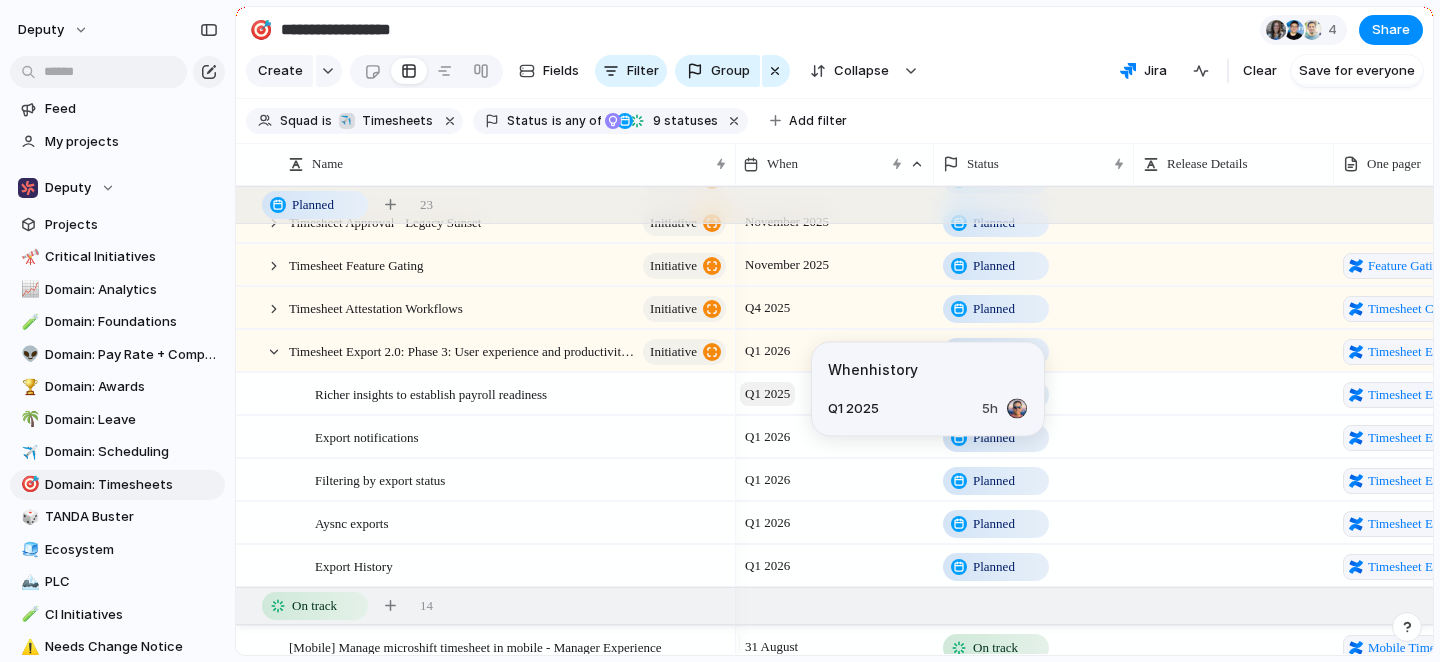 click on "Q1 2025" at bounding box center (767, 394) 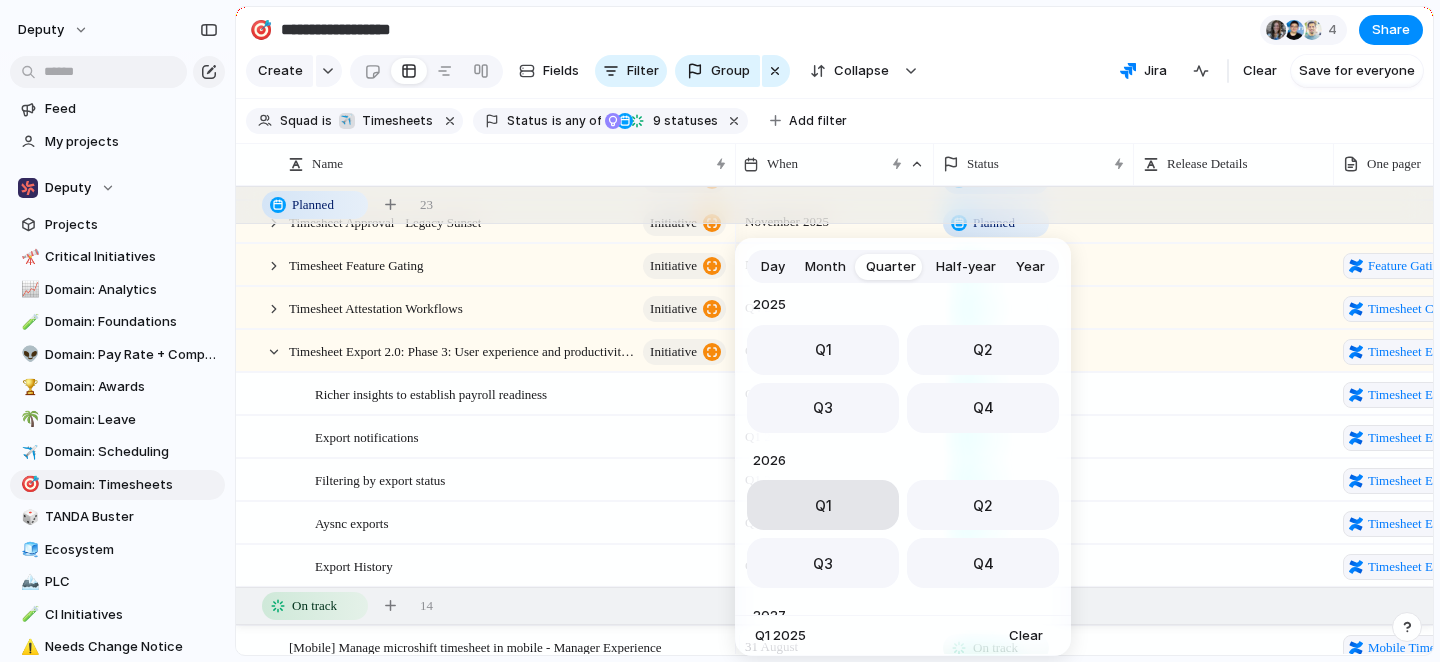 click on "Q1" at bounding box center (823, 505) 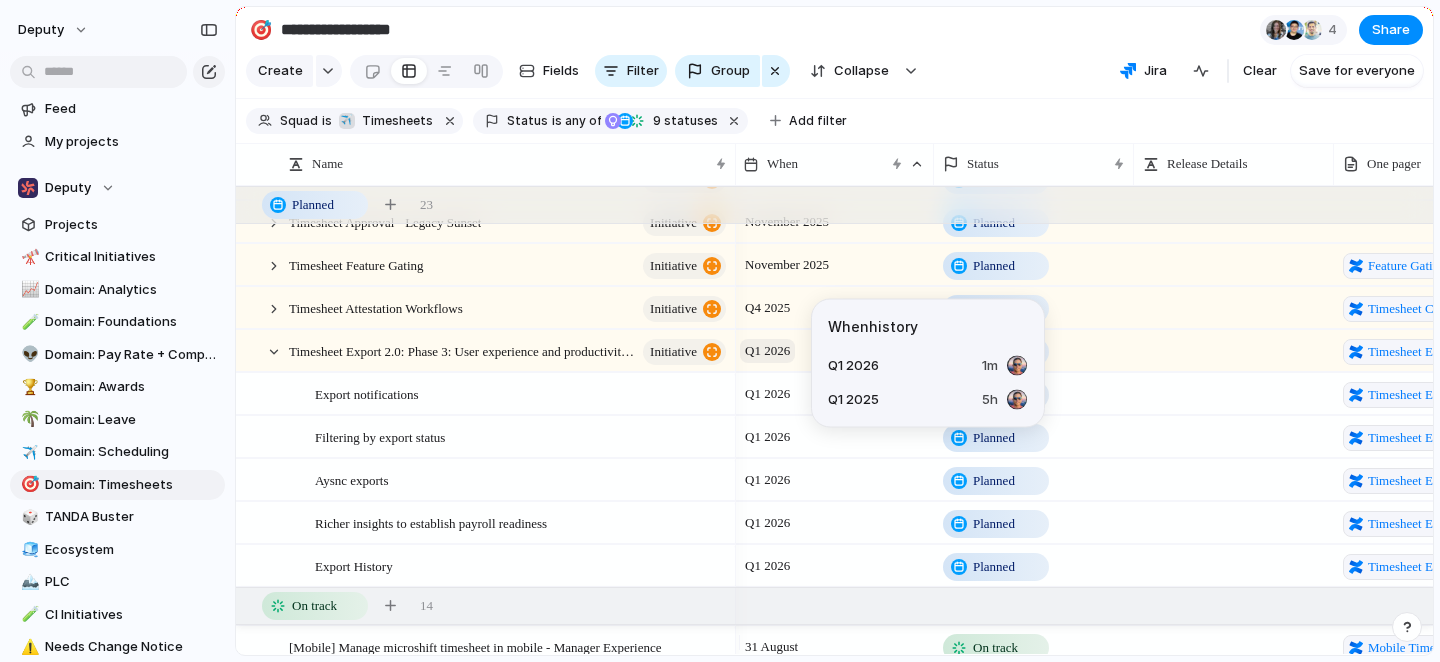 click on "Q1 2026" at bounding box center [767, 351] 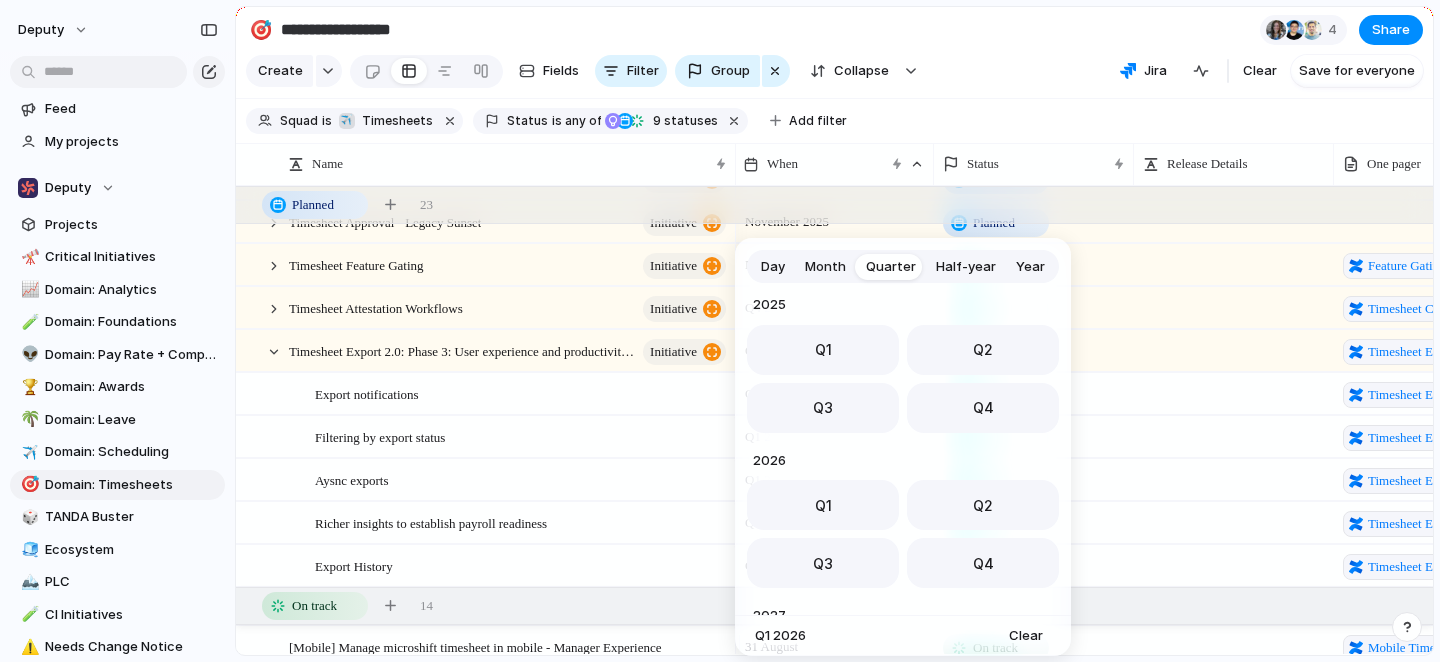 click on "Day" at bounding box center [773, 267] 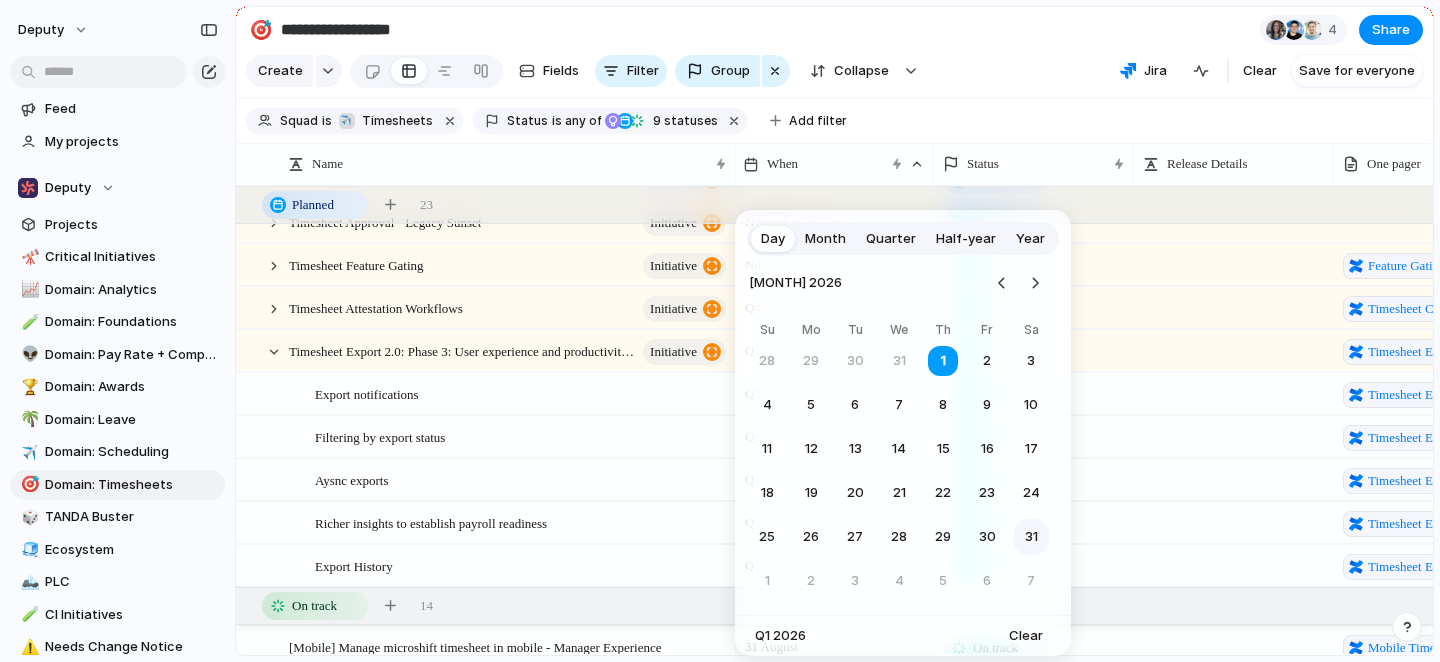 click on "31" at bounding box center [1031, 537] 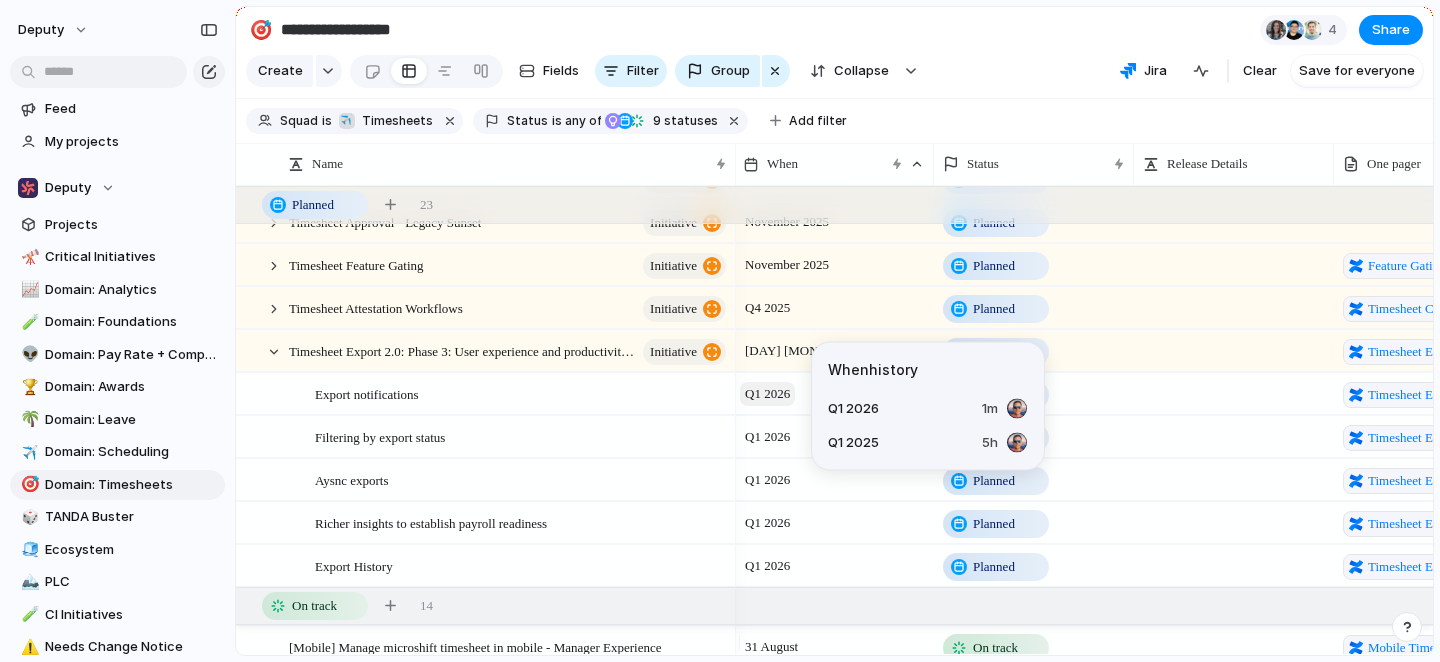click on "Q1 2026" at bounding box center (767, 394) 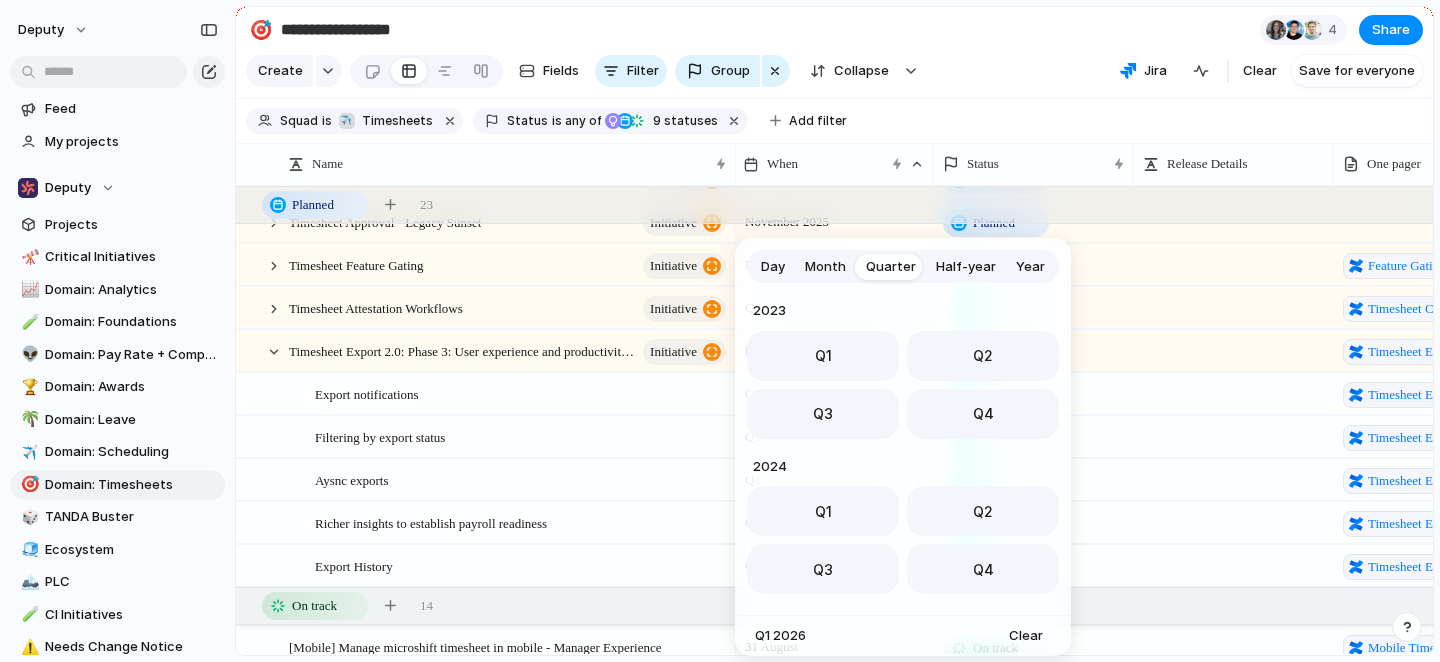 scroll, scrollTop: 317, scrollLeft: 0, axis: vertical 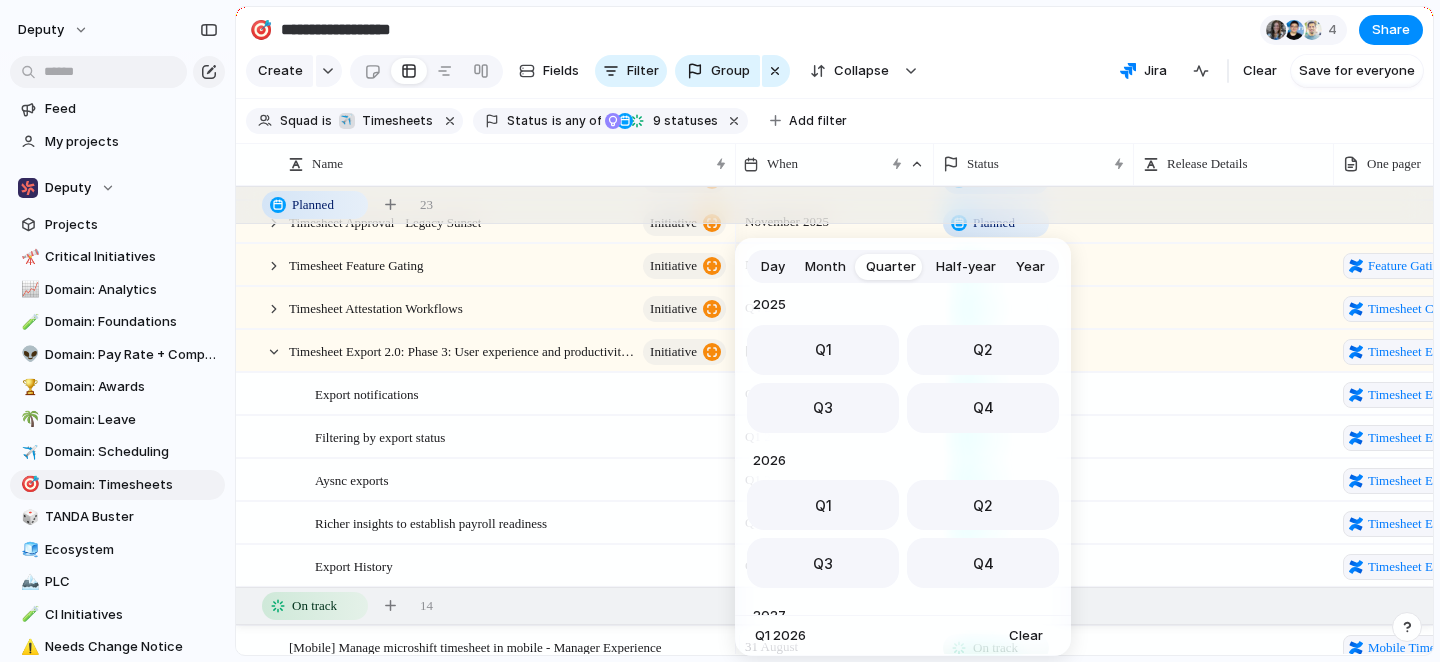 click on "Day" at bounding box center (773, 267) 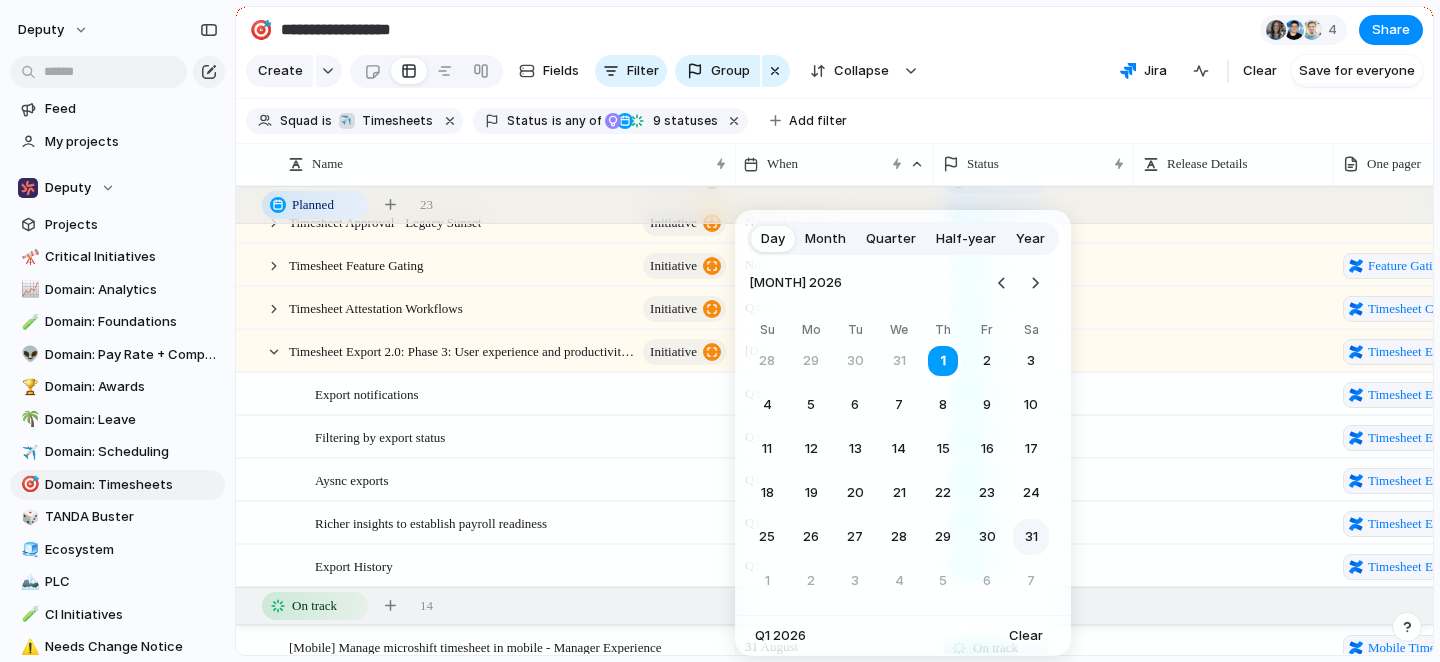 click on "31" at bounding box center (1031, 537) 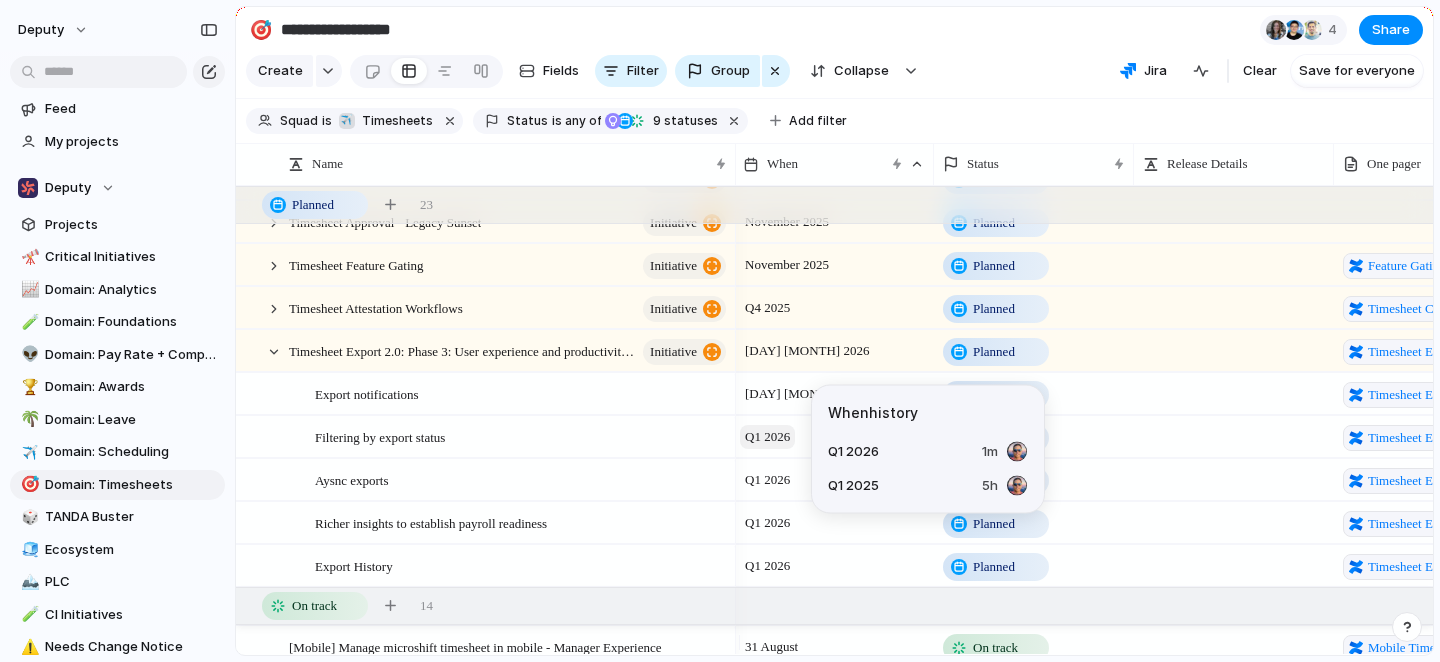 click on "Q1 2026" at bounding box center (767, 437) 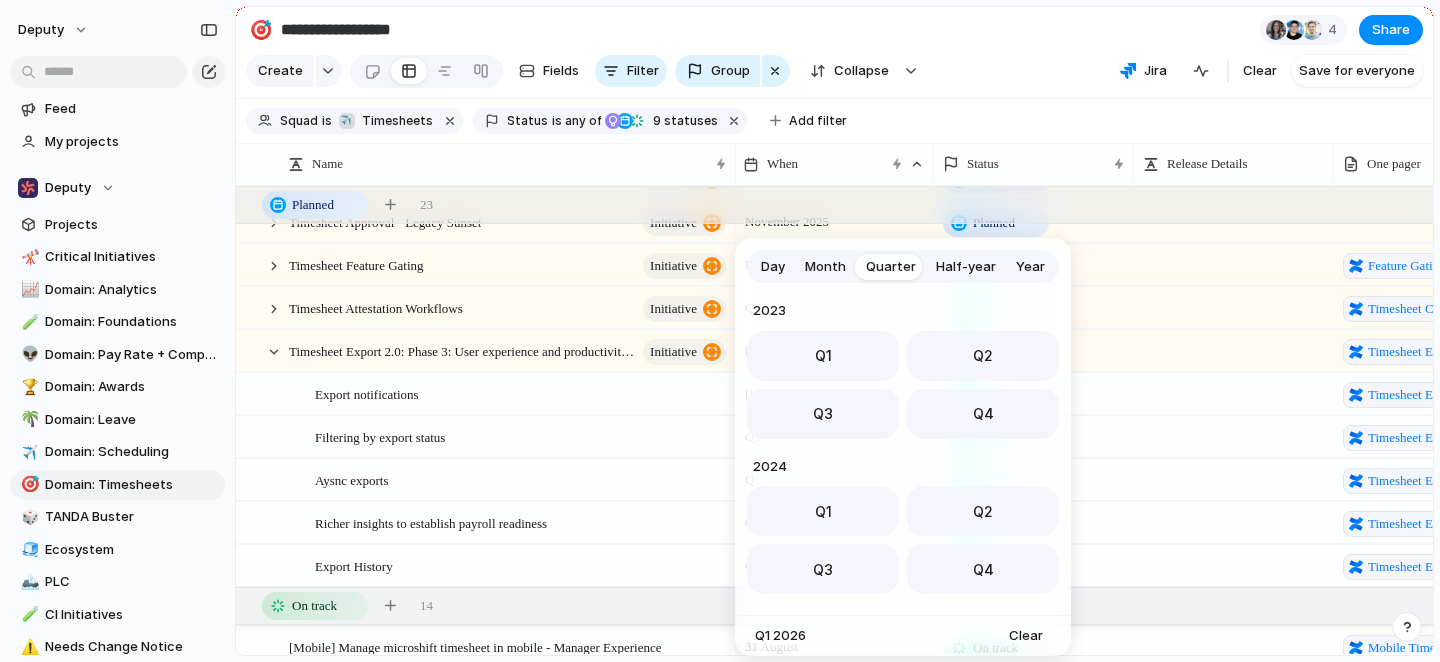 scroll, scrollTop: 317, scrollLeft: 0, axis: vertical 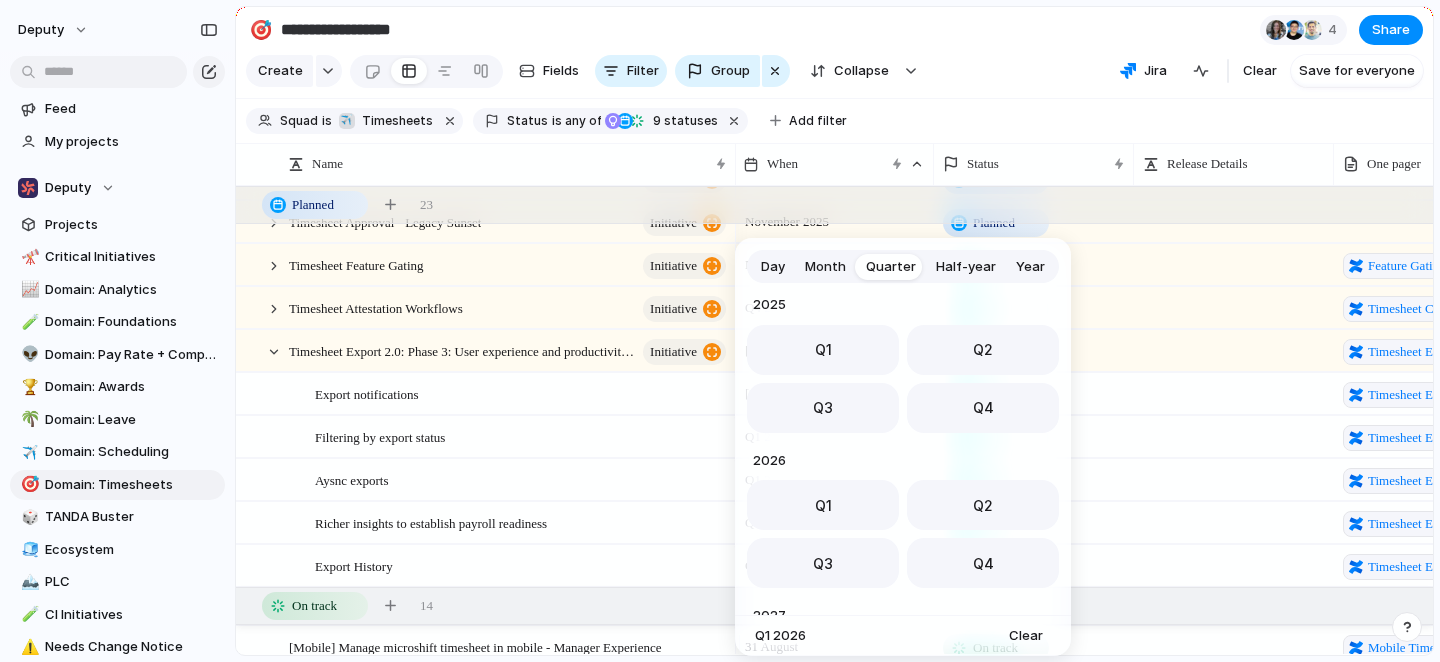 click on "Day" at bounding box center (773, 267) 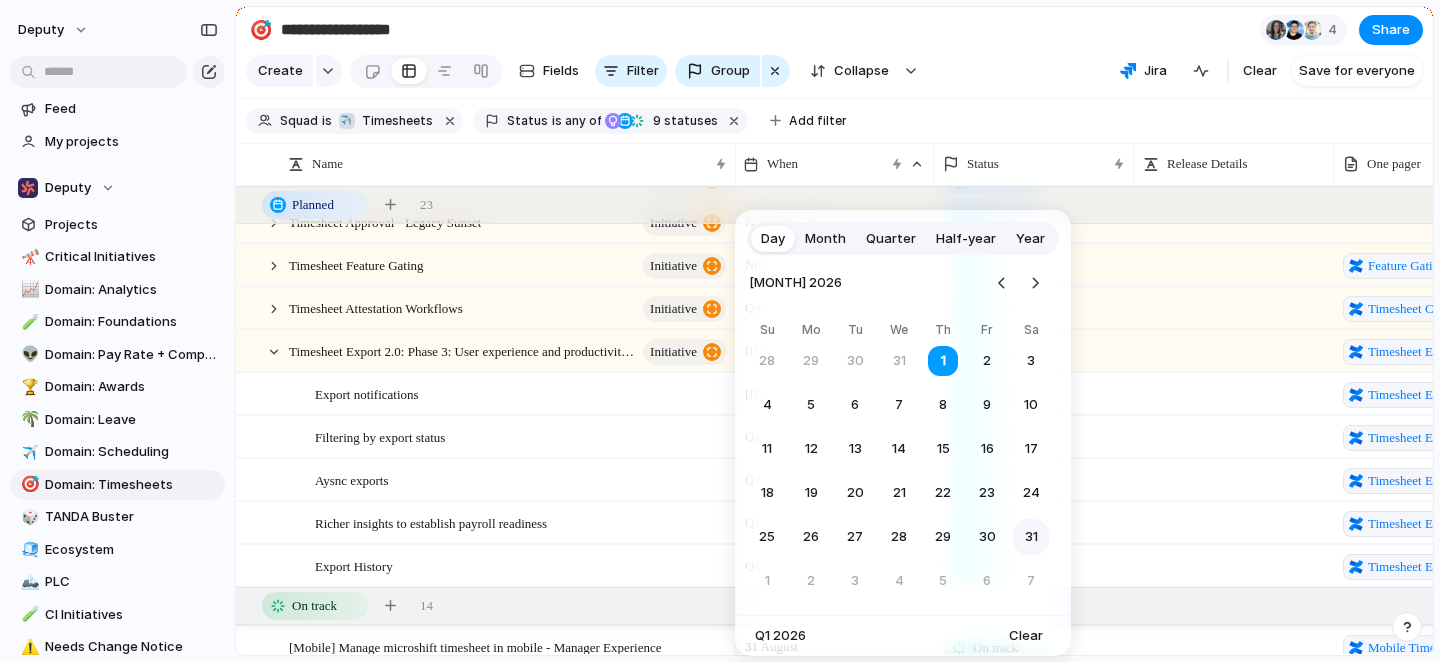 click on "31" at bounding box center (1031, 537) 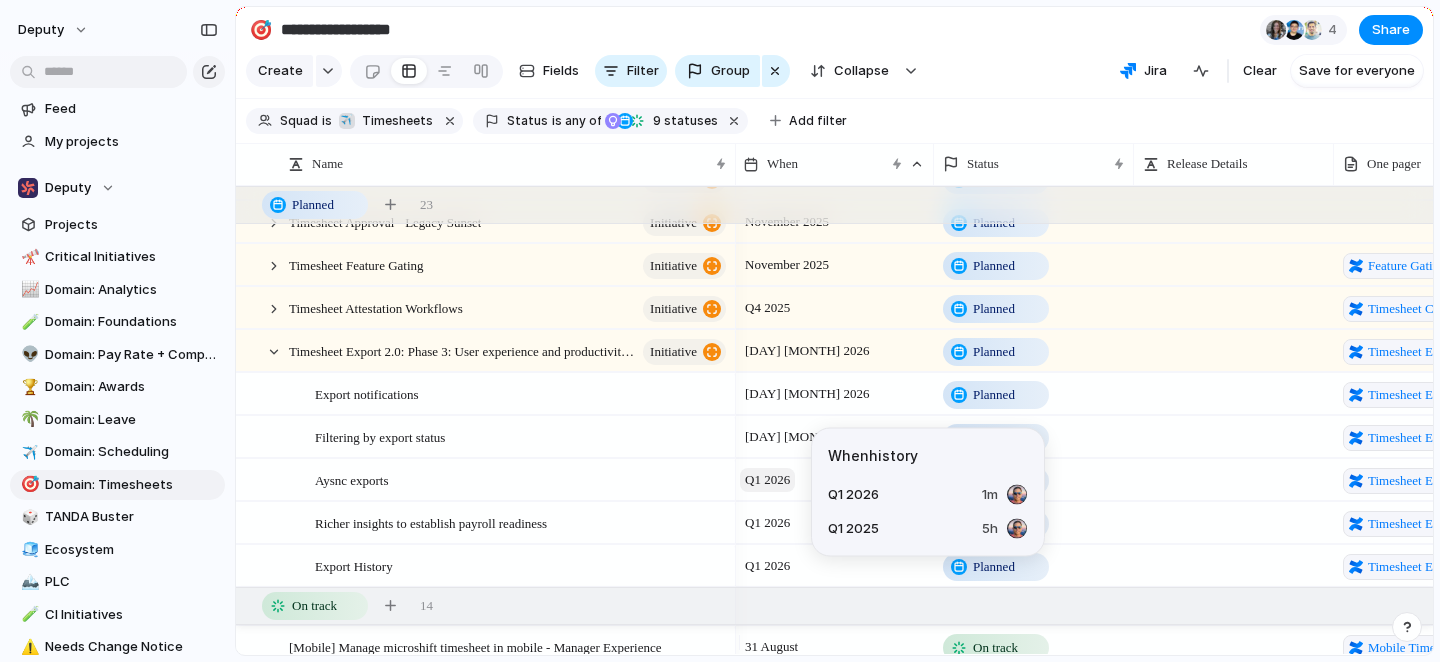 click on "Q1 2026" at bounding box center (767, 480) 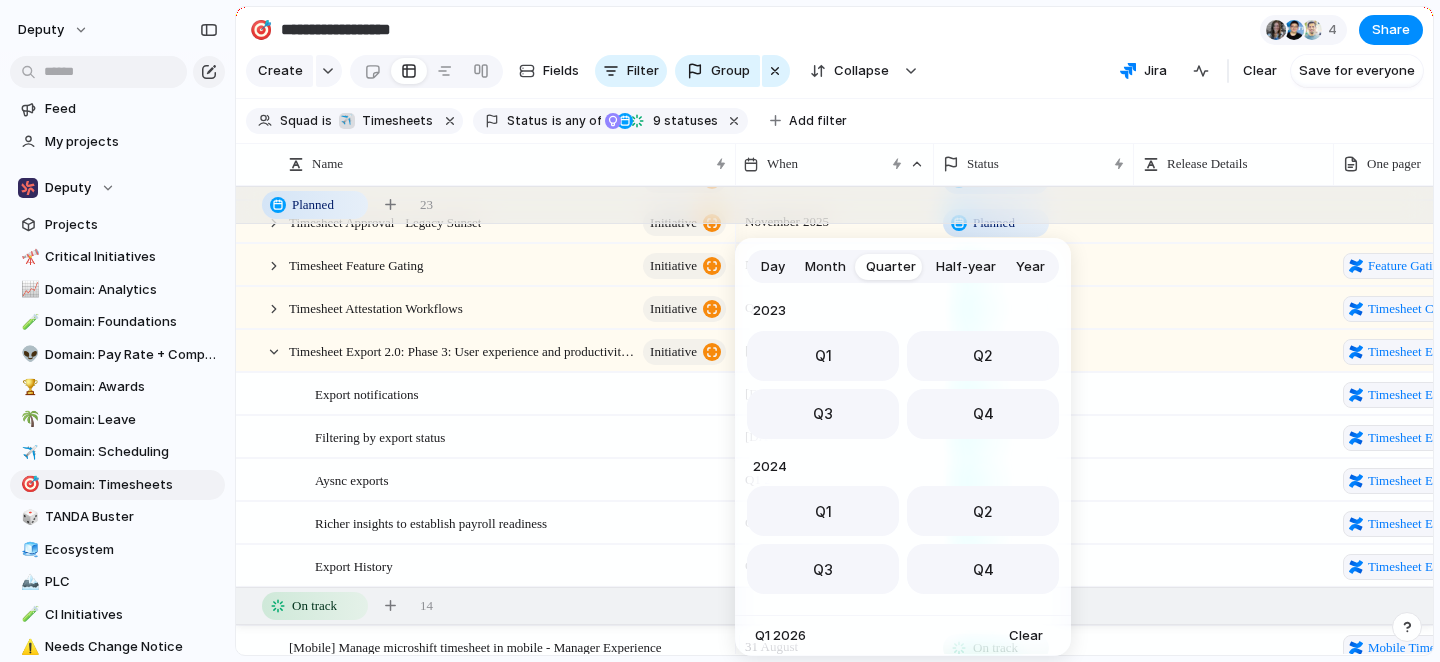 scroll, scrollTop: 317, scrollLeft: 0, axis: vertical 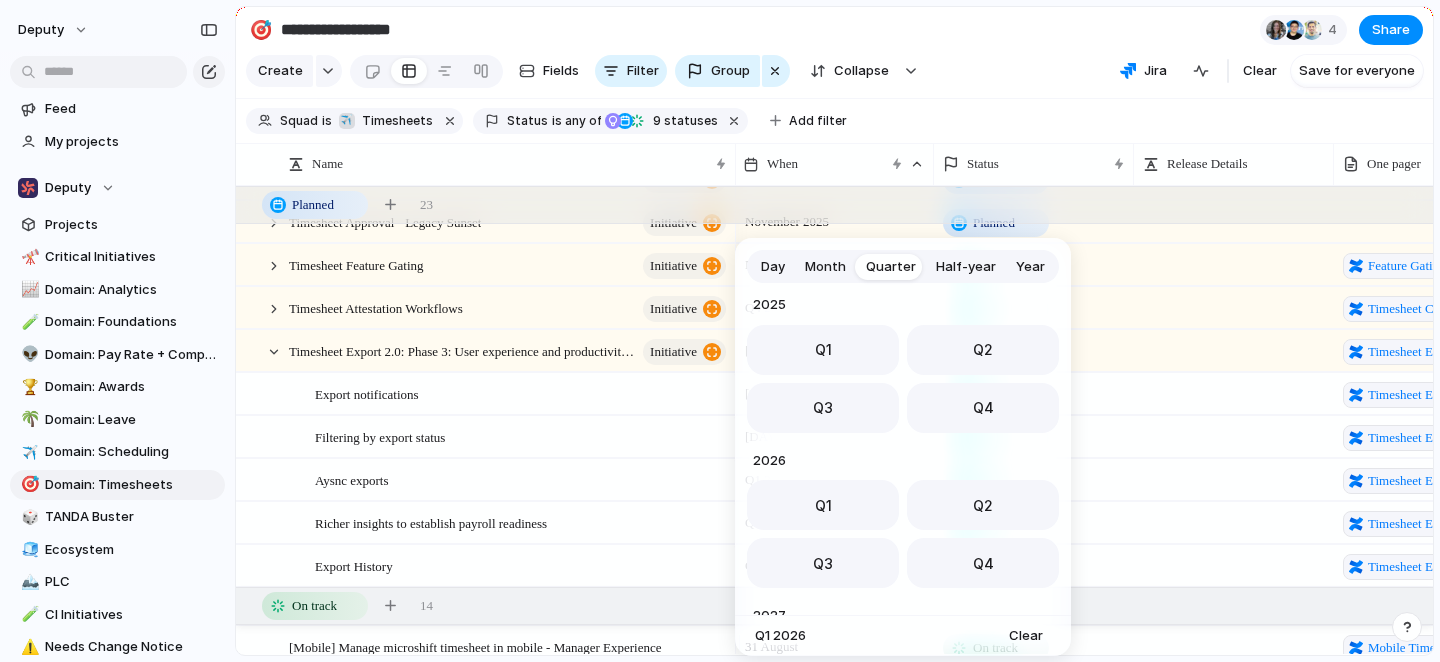 click on "Day" at bounding box center [773, 267] 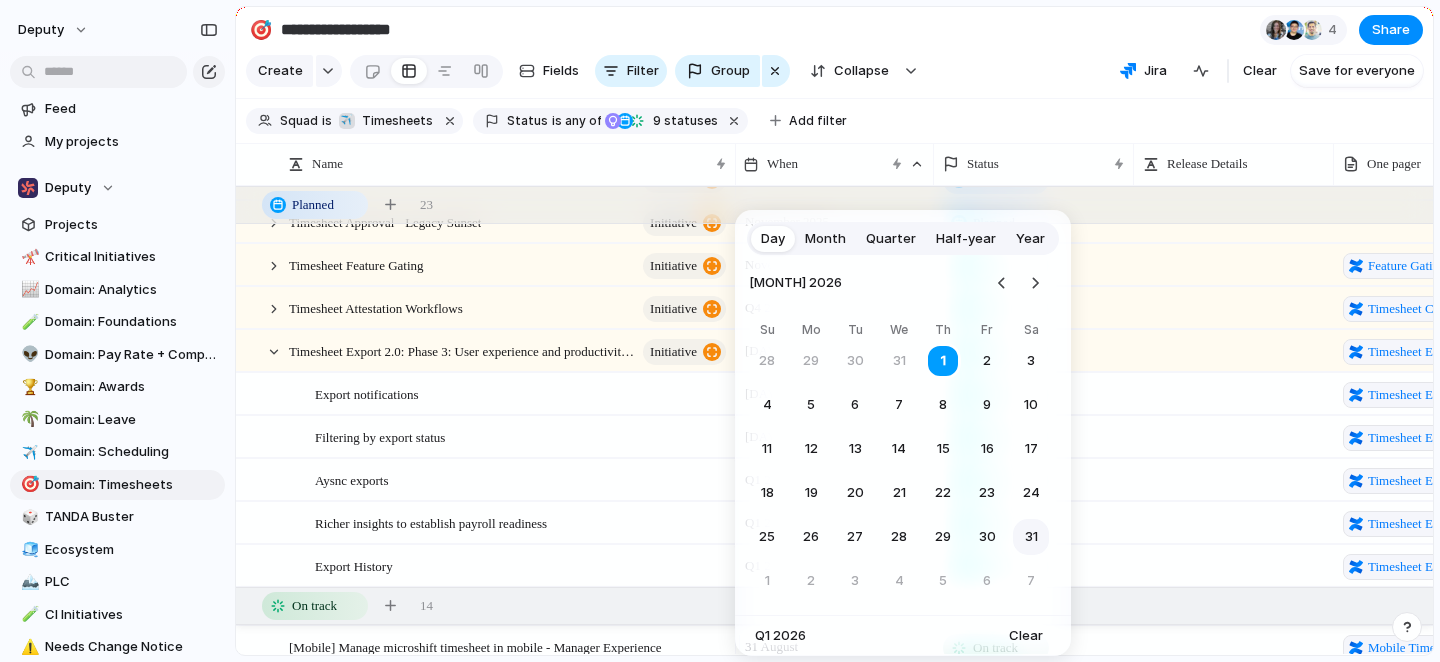 click on "31" at bounding box center (1031, 537) 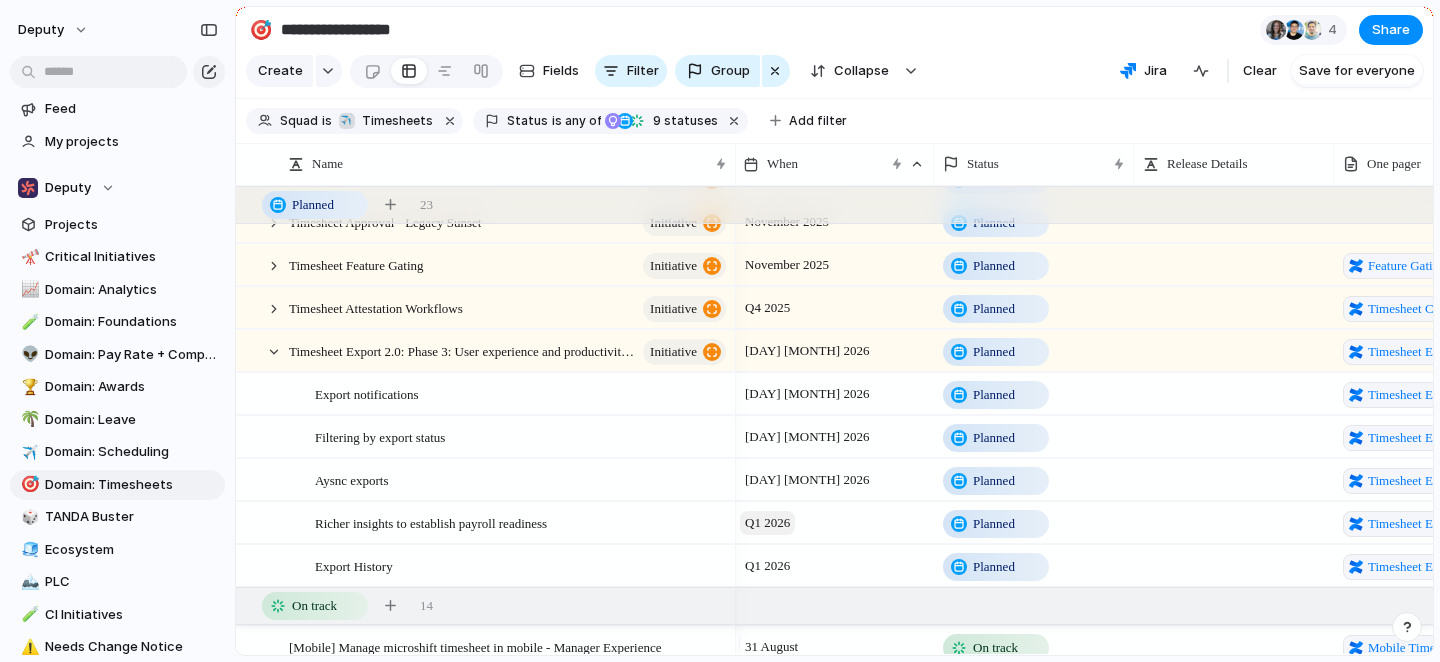 click on "Q1 2026" at bounding box center [767, 523] 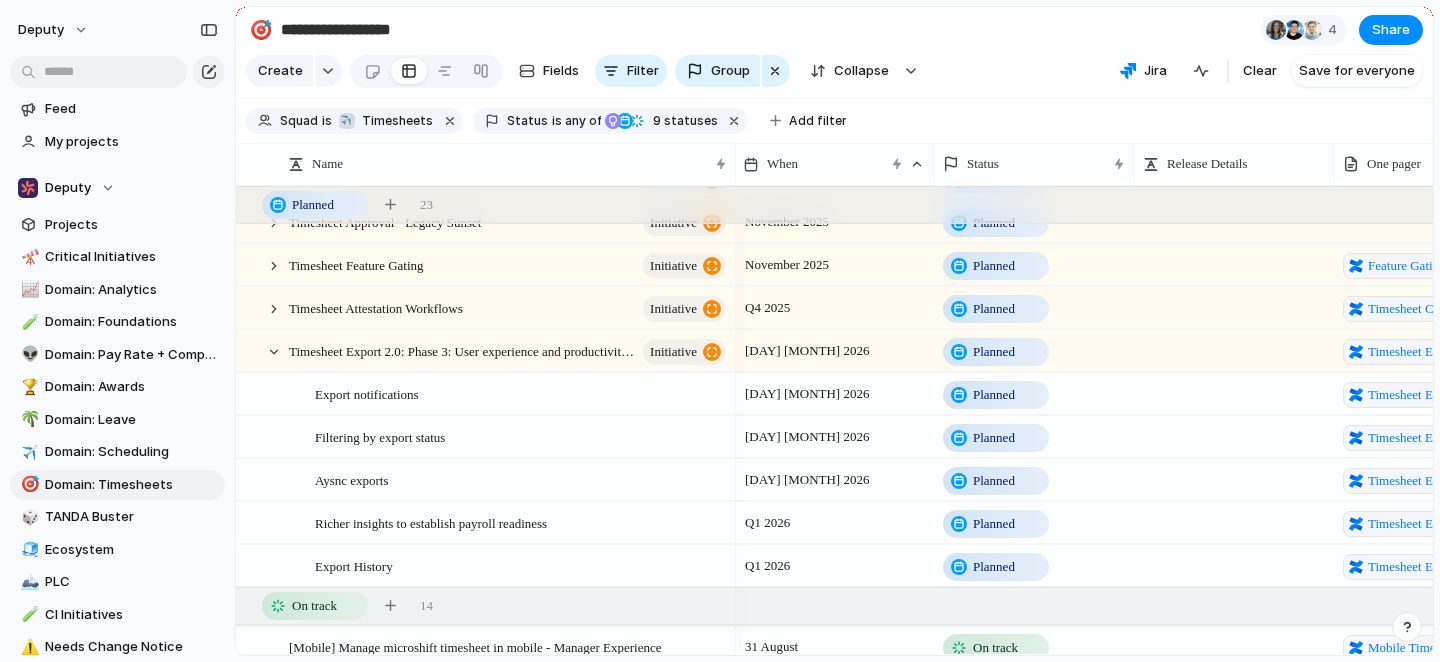 scroll, scrollTop: 317, scrollLeft: 0, axis: vertical 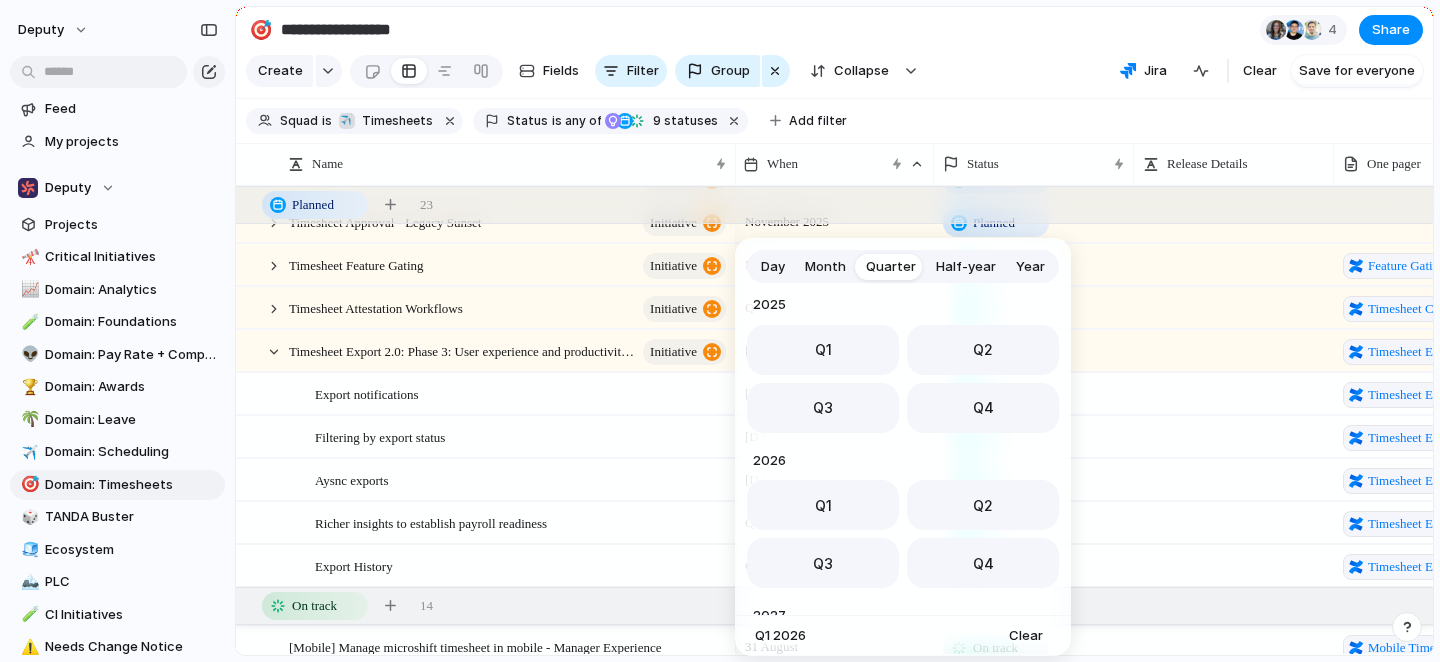 click on "Day" at bounding box center [773, 267] 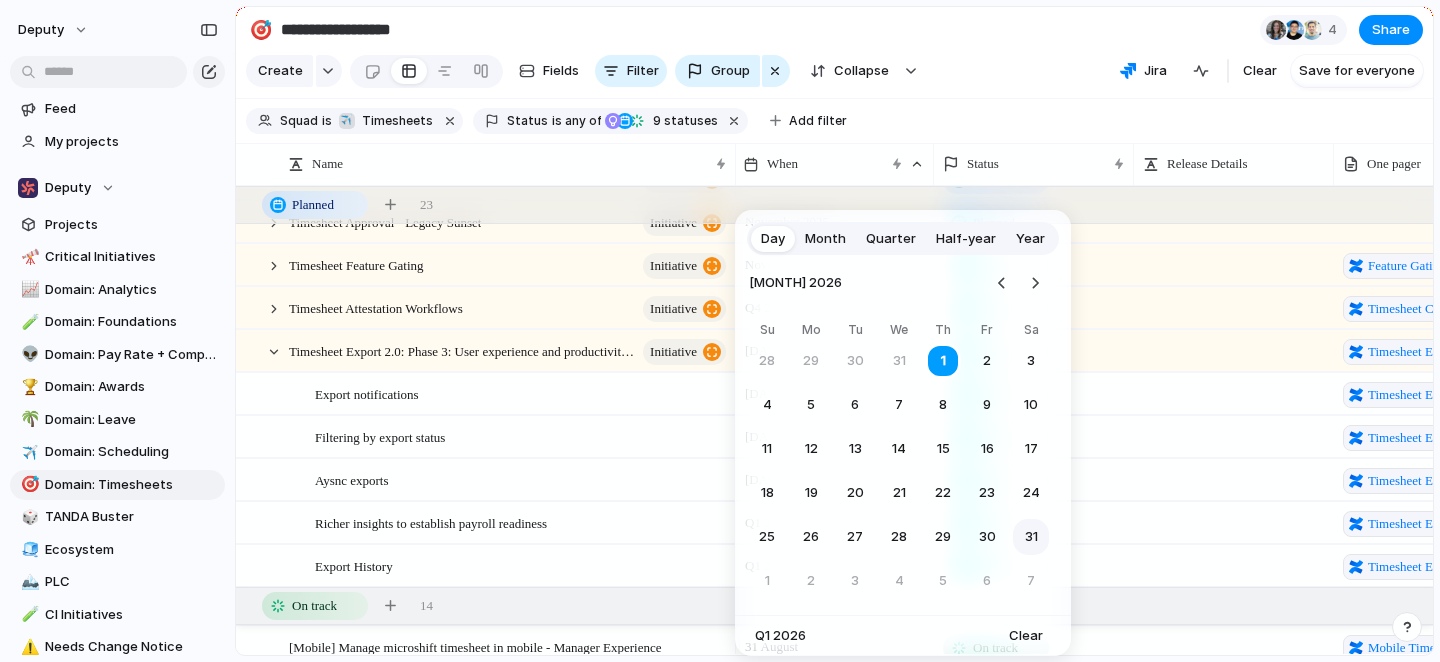 click on "31" at bounding box center (1031, 537) 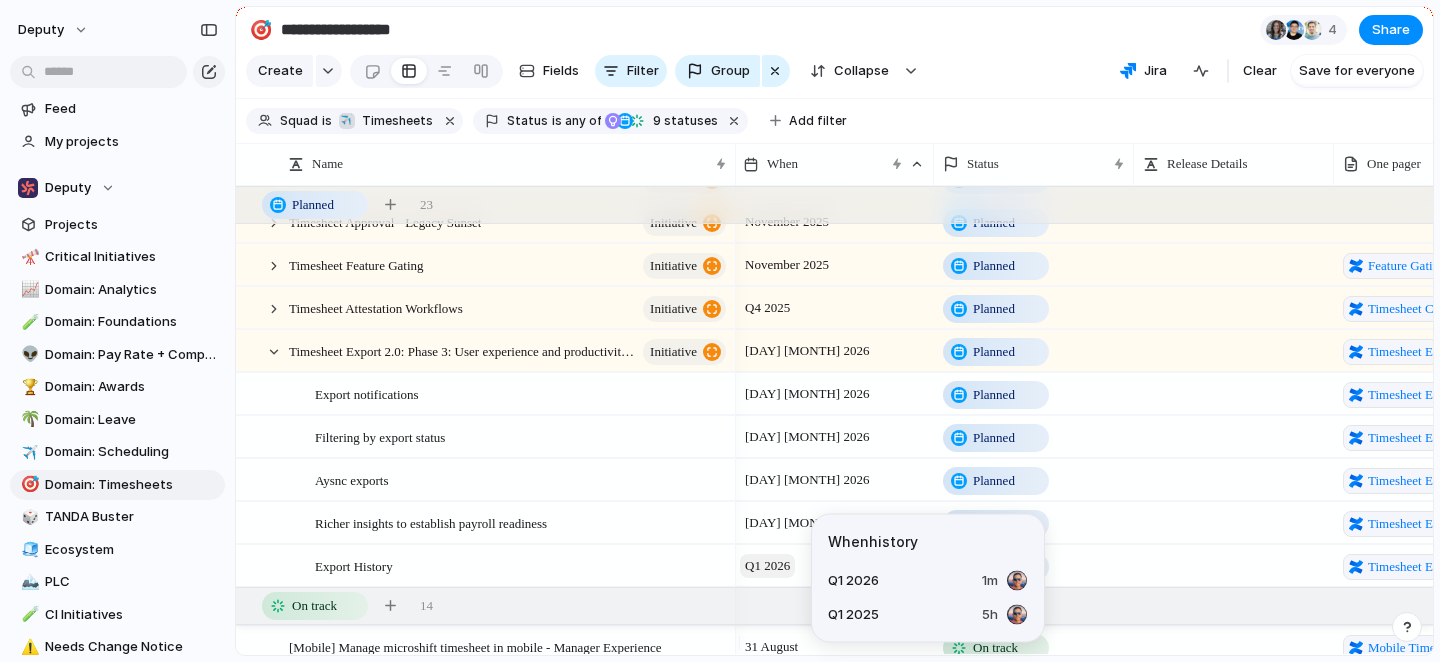 click on "Q1 2026" at bounding box center [767, 566] 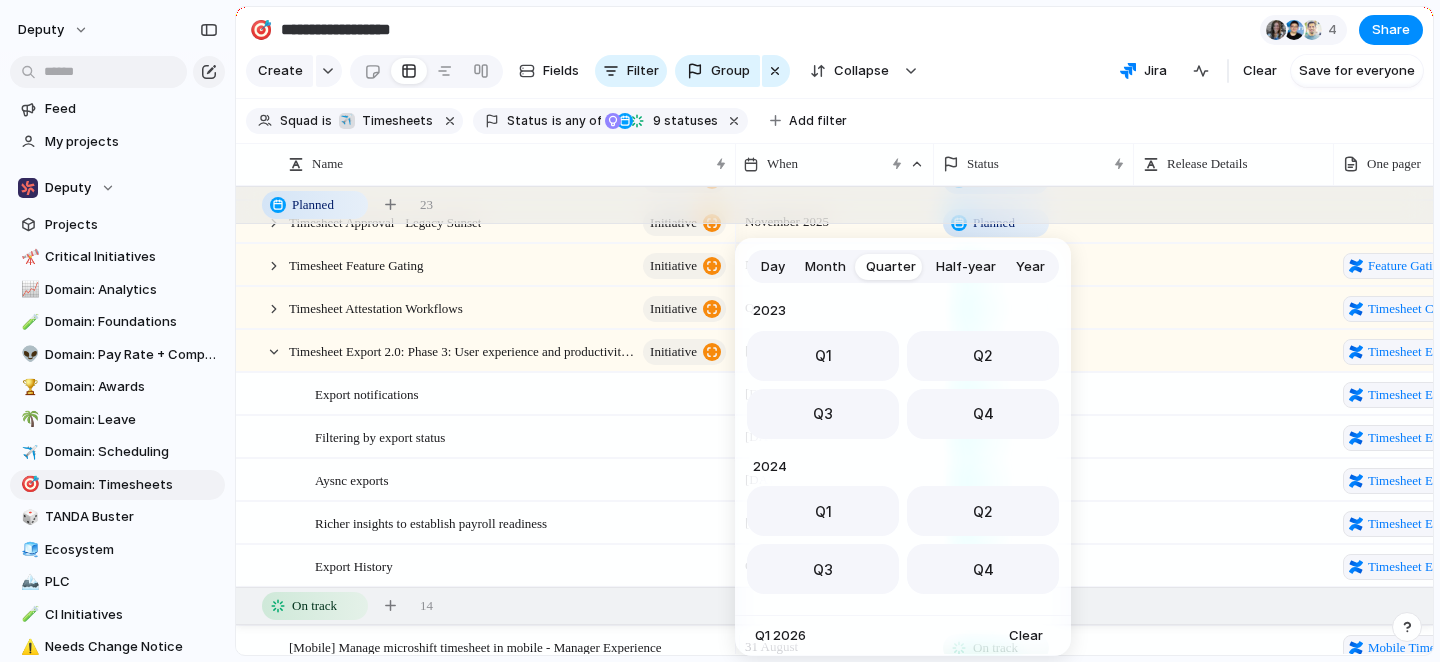 scroll, scrollTop: 317, scrollLeft: 0, axis: vertical 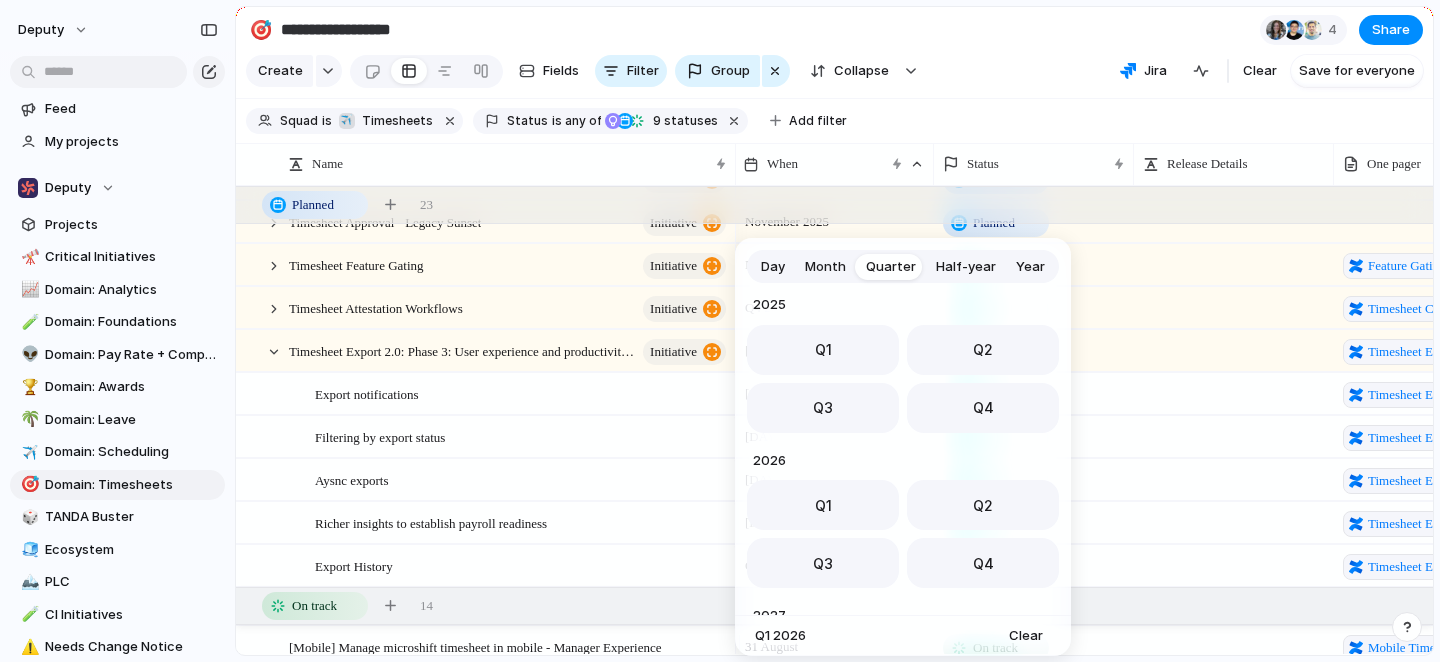 click on "Day" at bounding box center (773, 267) 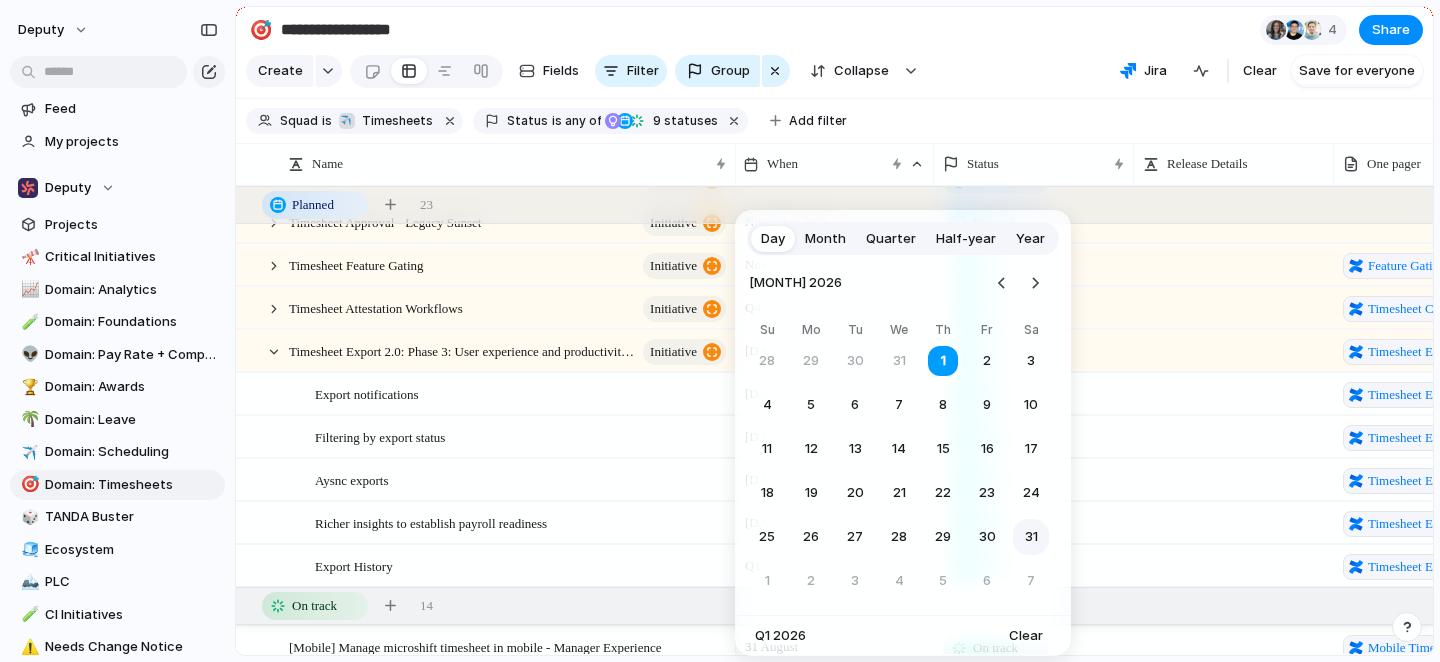 click on "31" at bounding box center (1031, 537) 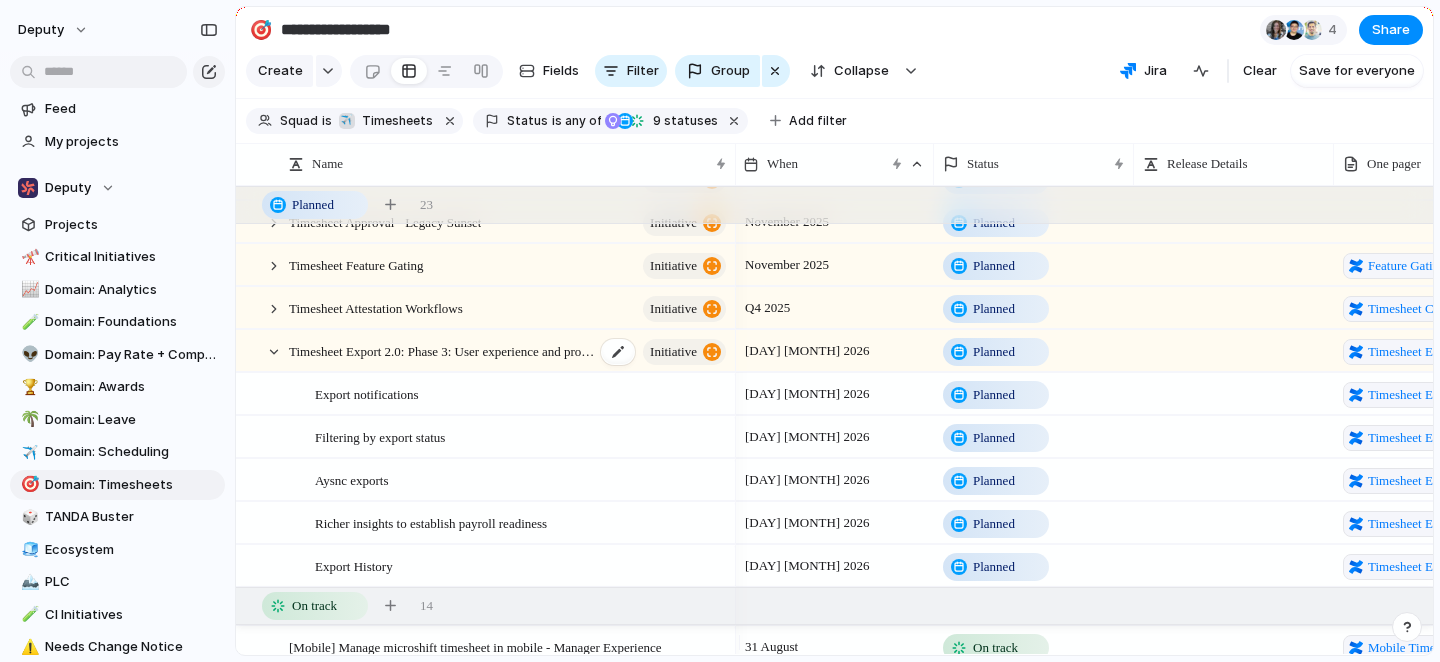 click on "Timesheet Export 2.0: Phase 3: User experience and productivity enhancements" at bounding box center [442, 350] 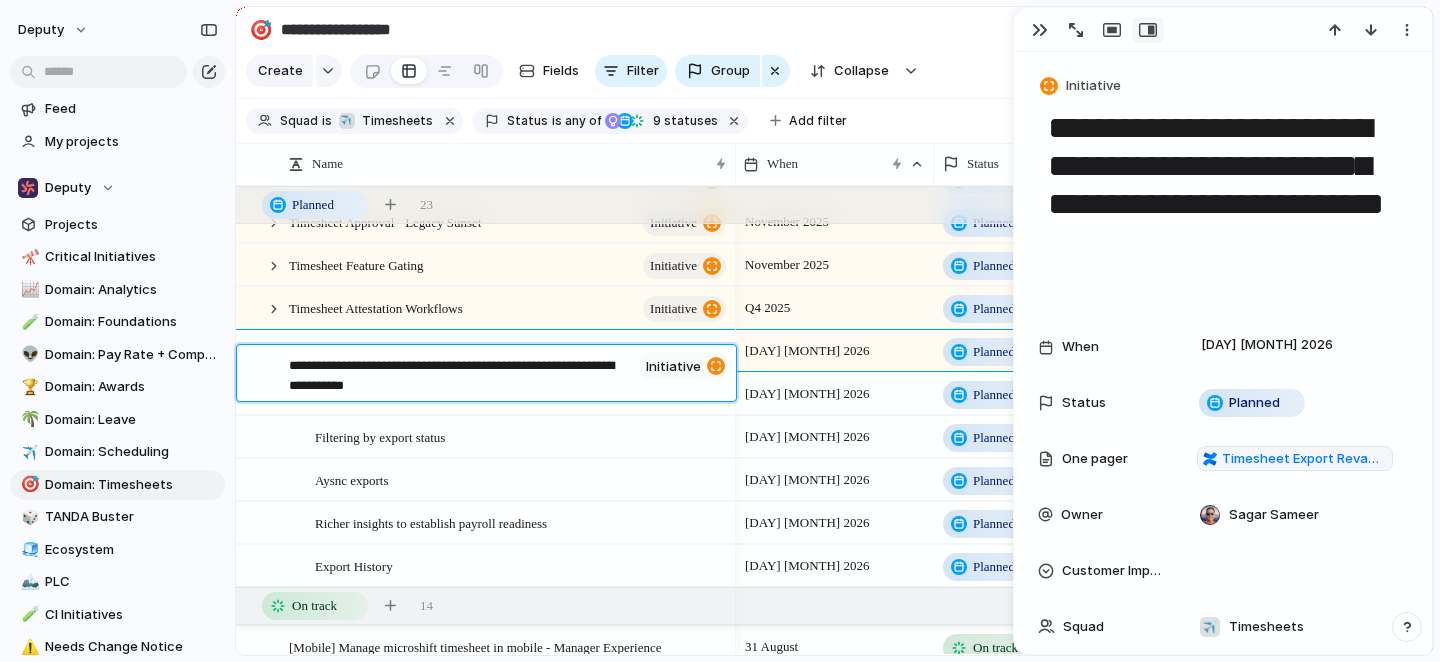 click on "**********" at bounding box center (460, 376) 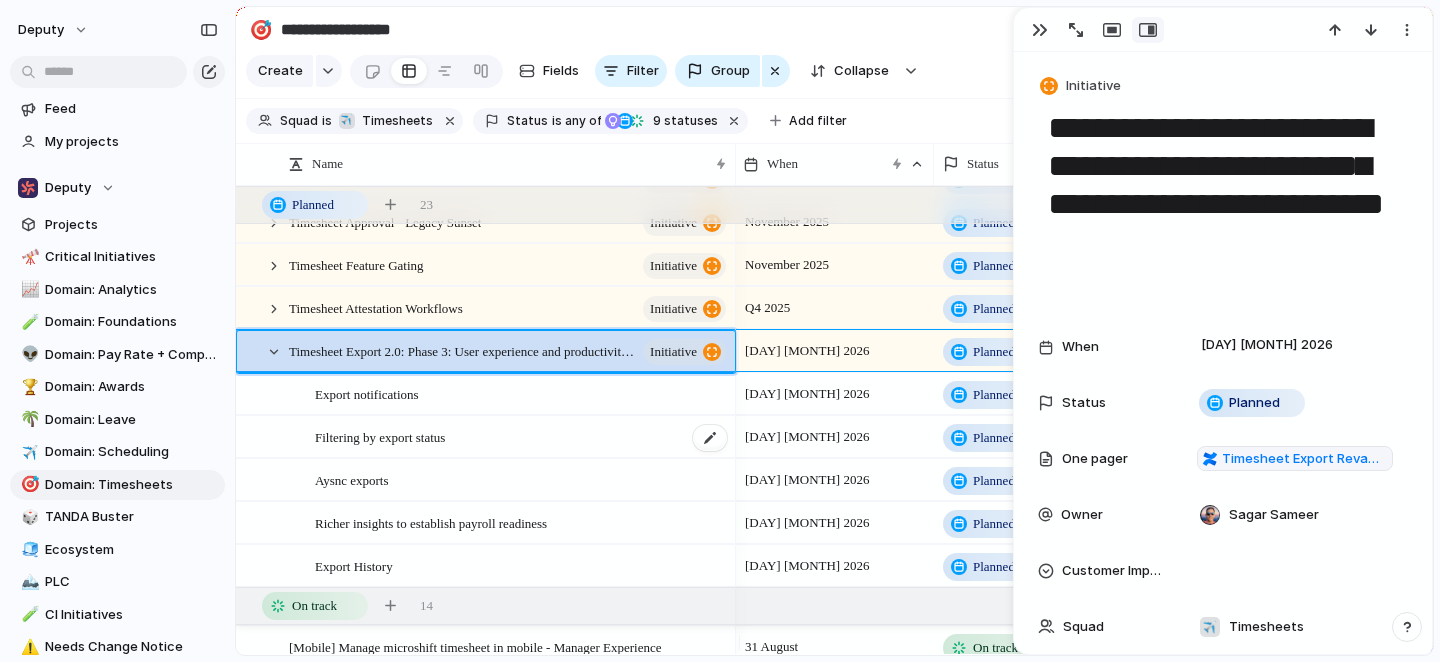 scroll, scrollTop: 138, scrollLeft: 0, axis: vertical 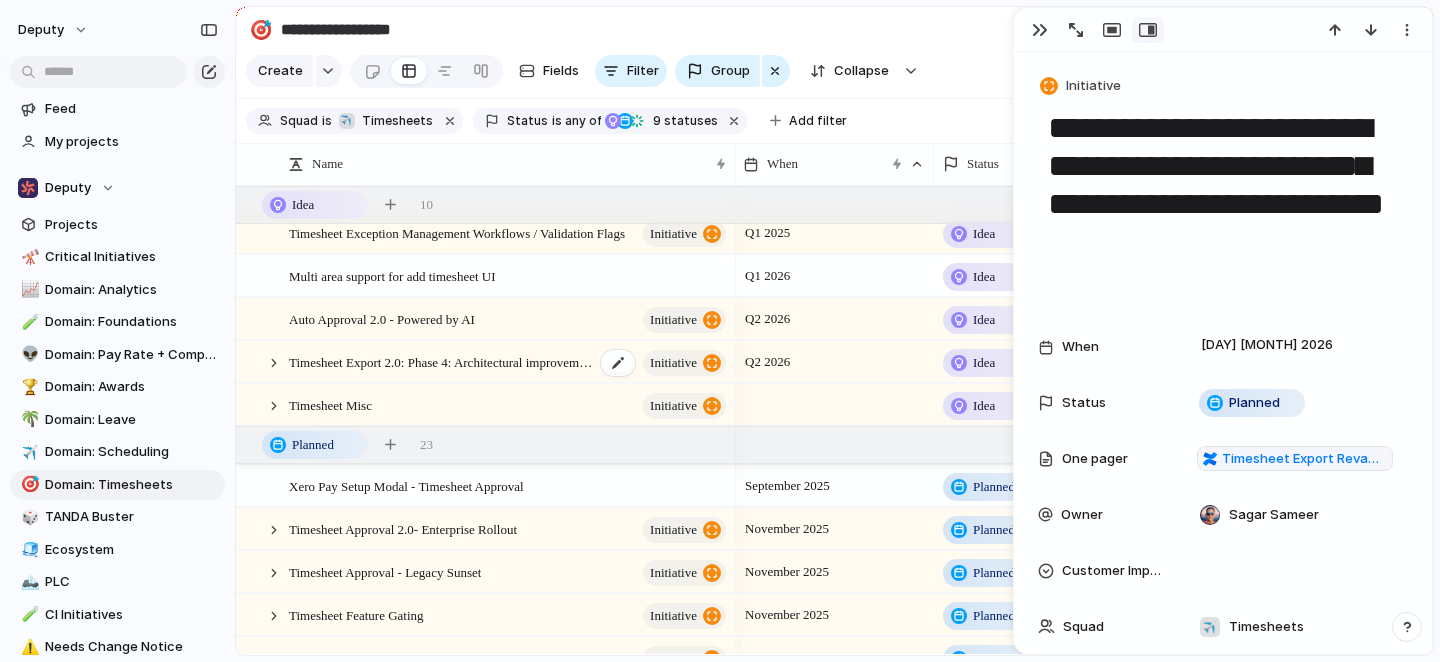click on "Timesheet Export 2.0: Phase 4: Architectural improvements for performance/scalability uplifts" at bounding box center (442, 361) 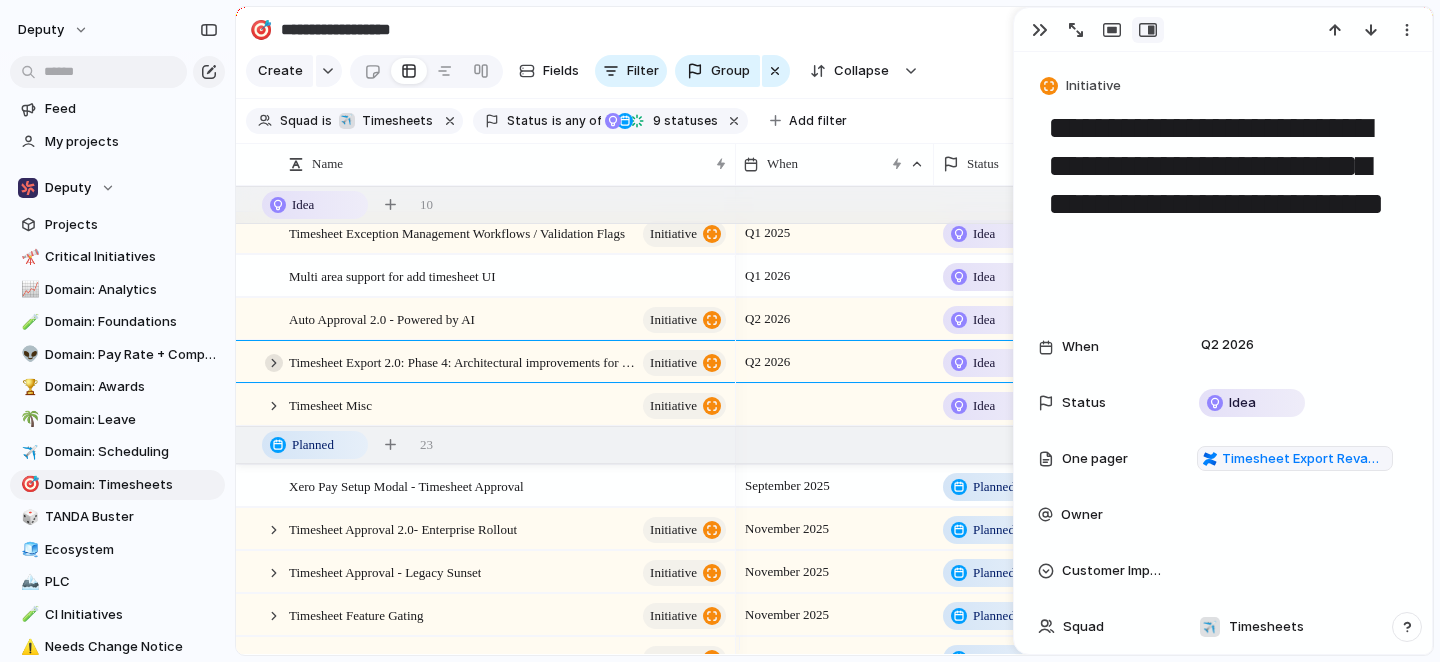 click at bounding box center (274, 363) 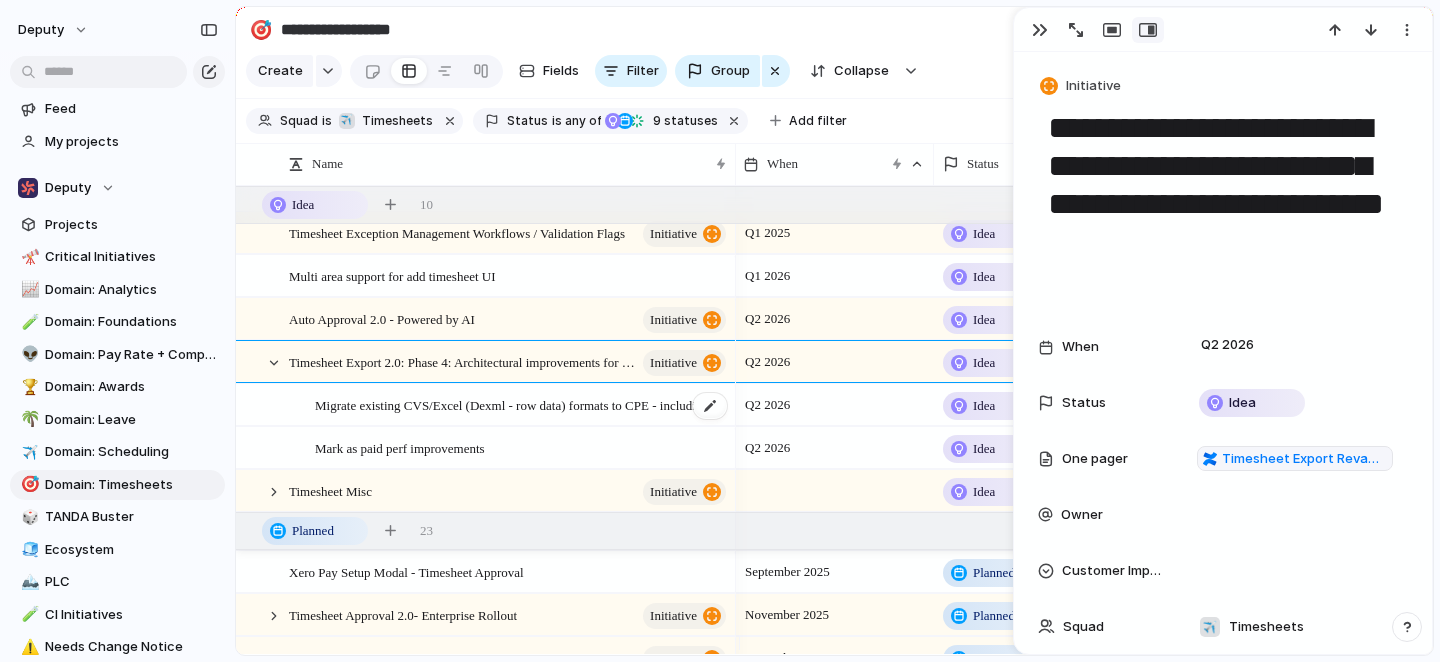 scroll, scrollTop: 36, scrollLeft: 0, axis: vertical 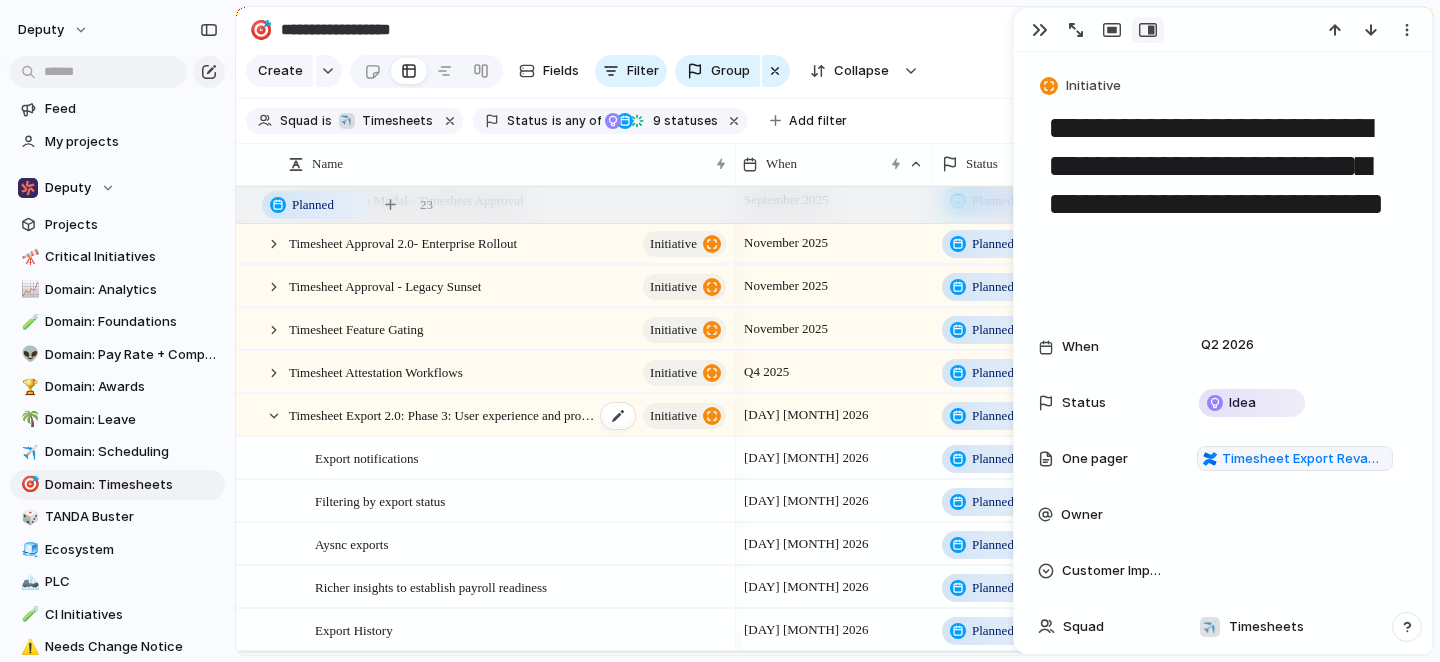 click on "Timesheet Export 2.0: Phase 3: User experience and productivity enhancements" at bounding box center [442, 414] 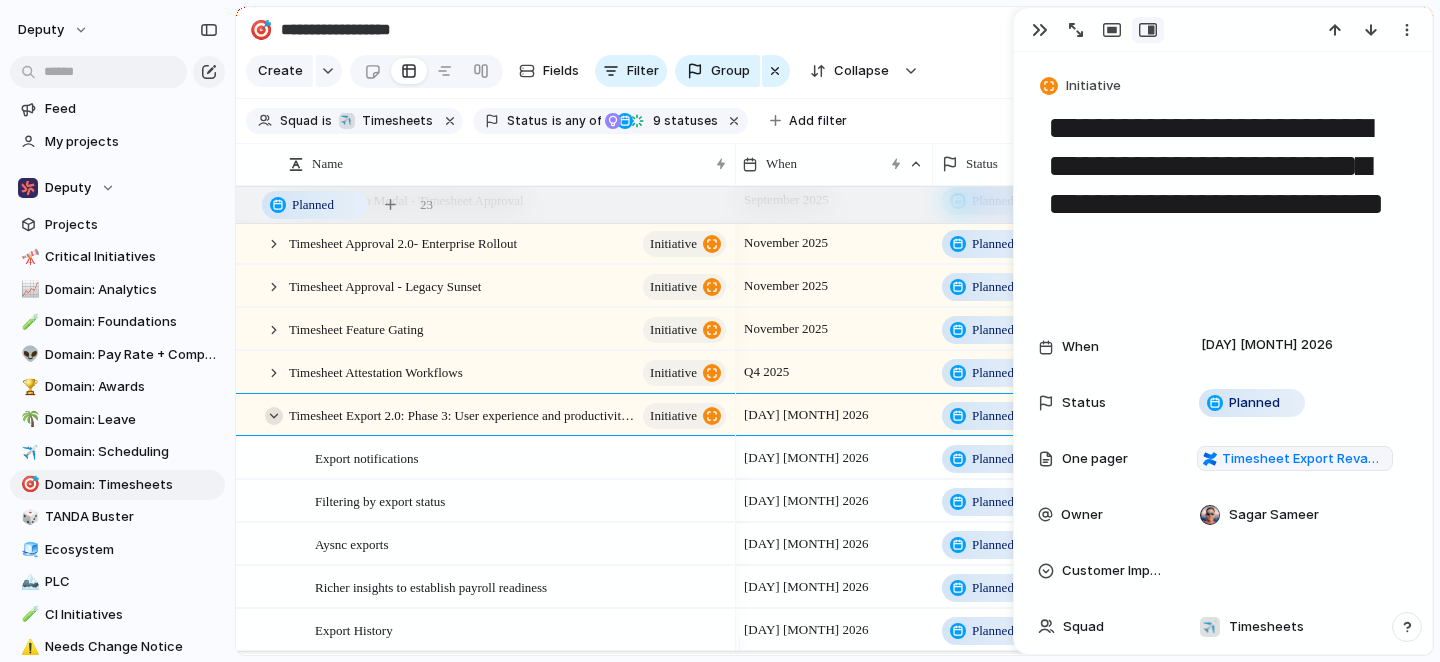 click at bounding box center [274, 416] 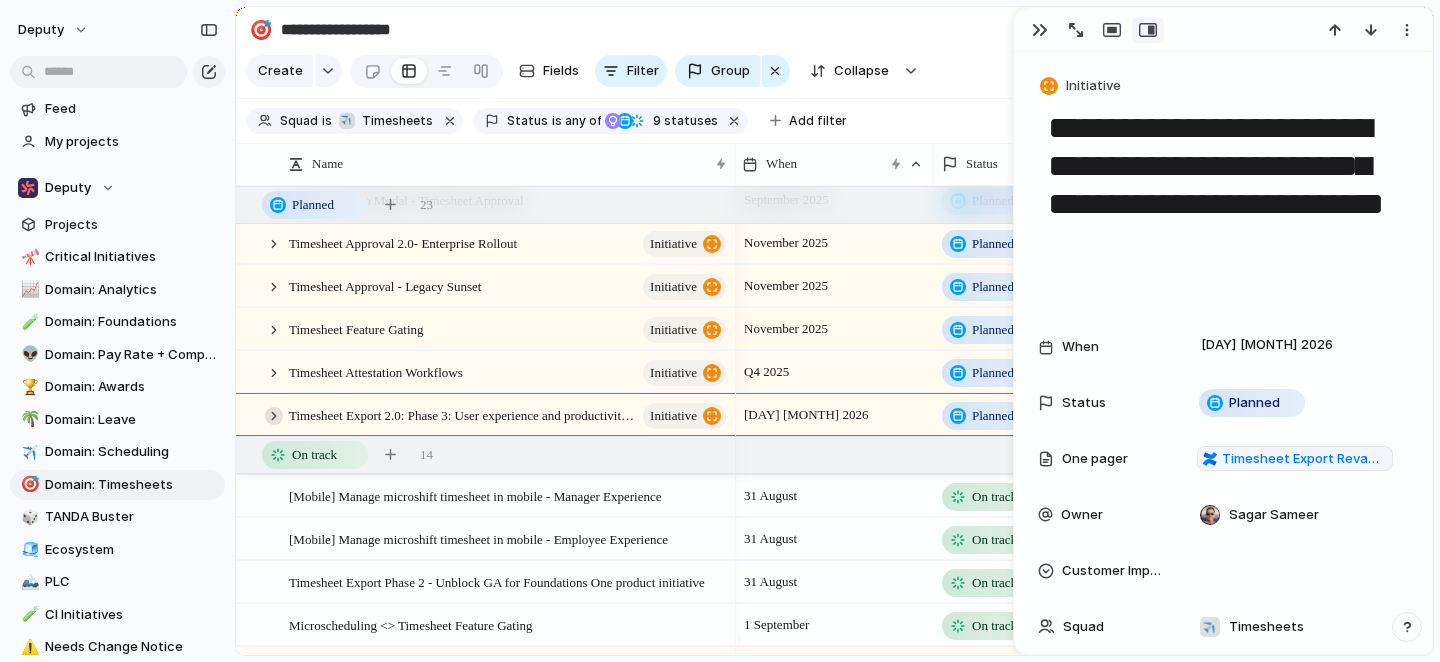 click at bounding box center (274, 416) 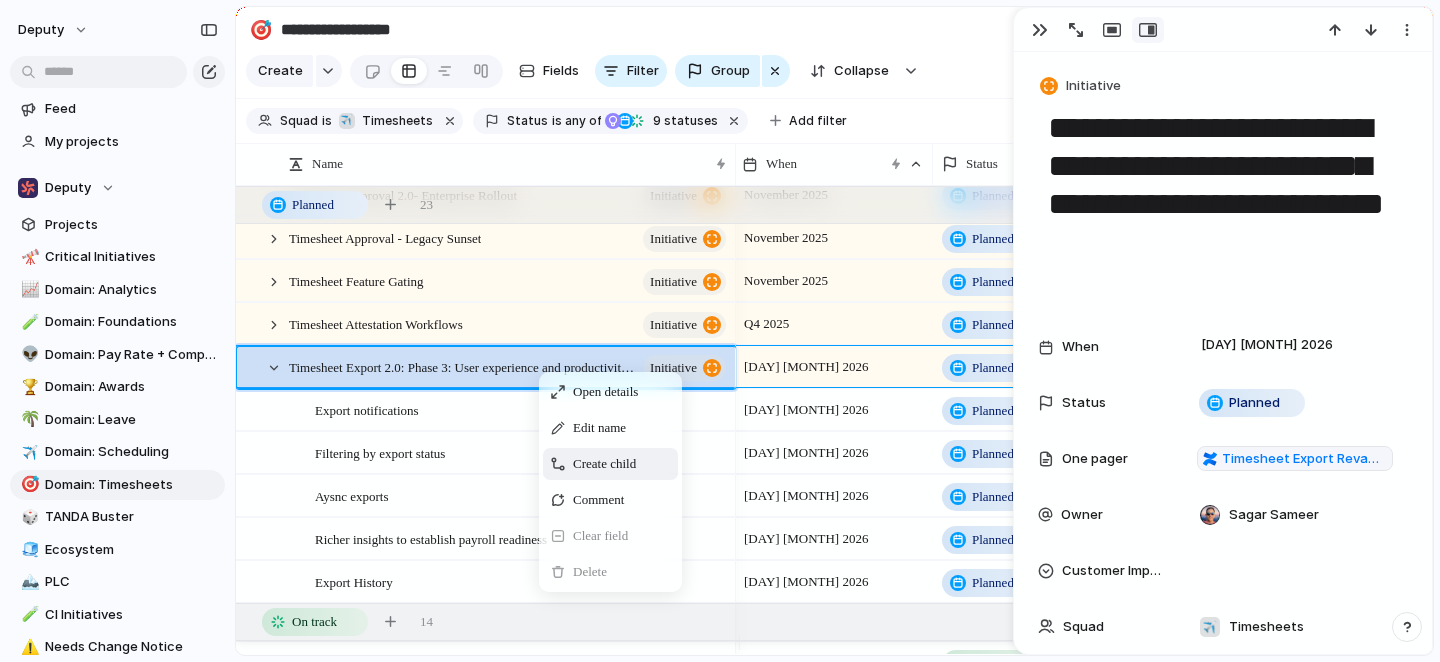 click on "Create child" at bounding box center [604, 464] 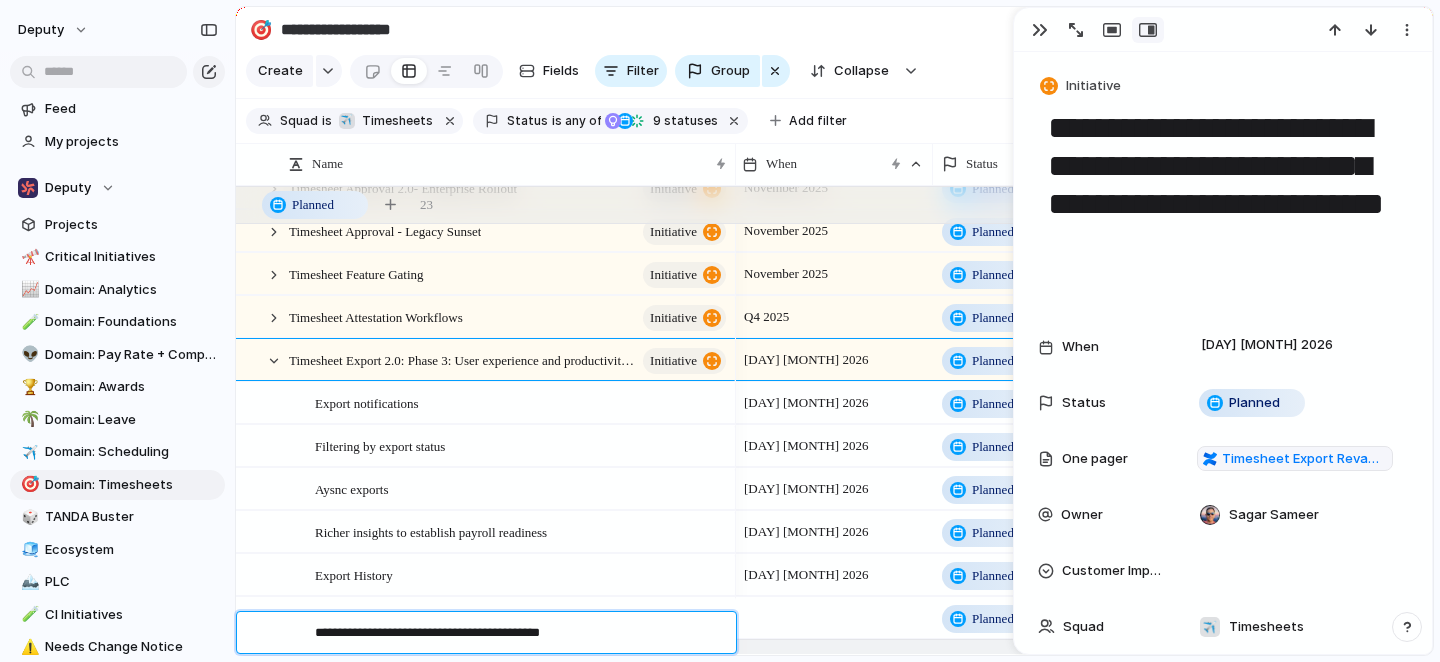 type on "**********" 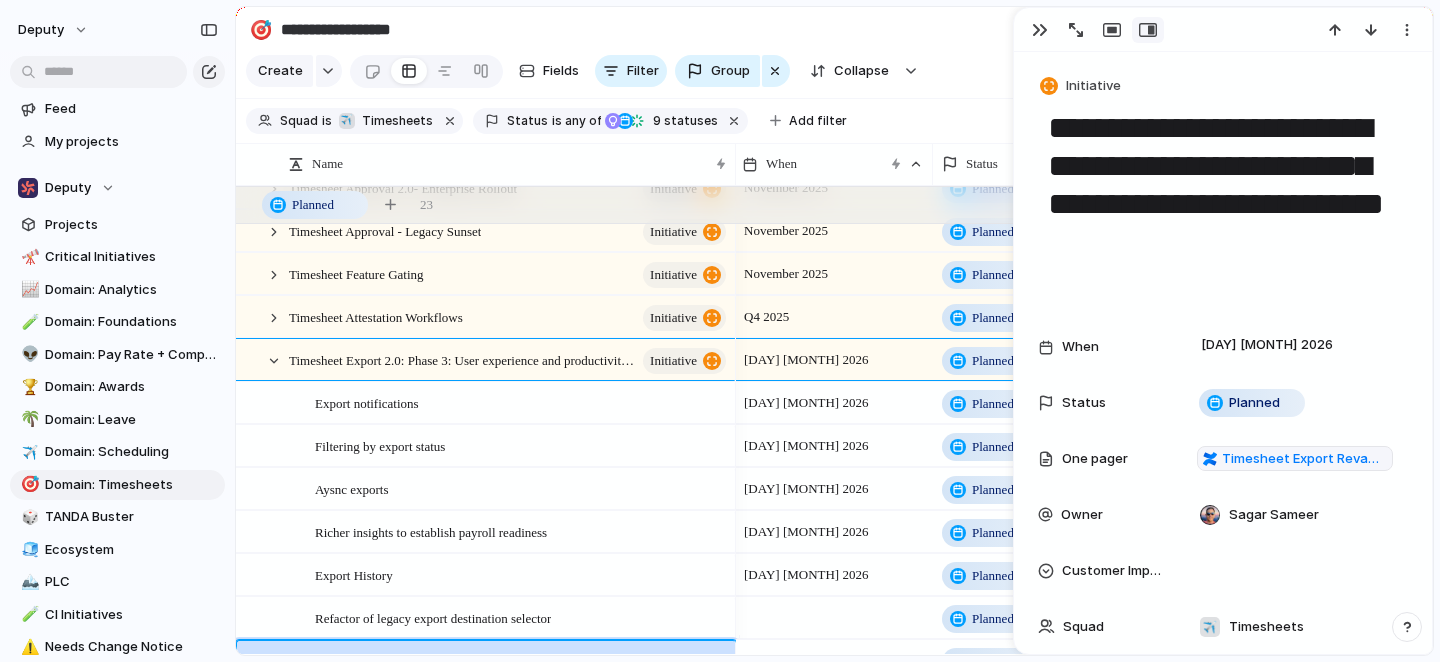 scroll, scrollTop: 483, scrollLeft: 0, axis: vertical 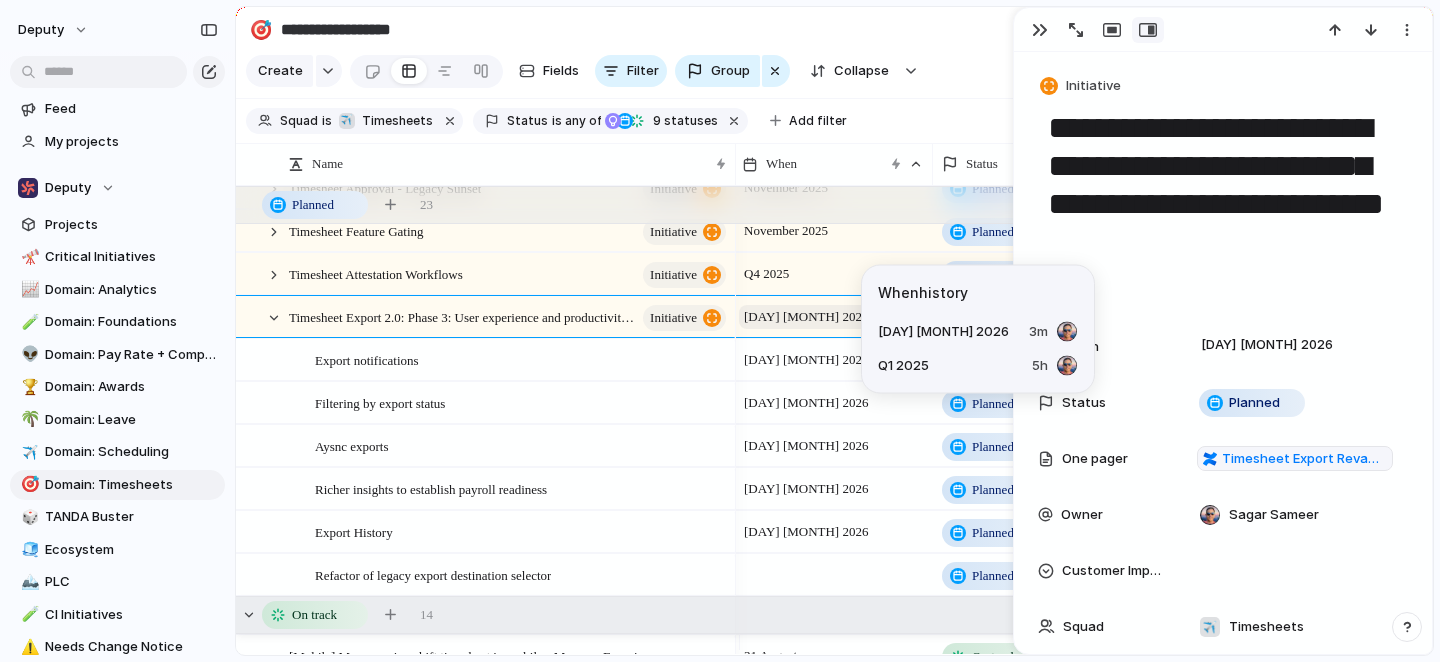 click on "[DAY] [MONTH] 2026" at bounding box center (806, 317) 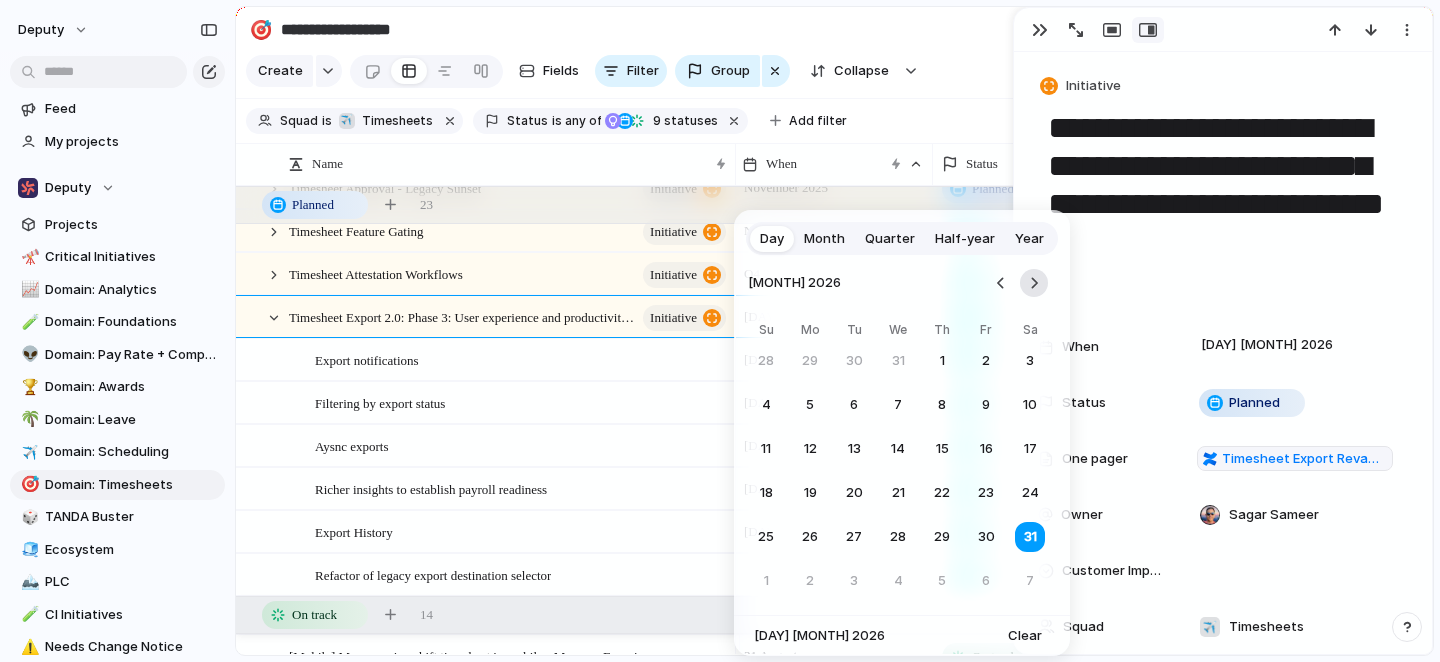 click at bounding box center (1034, 283) 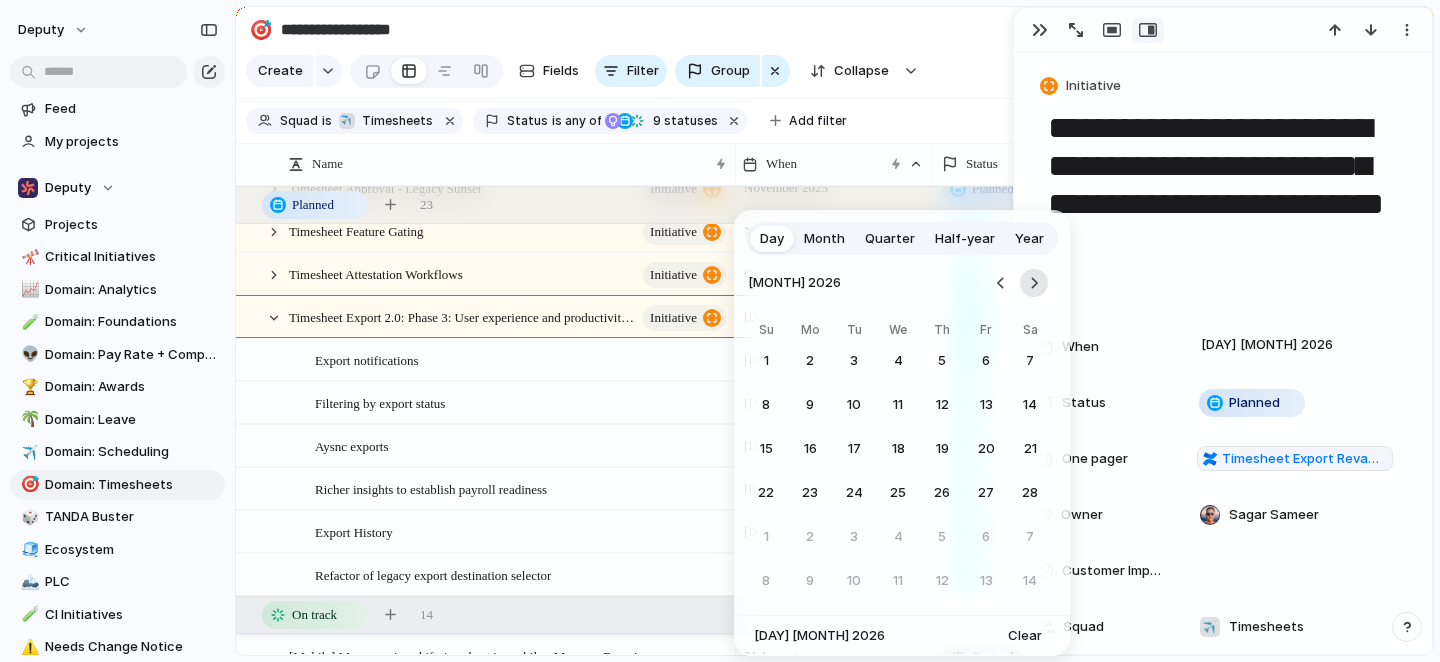 click at bounding box center (1034, 283) 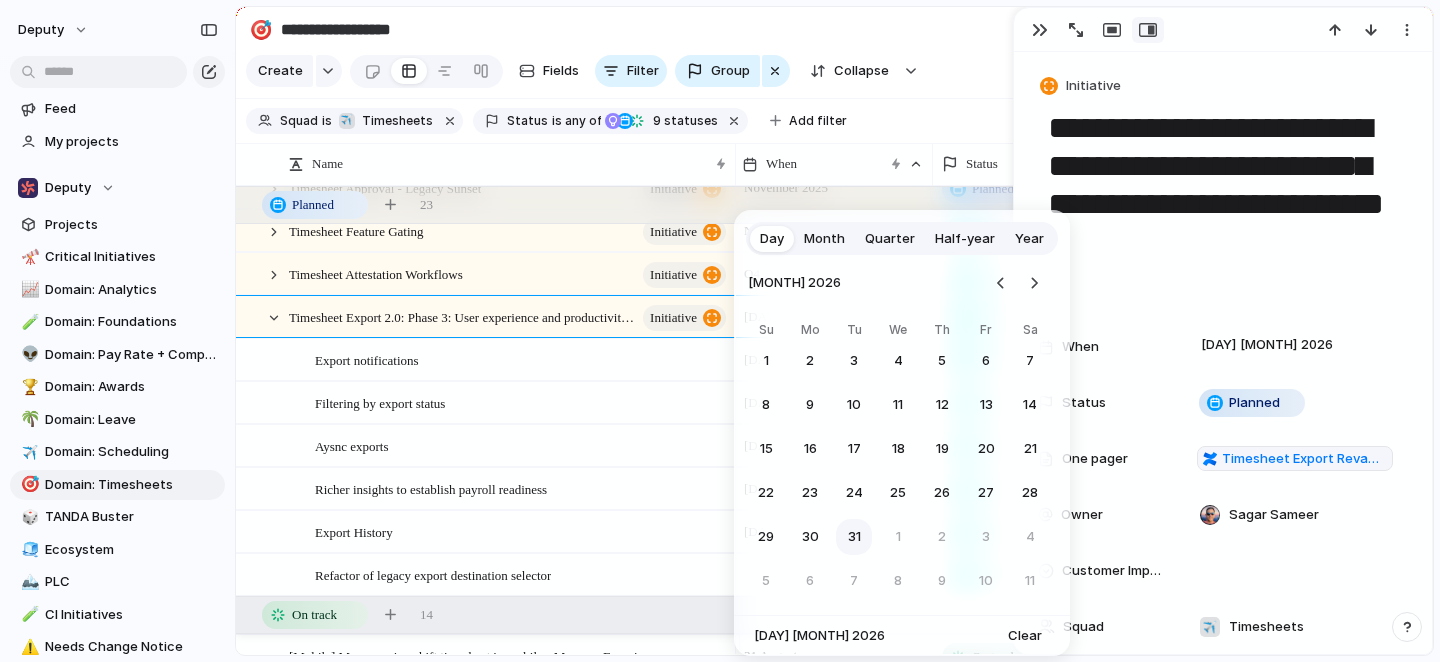 click on "31" at bounding box center [854, 537] 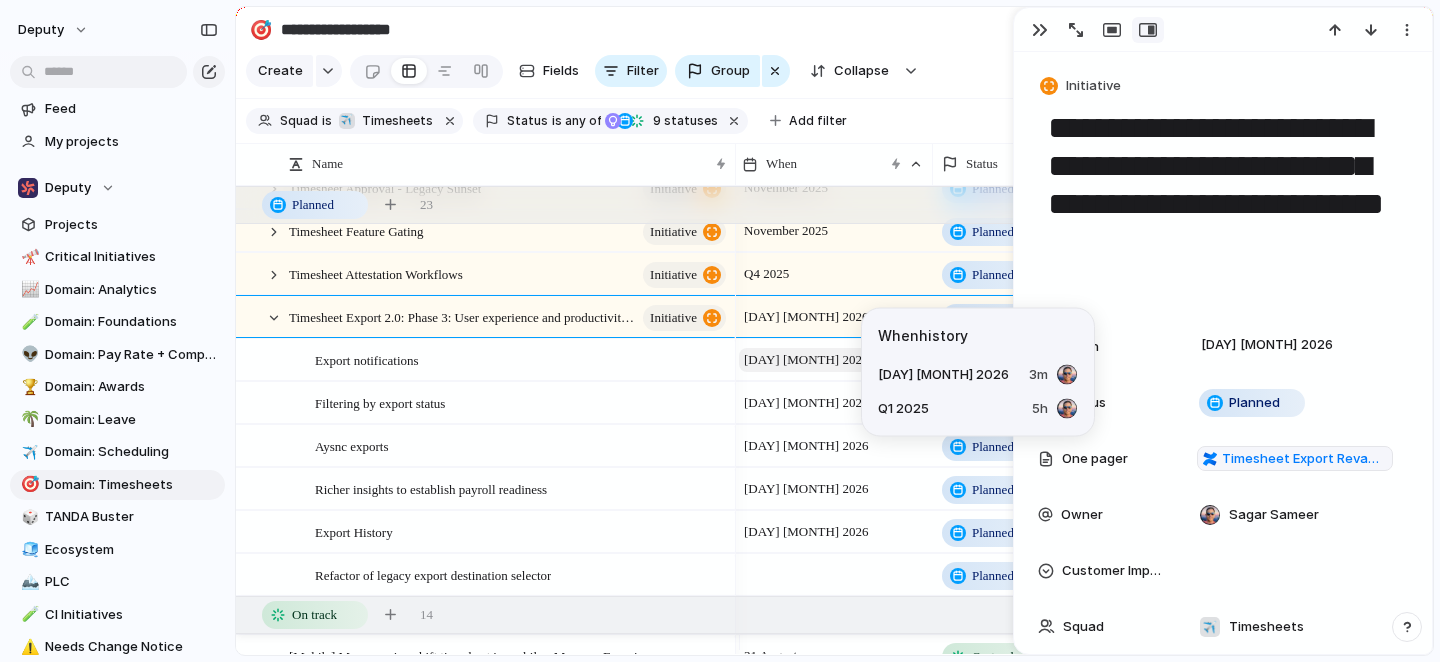 click on "[DAY] [MONTH] 2026" at bounding box center [806, 360] 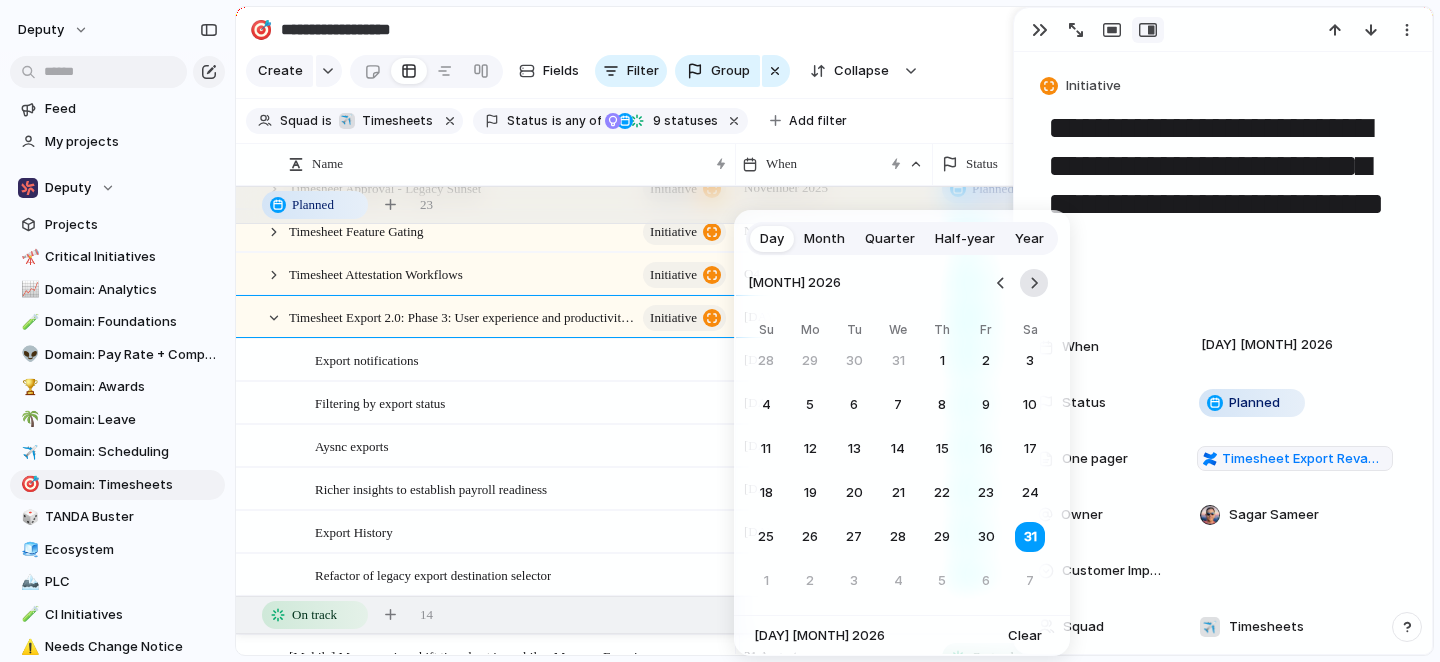click at bounding box center [1034, 283] 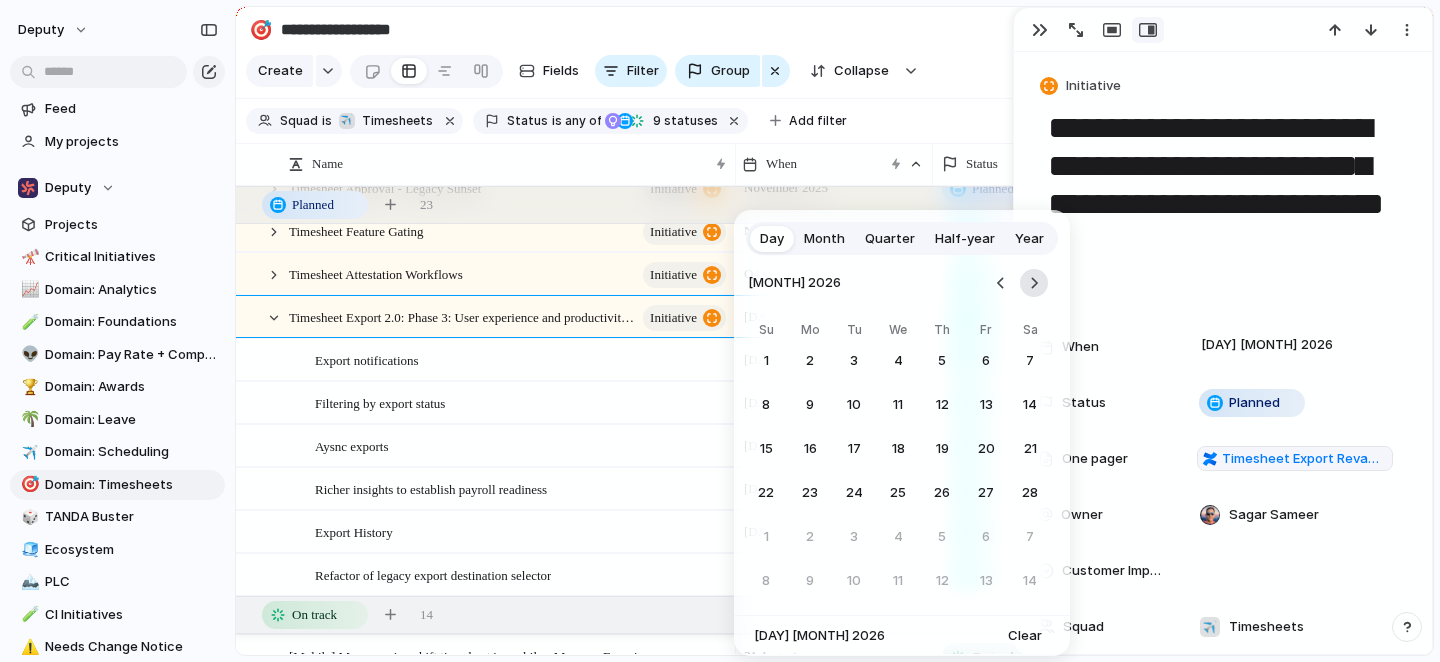 click at bounding box center [1034, 283] 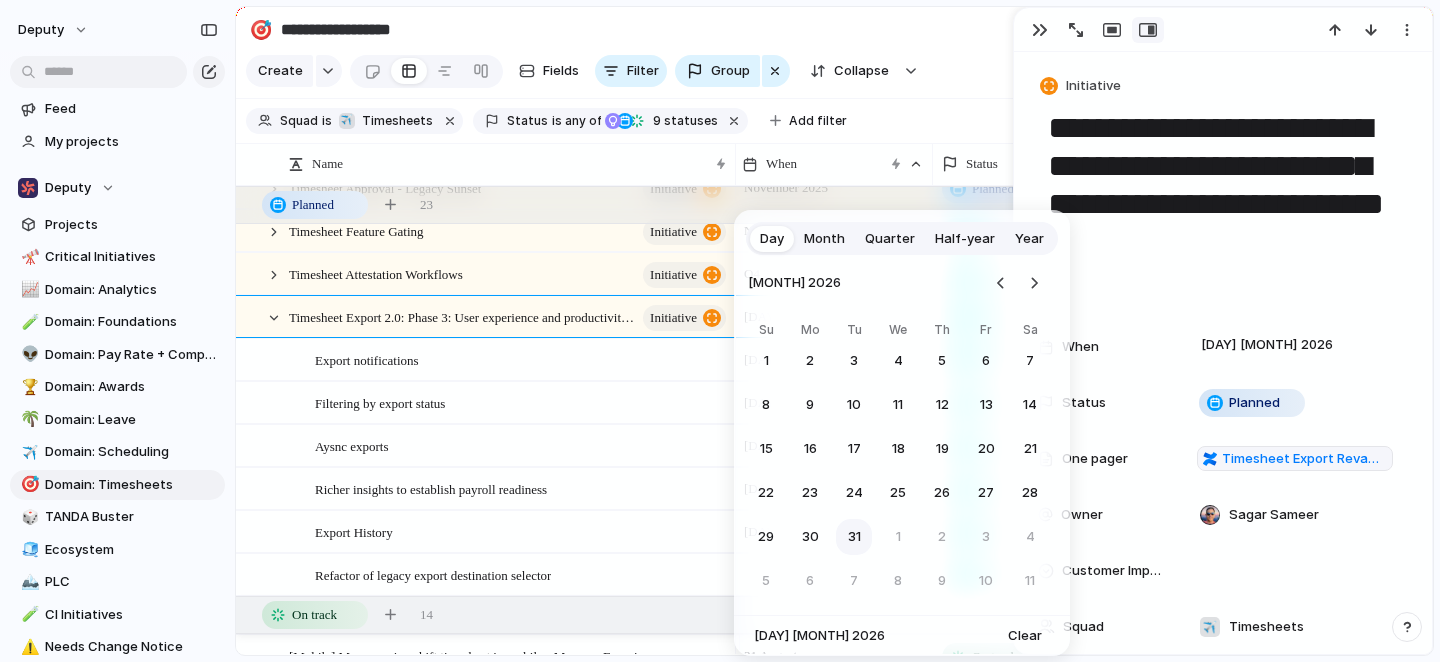 click on "31" at bounding box center [854, 537] 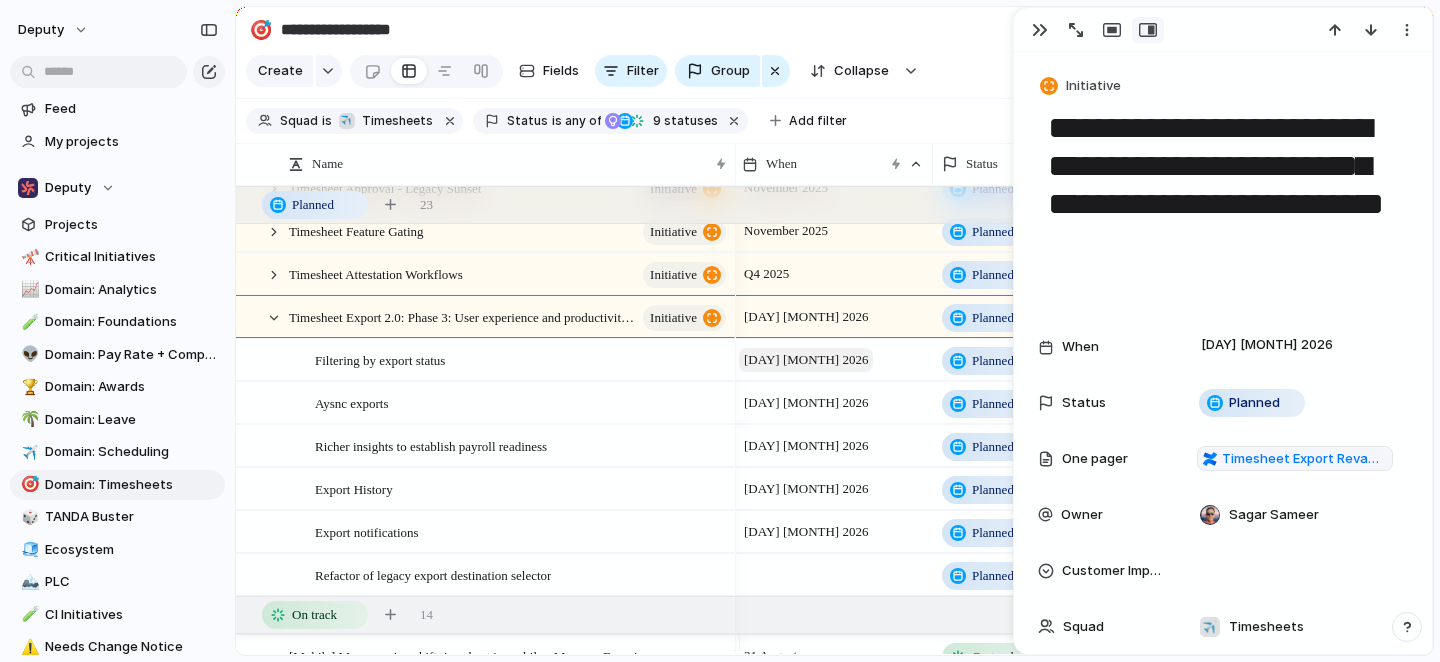 click on "[DAY] [MONTH] 2026" at bounding box center (806, 360) 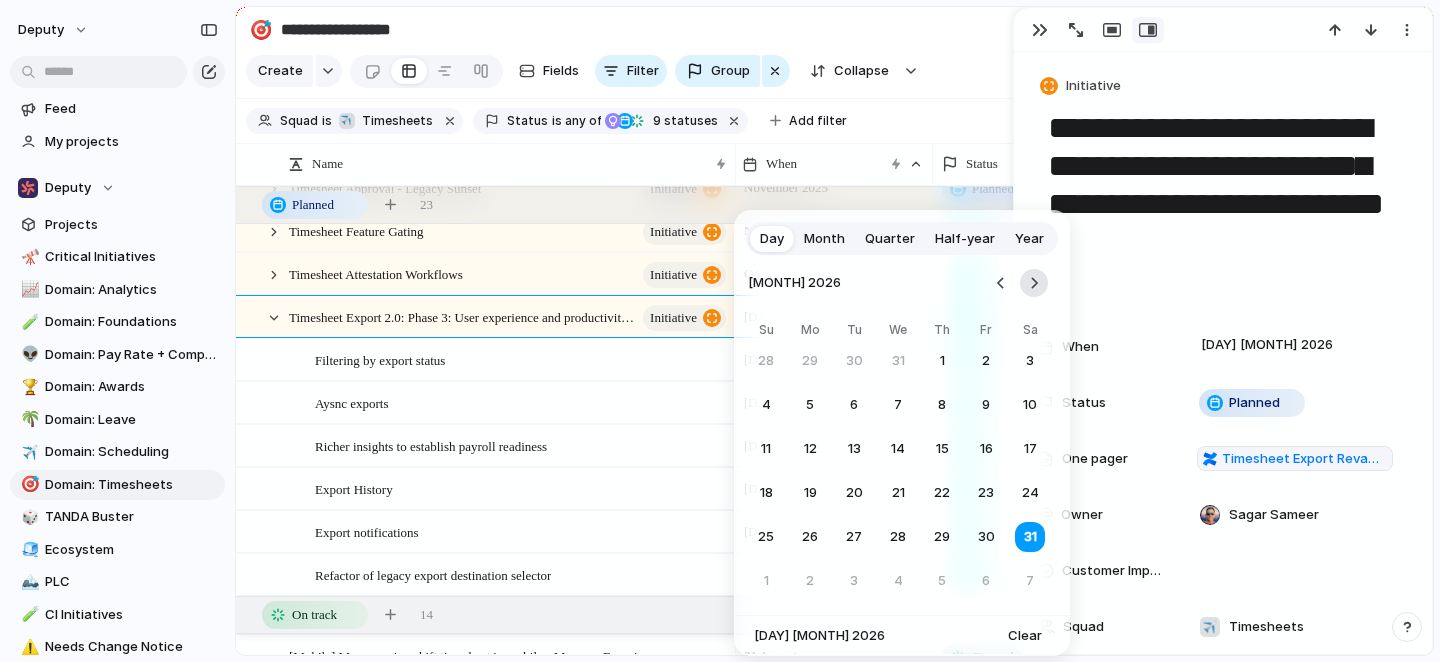 click at bounding box center [1034, 283] 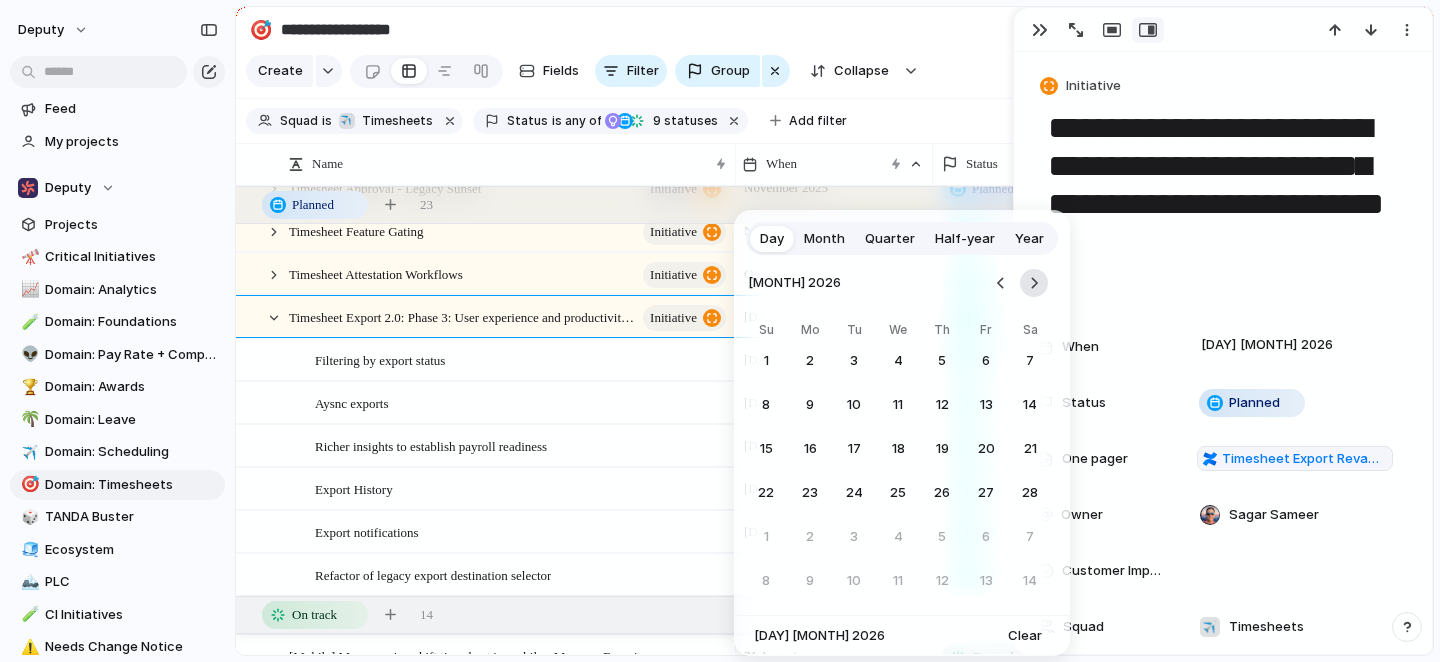 click at bounding box center (1034, 283) 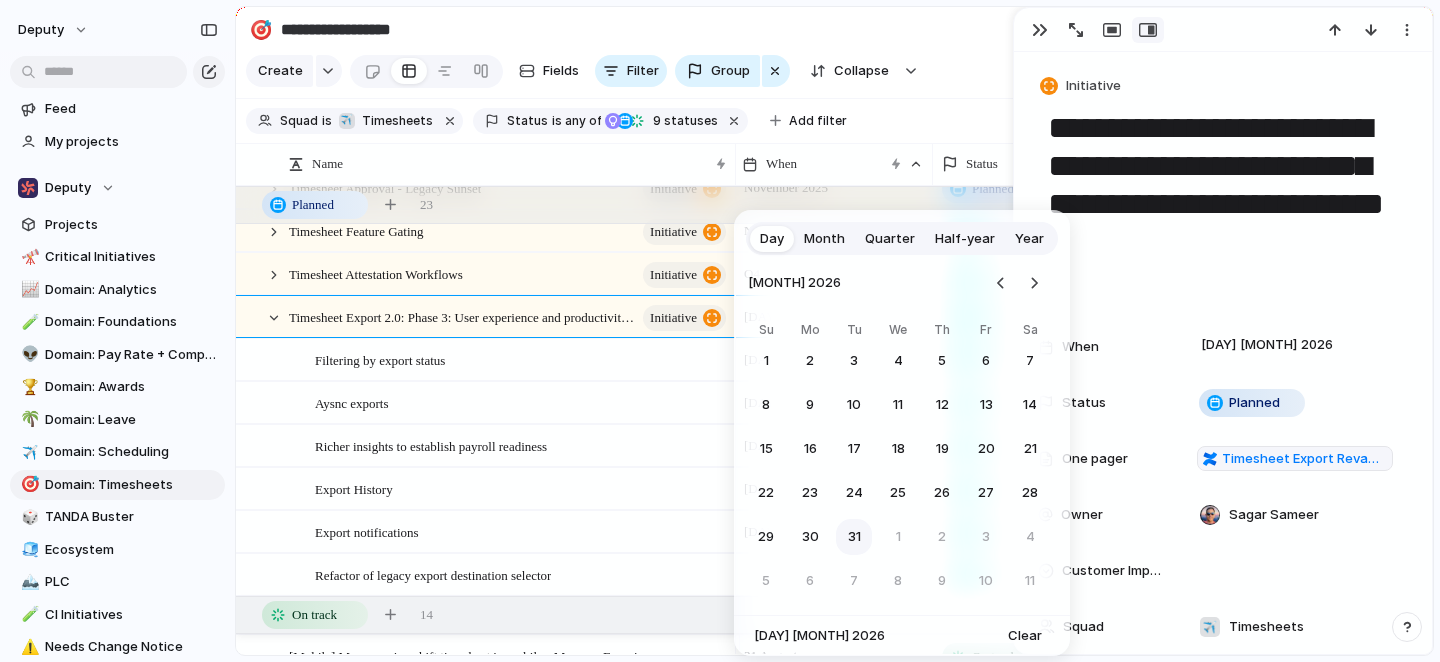 click on "31" at bounding box center (854, 537) 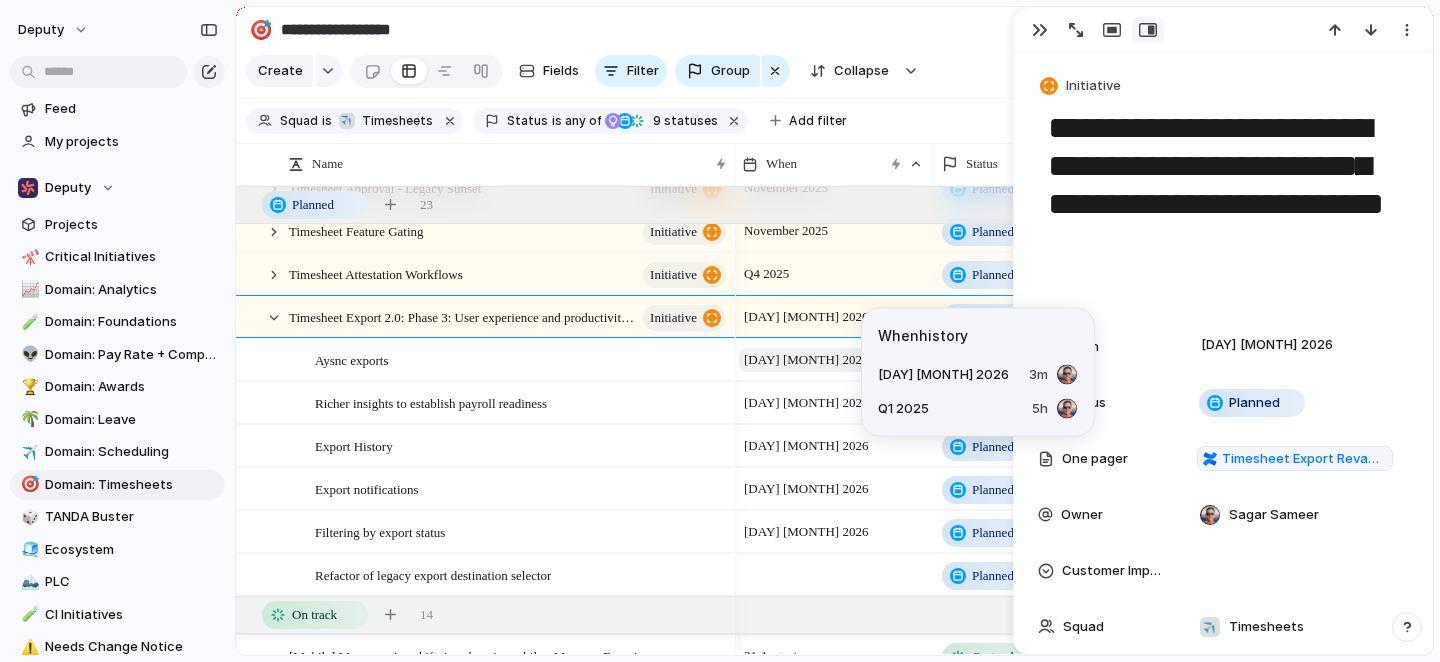 click on "[DAY] [MONTH] 2026" at bounding box center [806, 360] 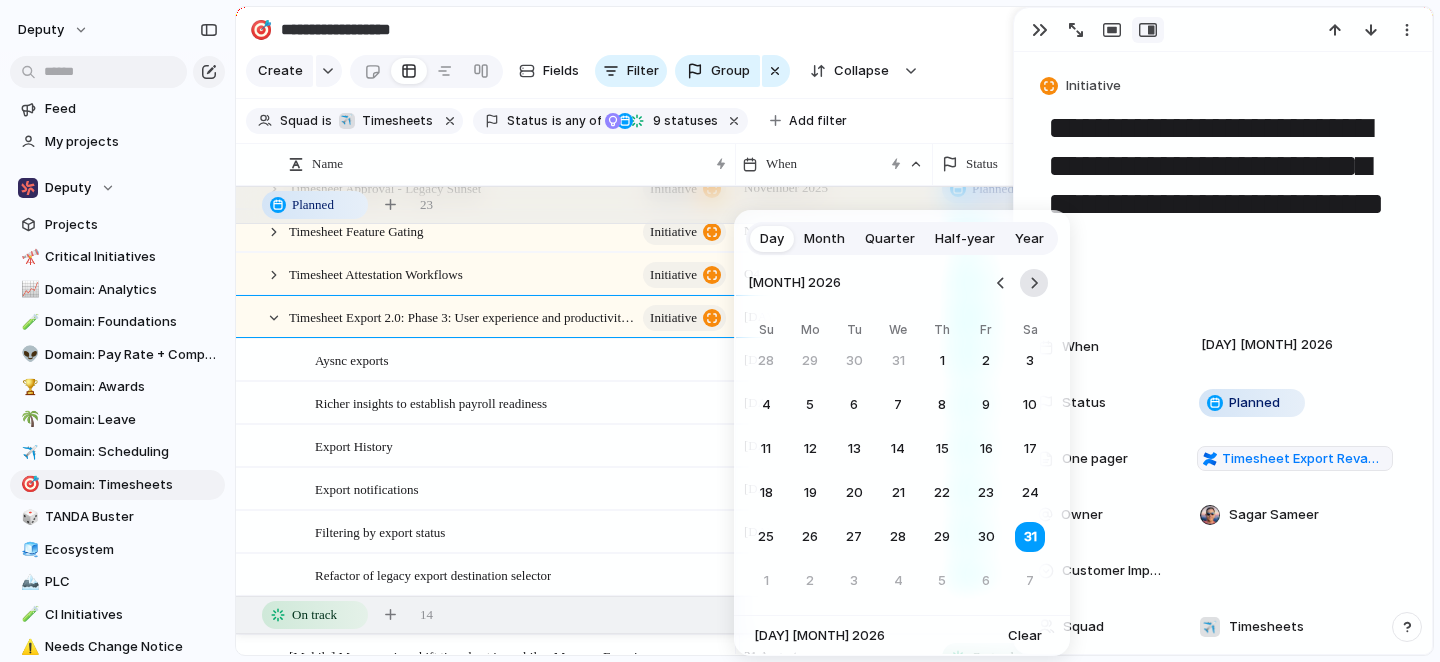 click at bounding box center [1034, 283] 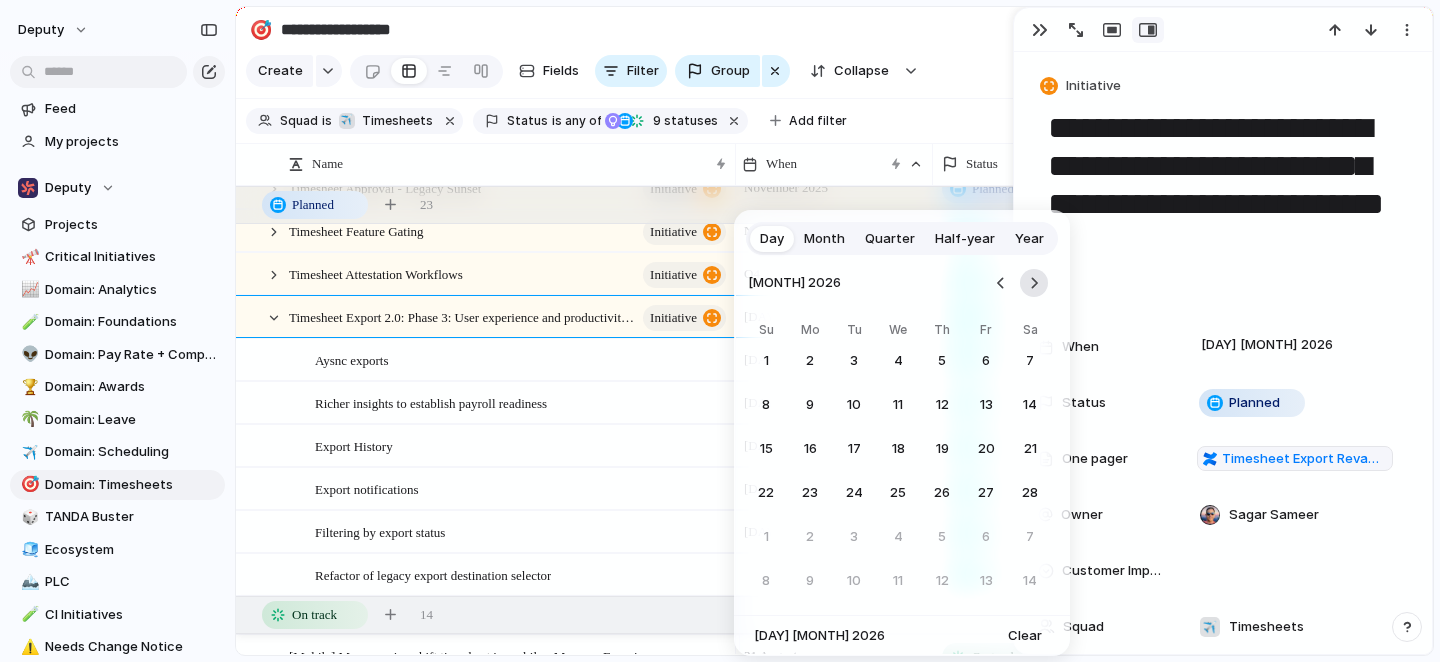 click at bounding box center [1034, 283] 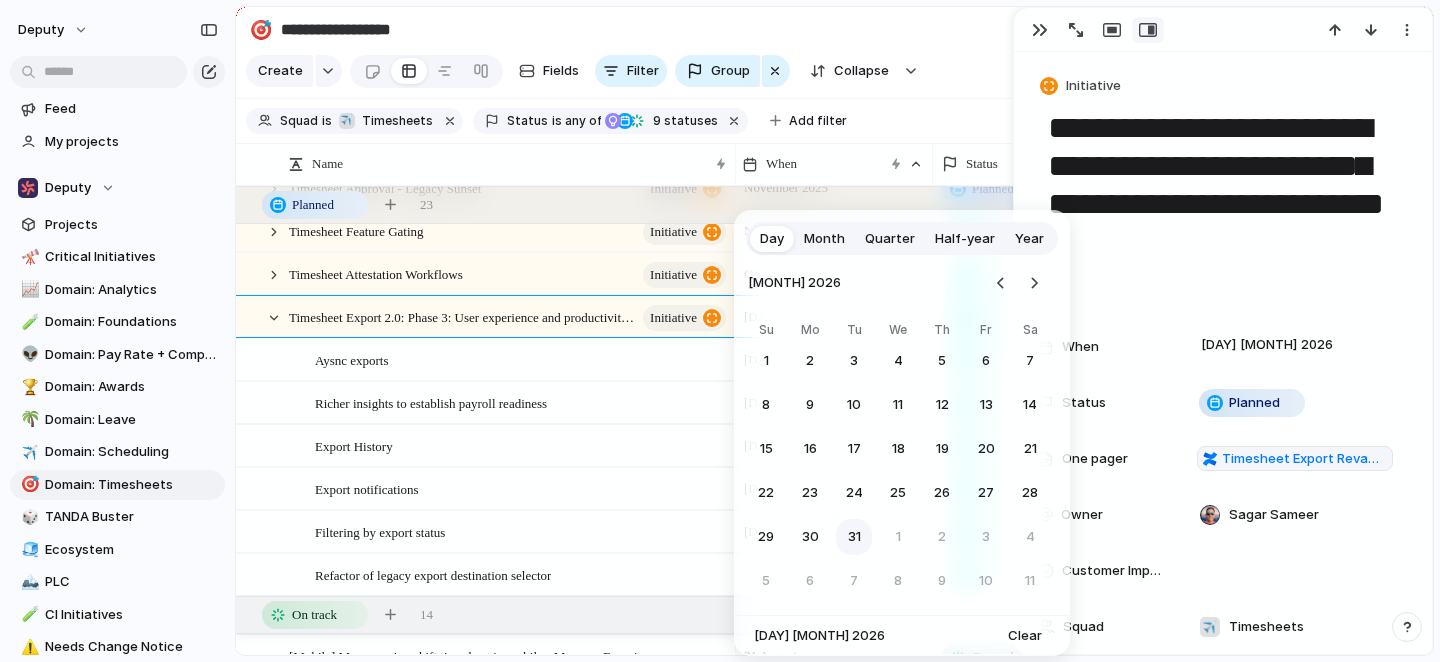 click on "31" at bounding box center (854, 537) 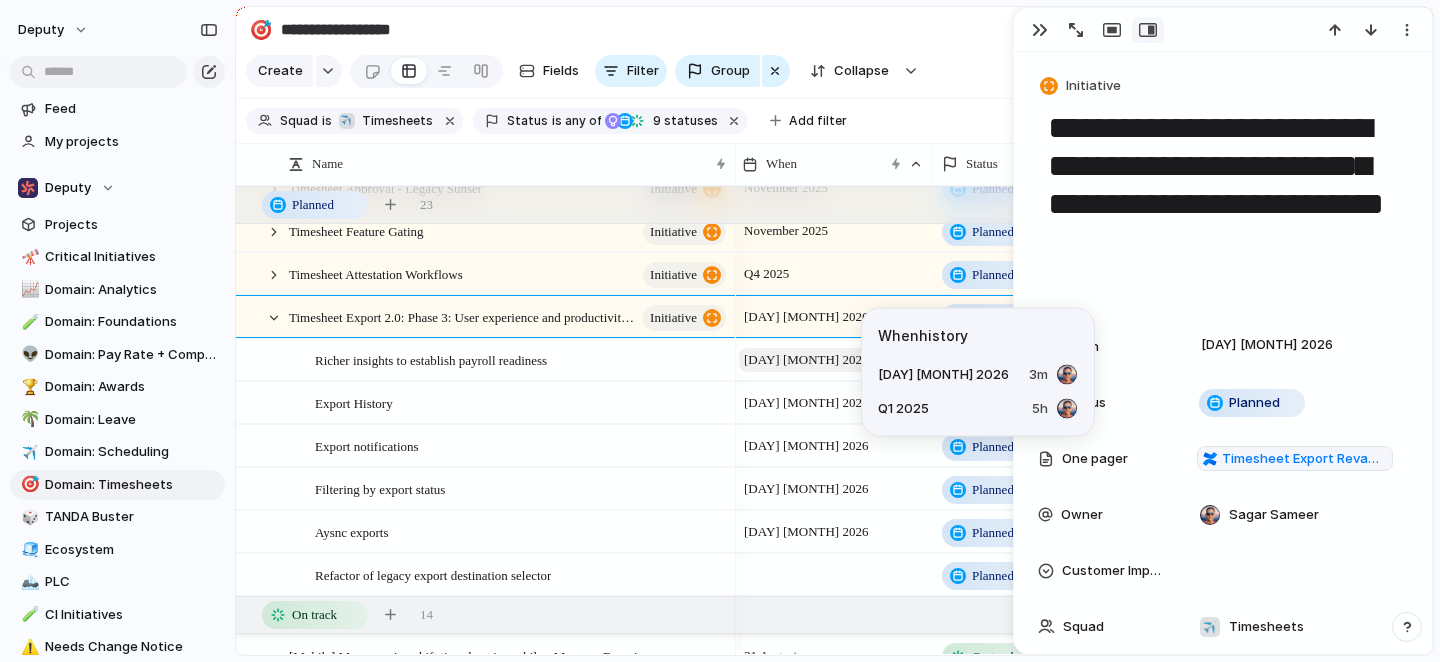 click on "[DAY] [MONTH] 2026" at bounding box center [806, 360] 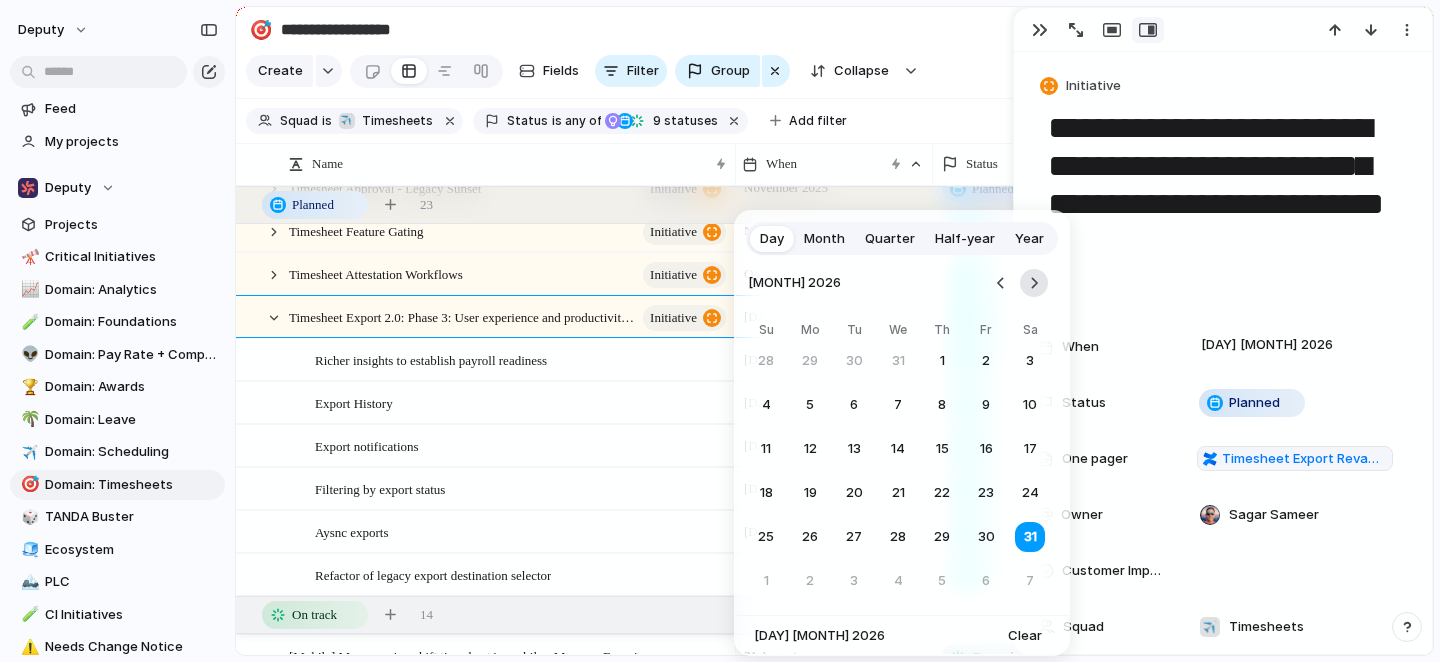 click at bounding box center (1034, 283) 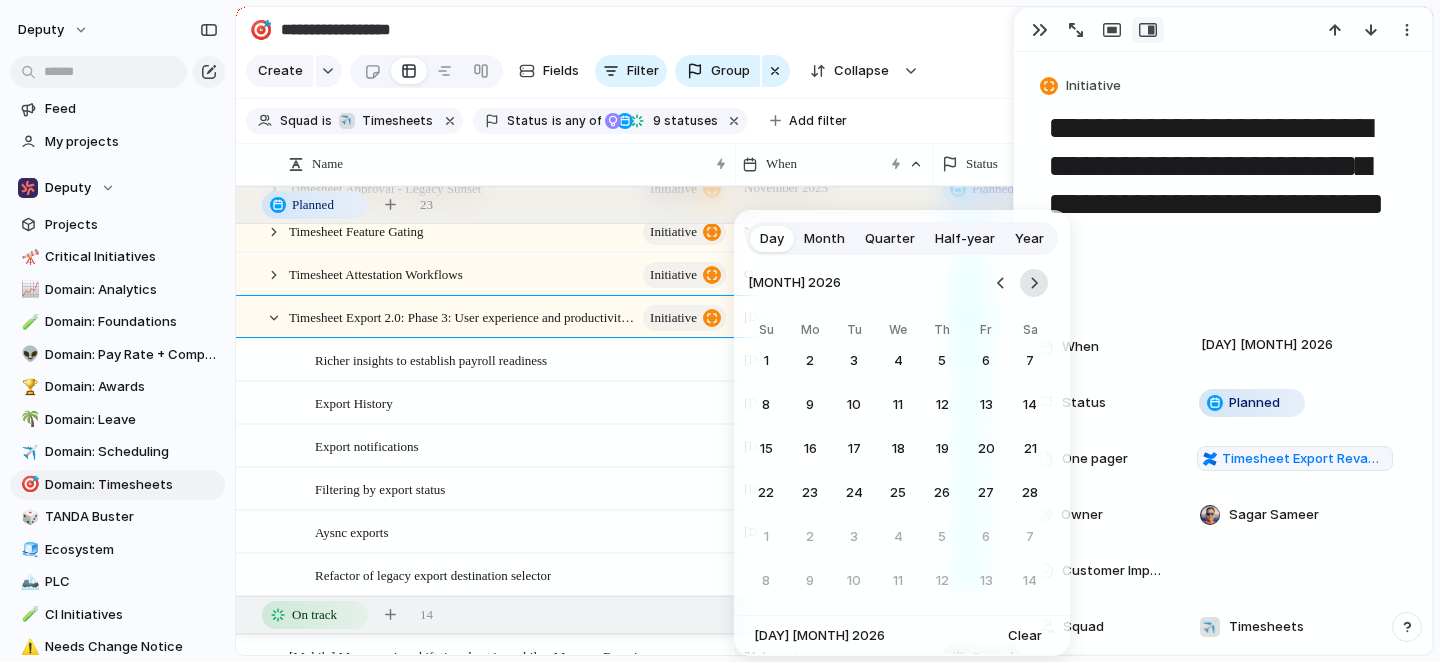 click at bounding box center [1034, 283] 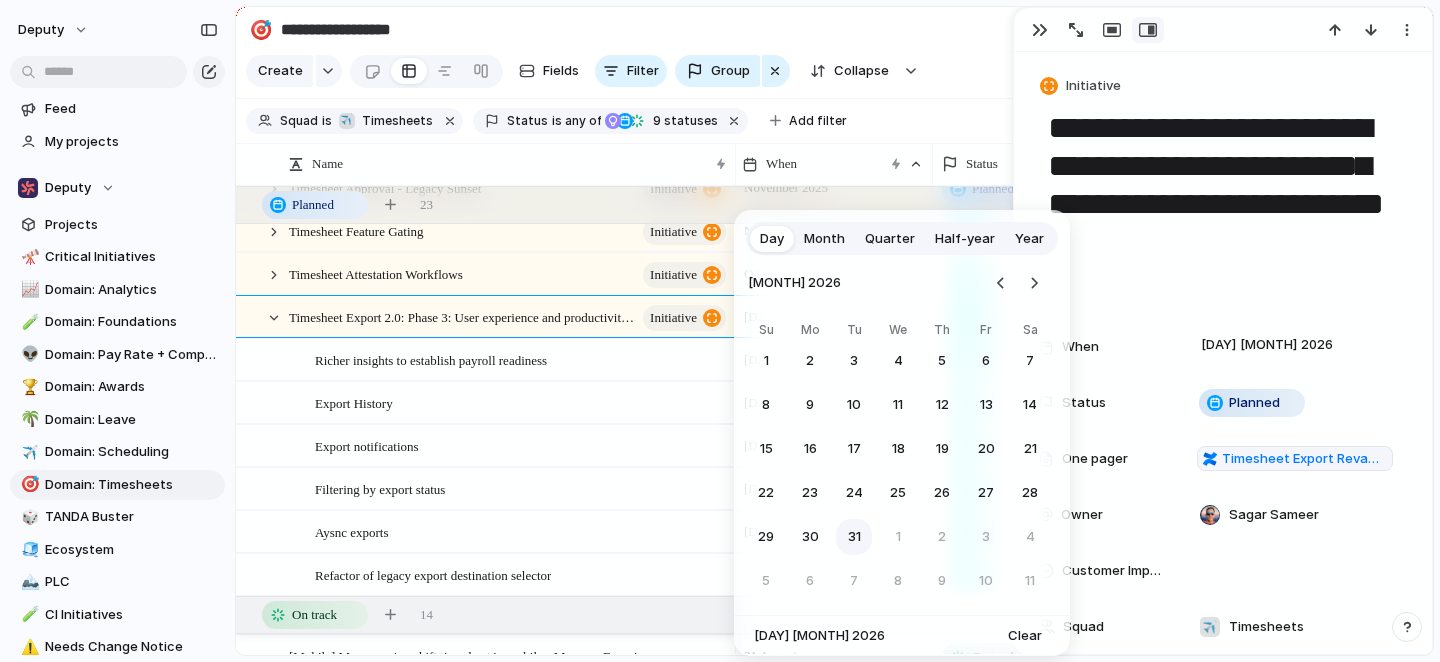 click on "31" at bounding box center (854, 537) 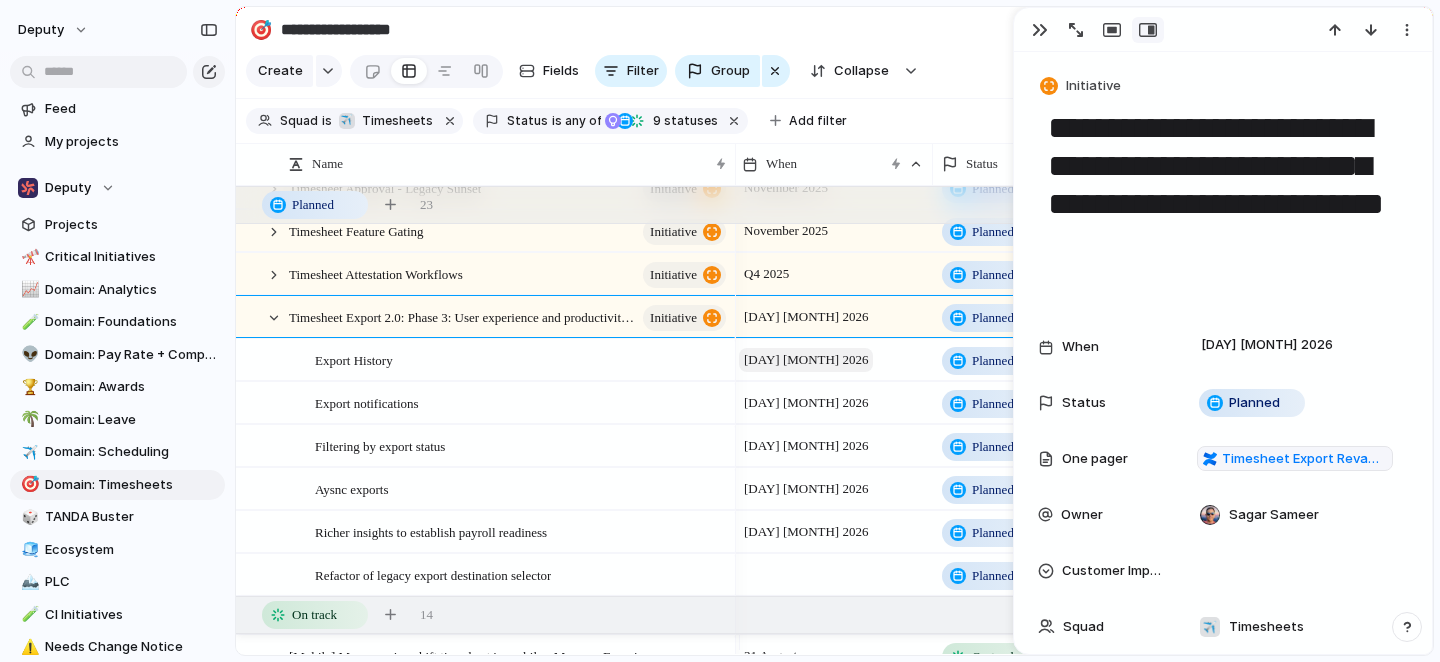 click on "[DAY] [MONTH] 2026" at bounding box center [806, 360] 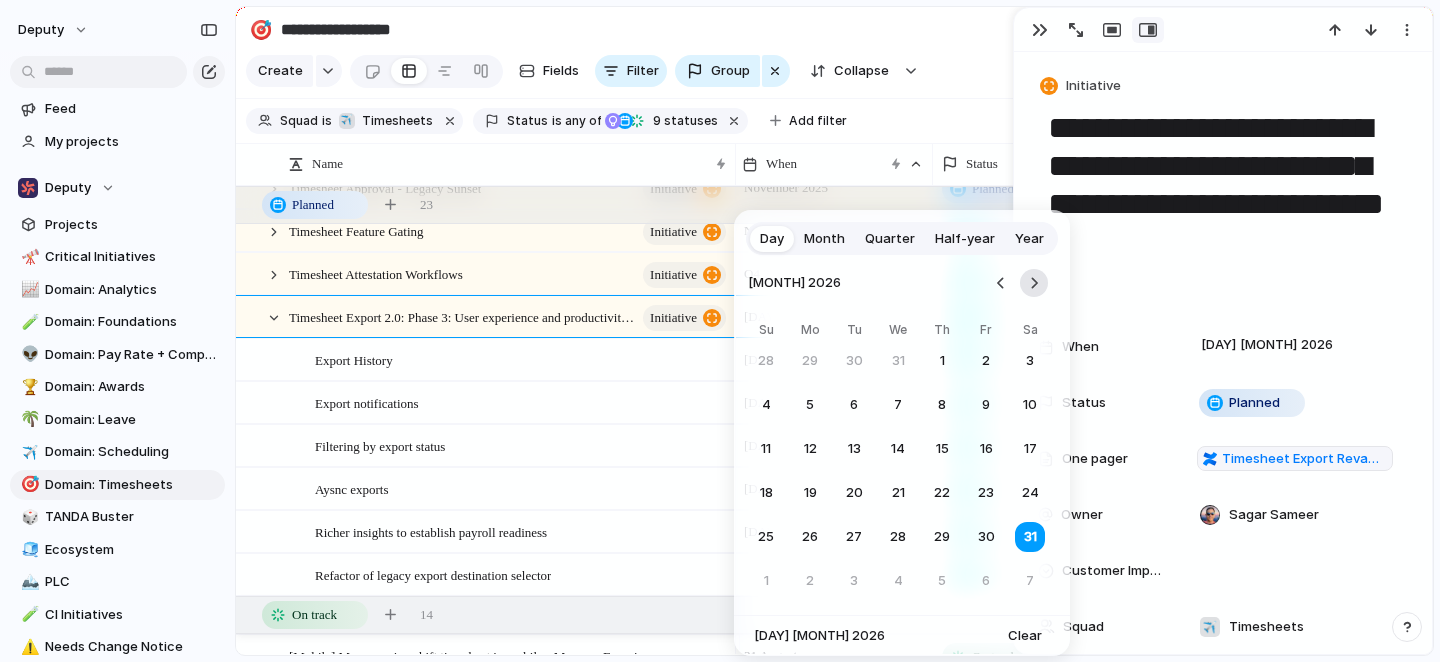 click at bounding box center [1034, 283] 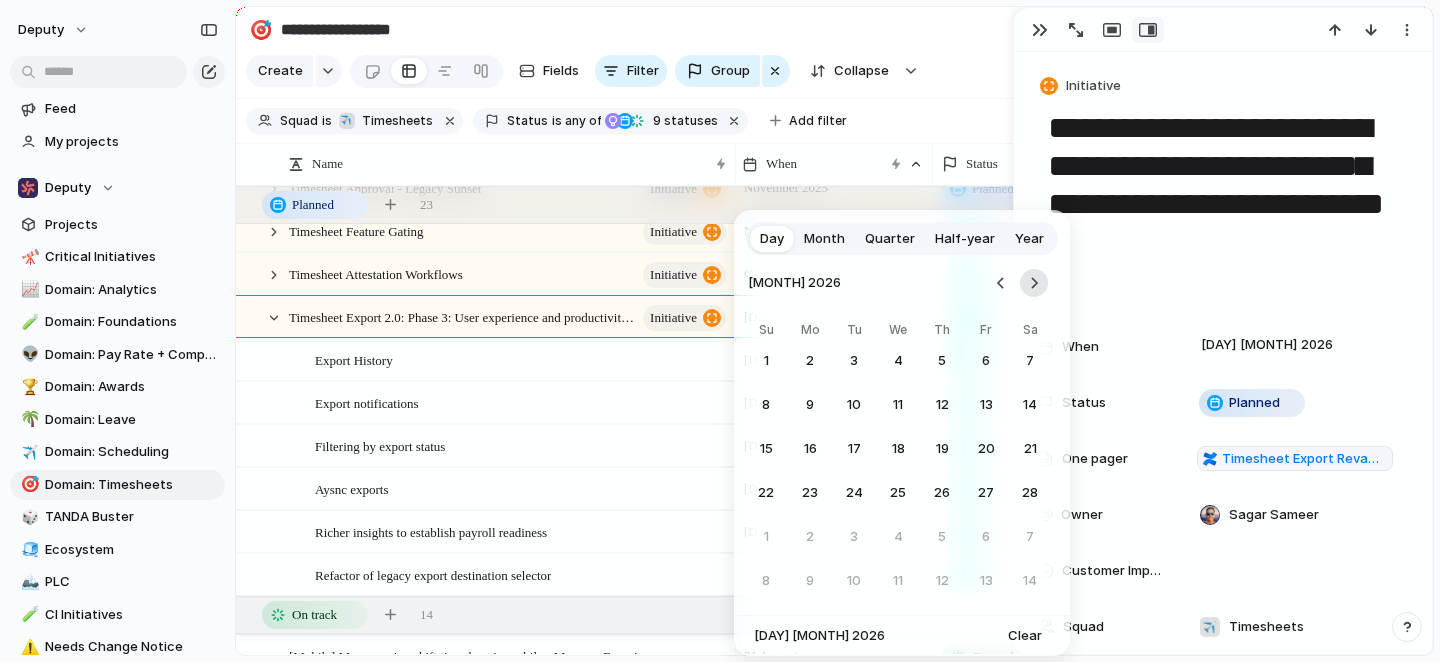 click at bounding box center [1034, 283] 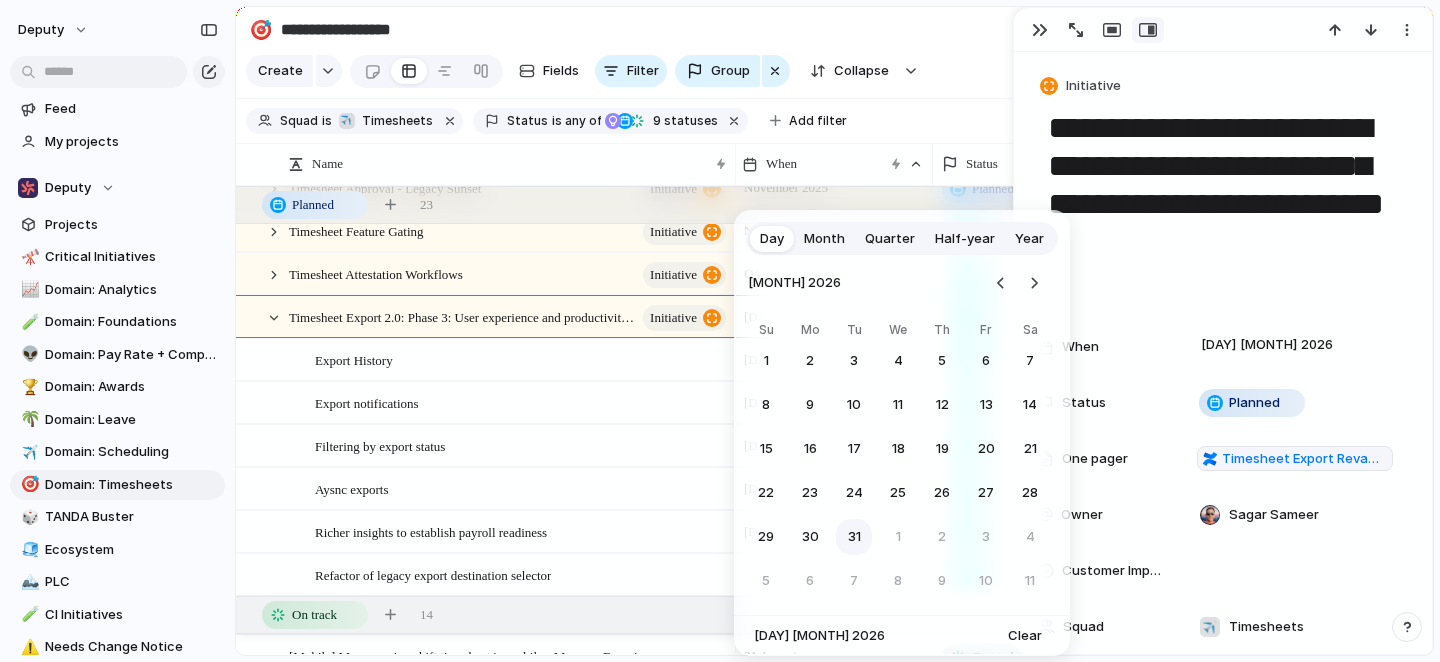 click on "31" at bounding box center [854, 537] 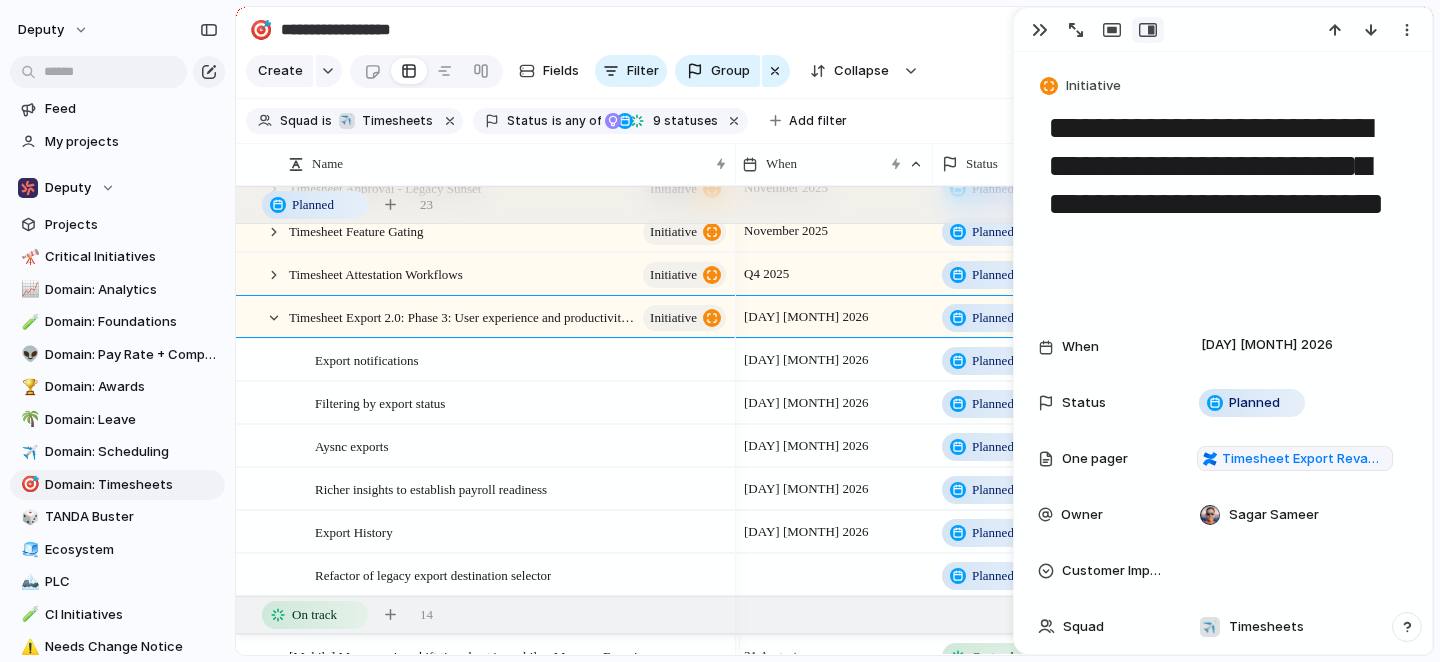 click at bounding box center [833, 560] 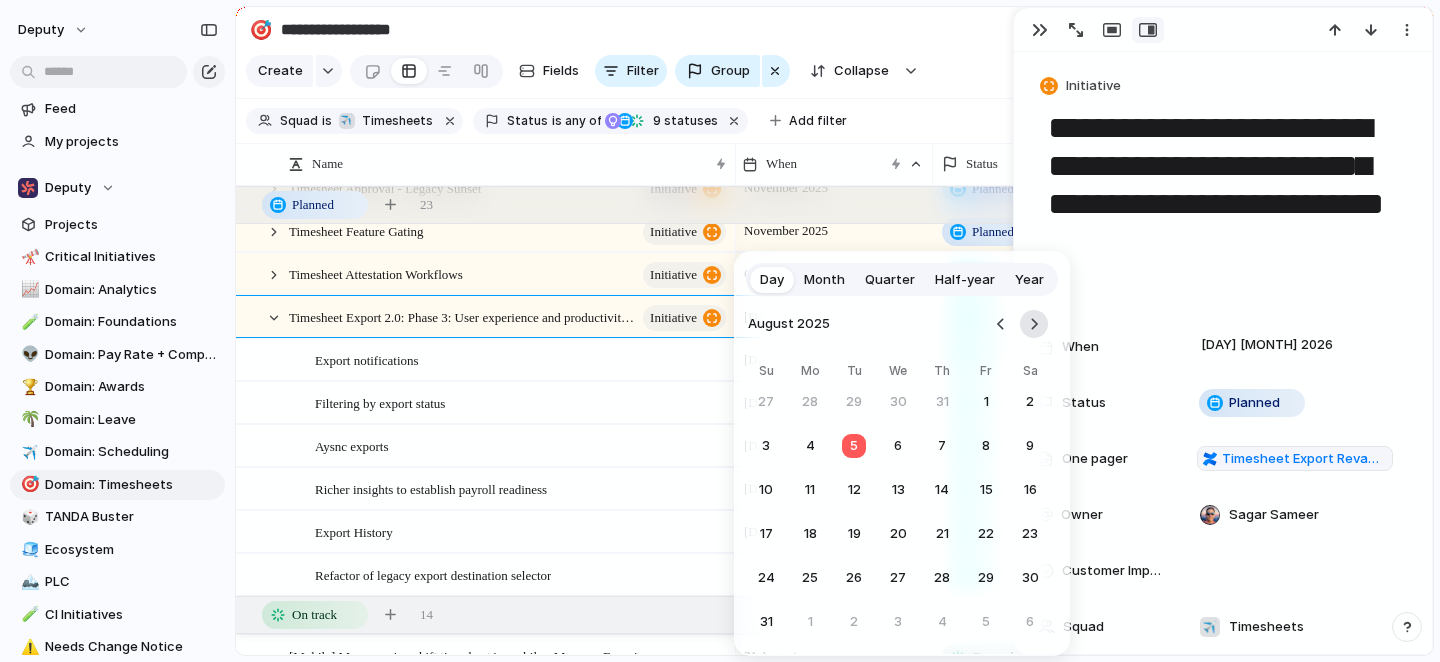 click at bounding box center [1034, 324] 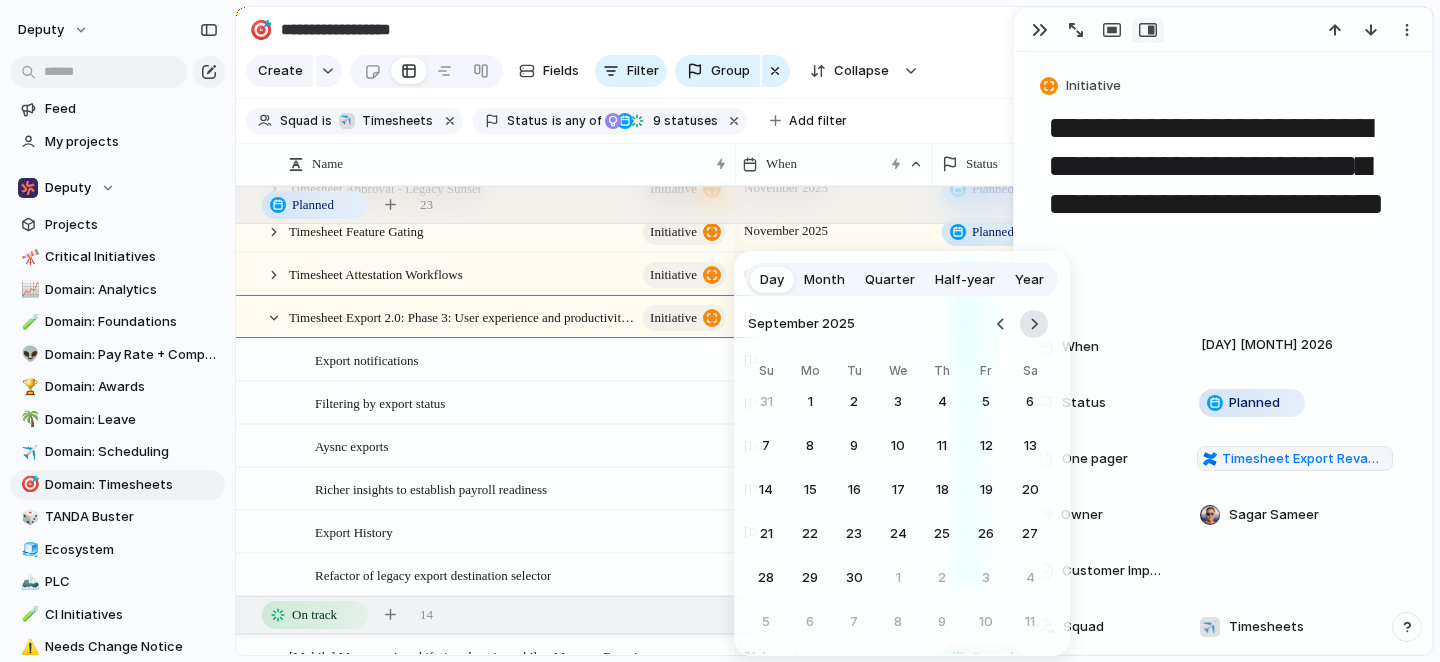 click at bounding box center (1034, 324) 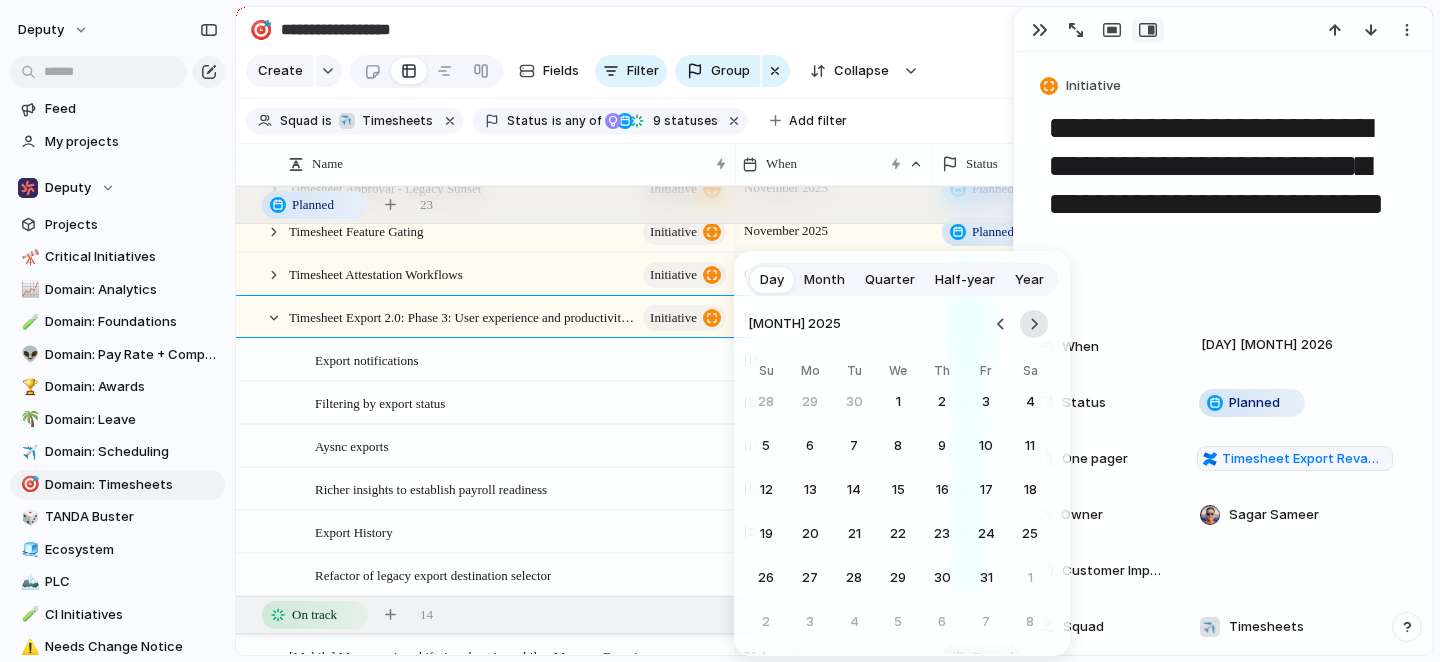click at bounding box center (1034, 324) 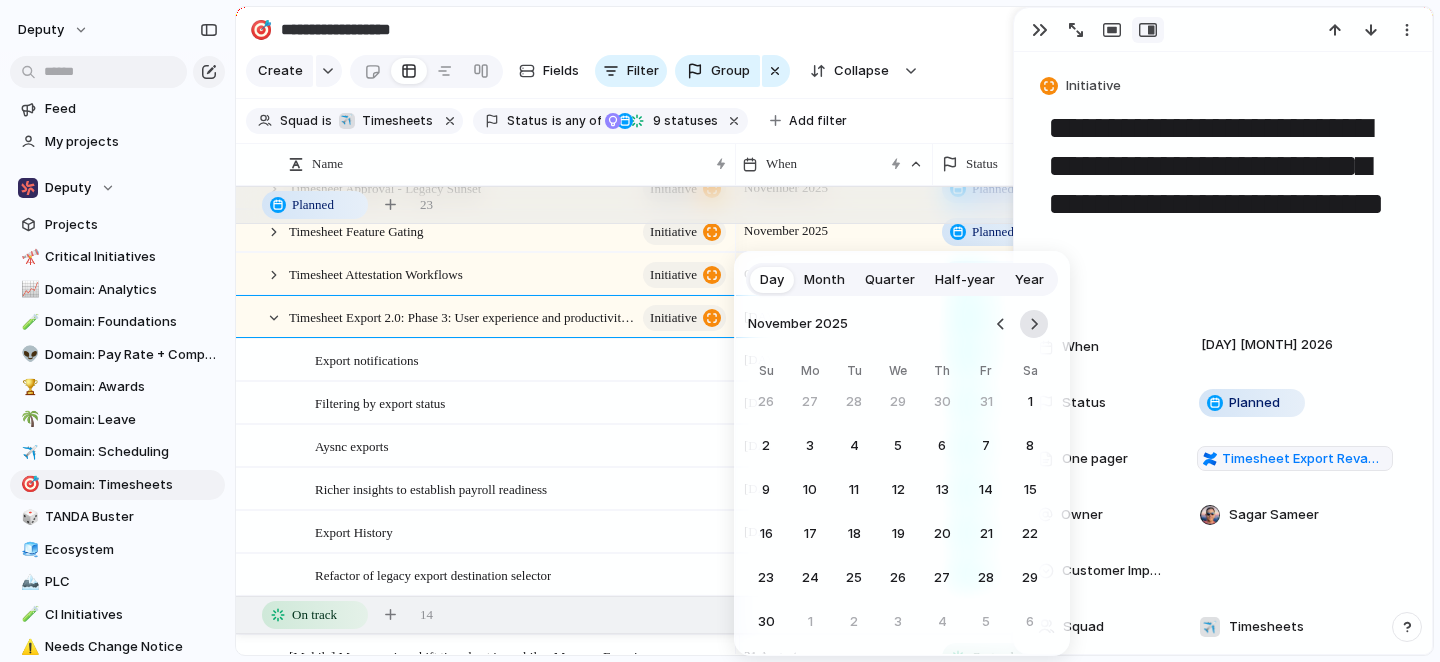 click at bounding box center [1034, 324] 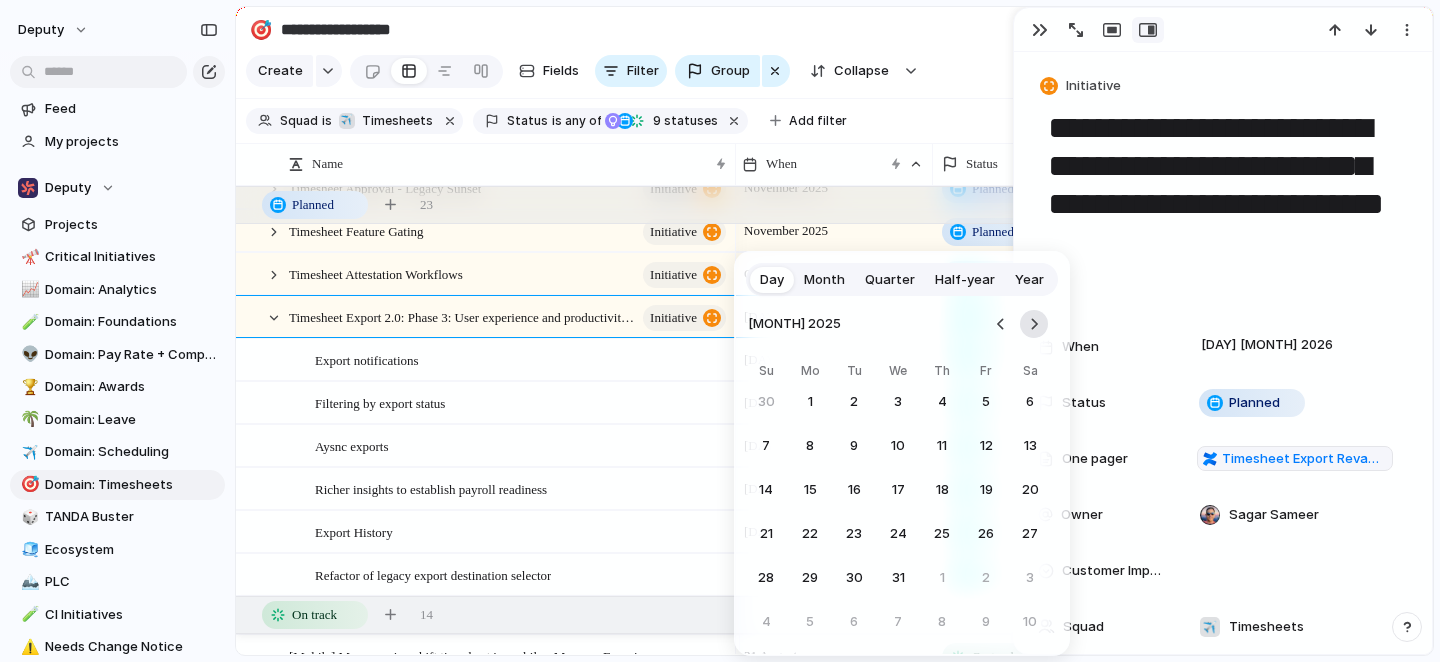 click at bounding box center [1034, 324] 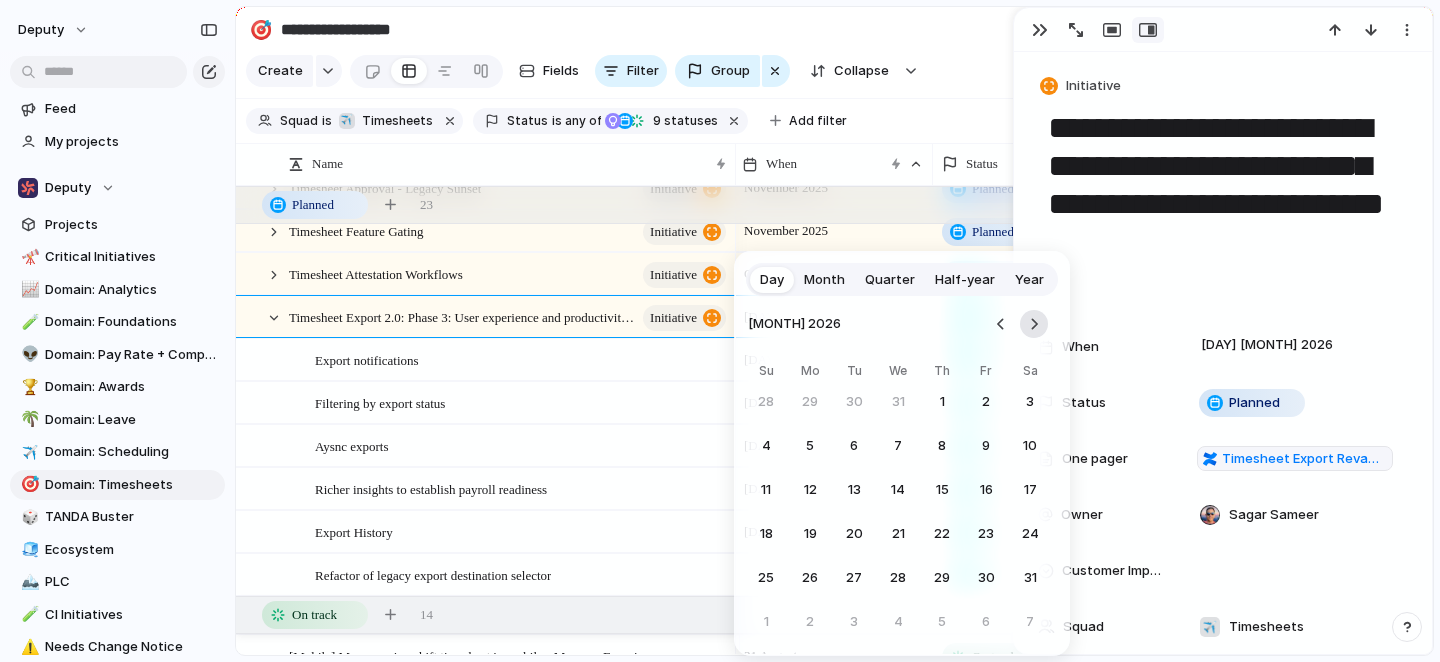 click at bounding box center [1034, 324] 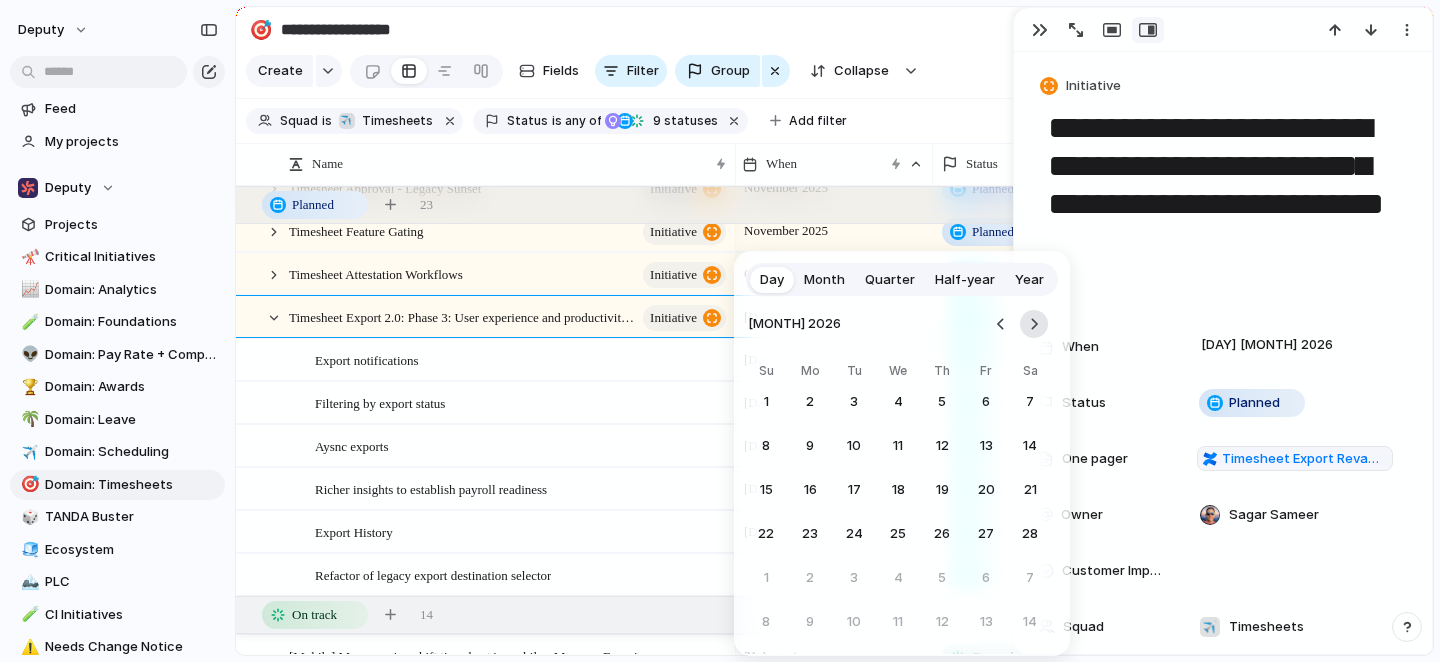 click at bounding box center [1034, 324] 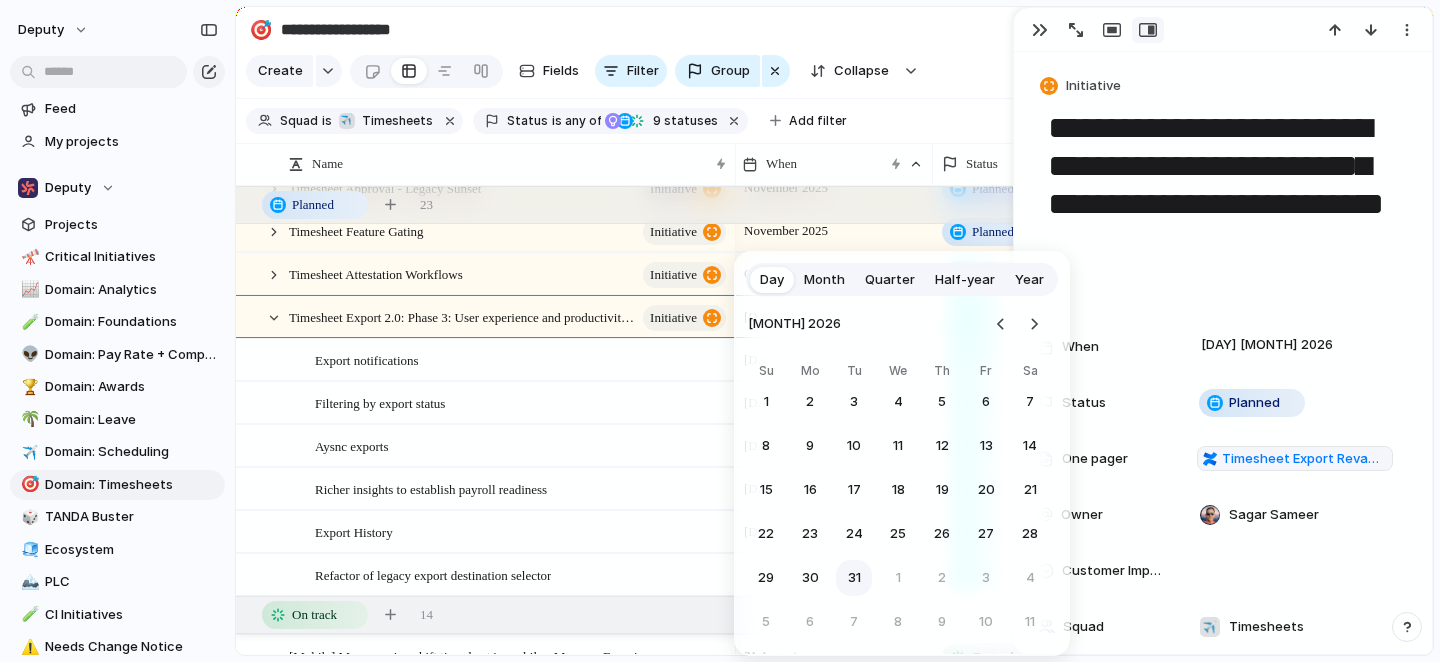 click on "31" at bounding box center [854, 578] 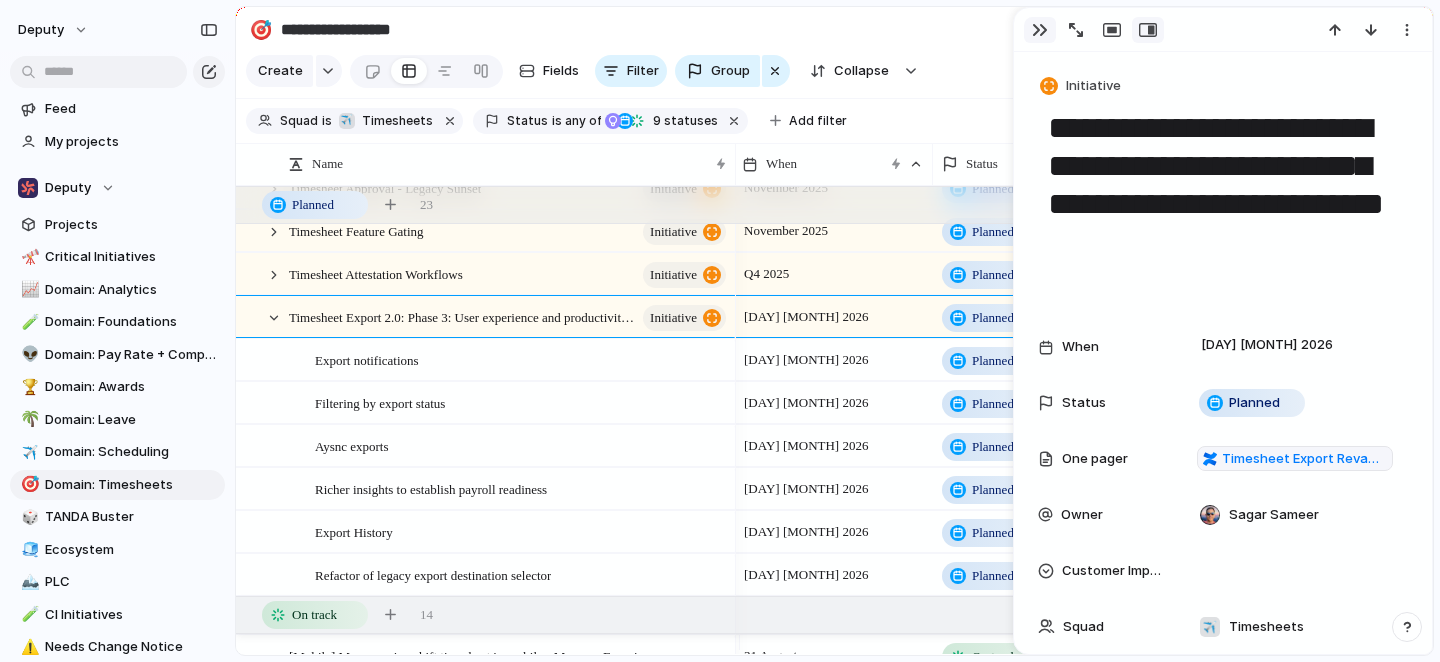 click at bounding box center [1040, 30] 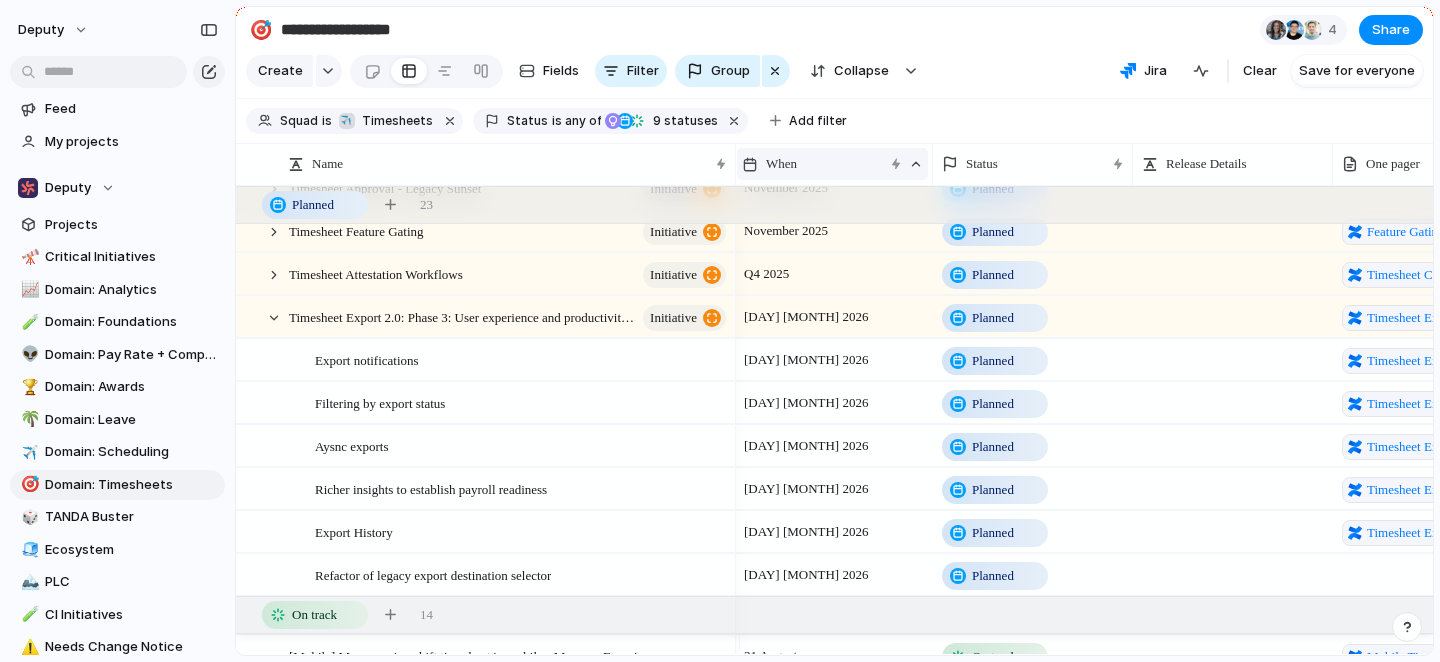 drag, startPoint x: 734, startPoint y: 170, endPoint x: 860, endPoint y: 170, distance: 126 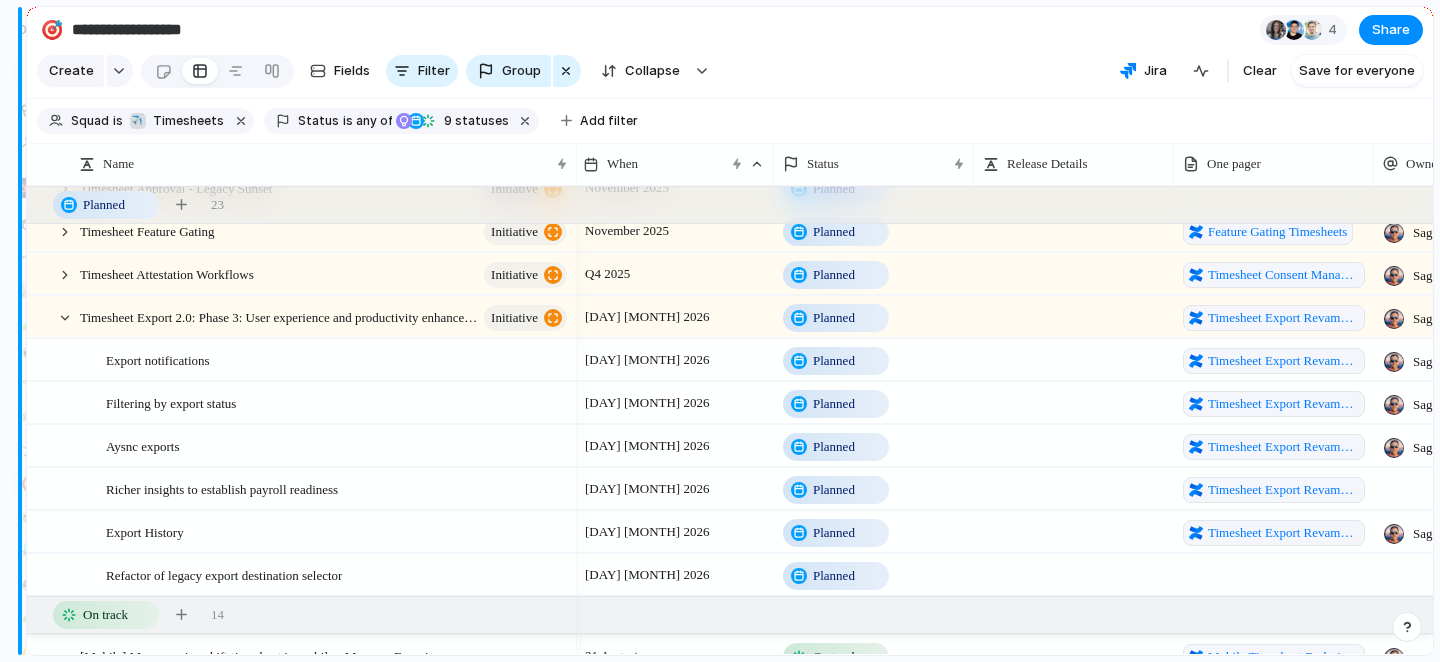 drag, startPoint x: 234, startPoint y: 61, endPoint x: 15, endPoint y: 61, distance: 219 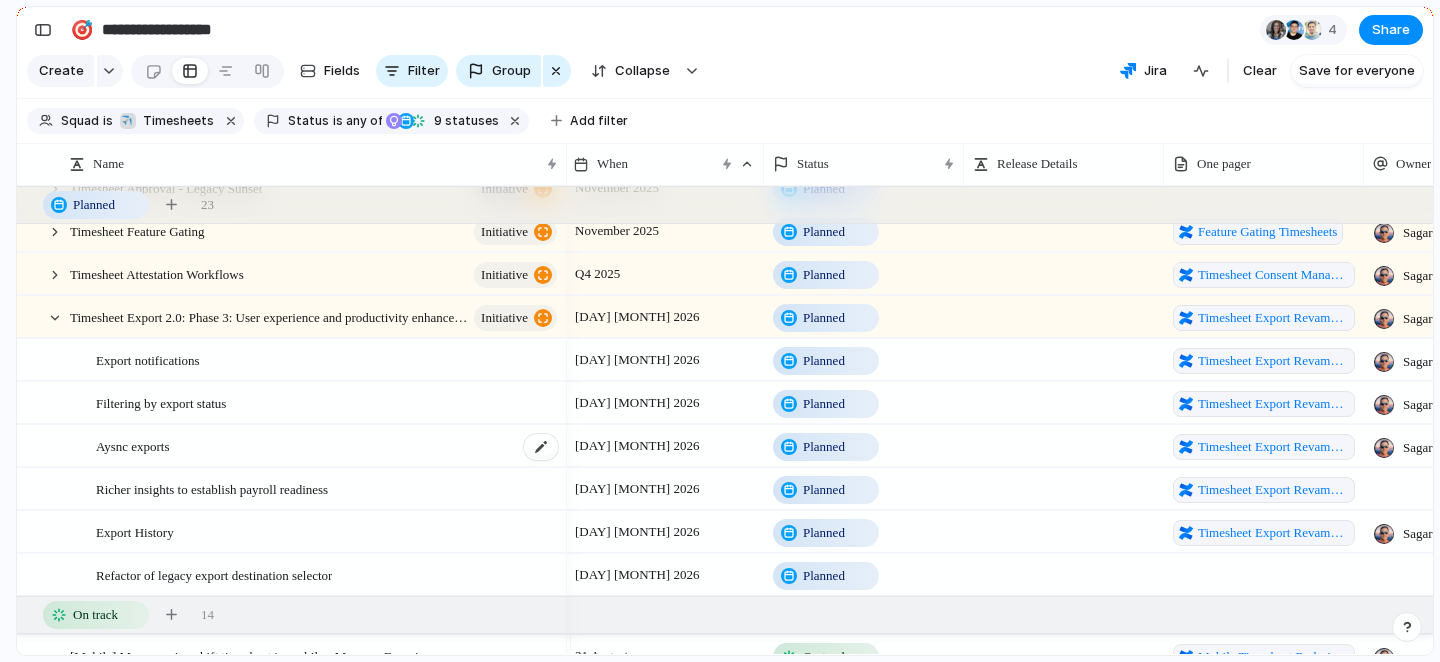 scroll, scrollTop: 446, scrollLeft: 0, axis: vertical 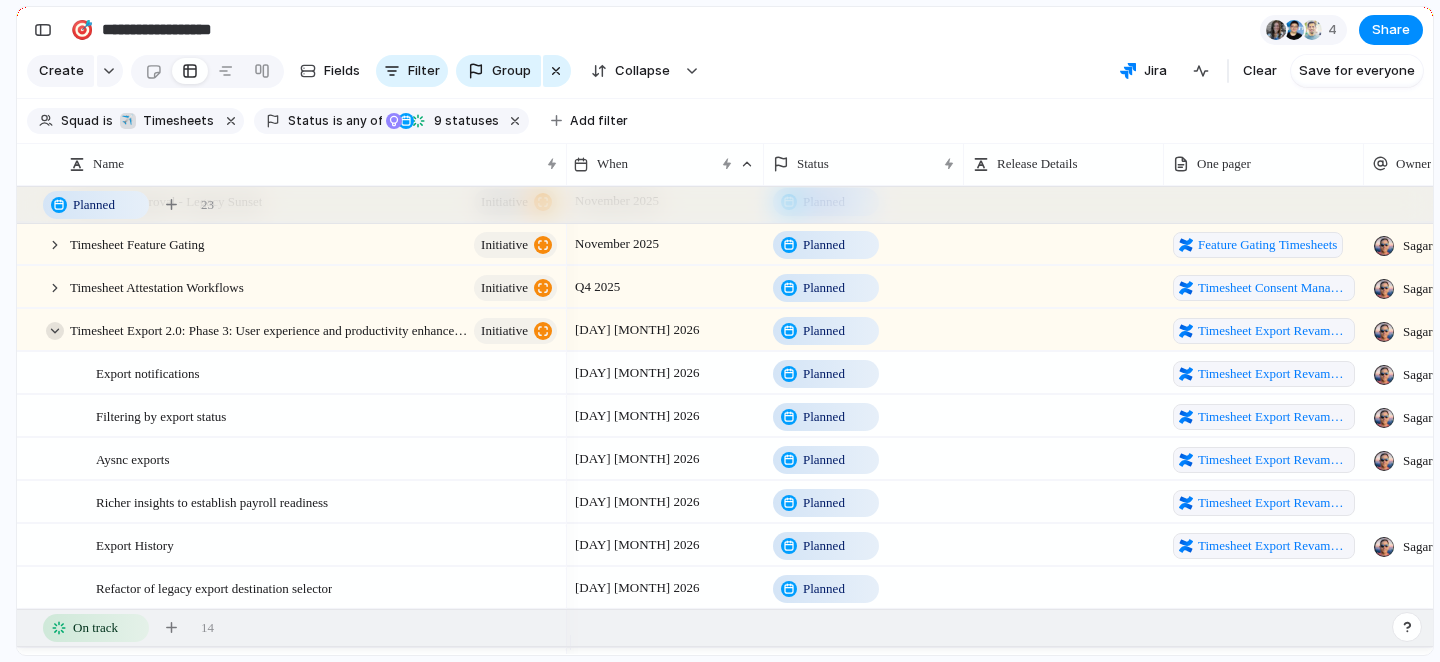 click at bounding box center (55, 331) 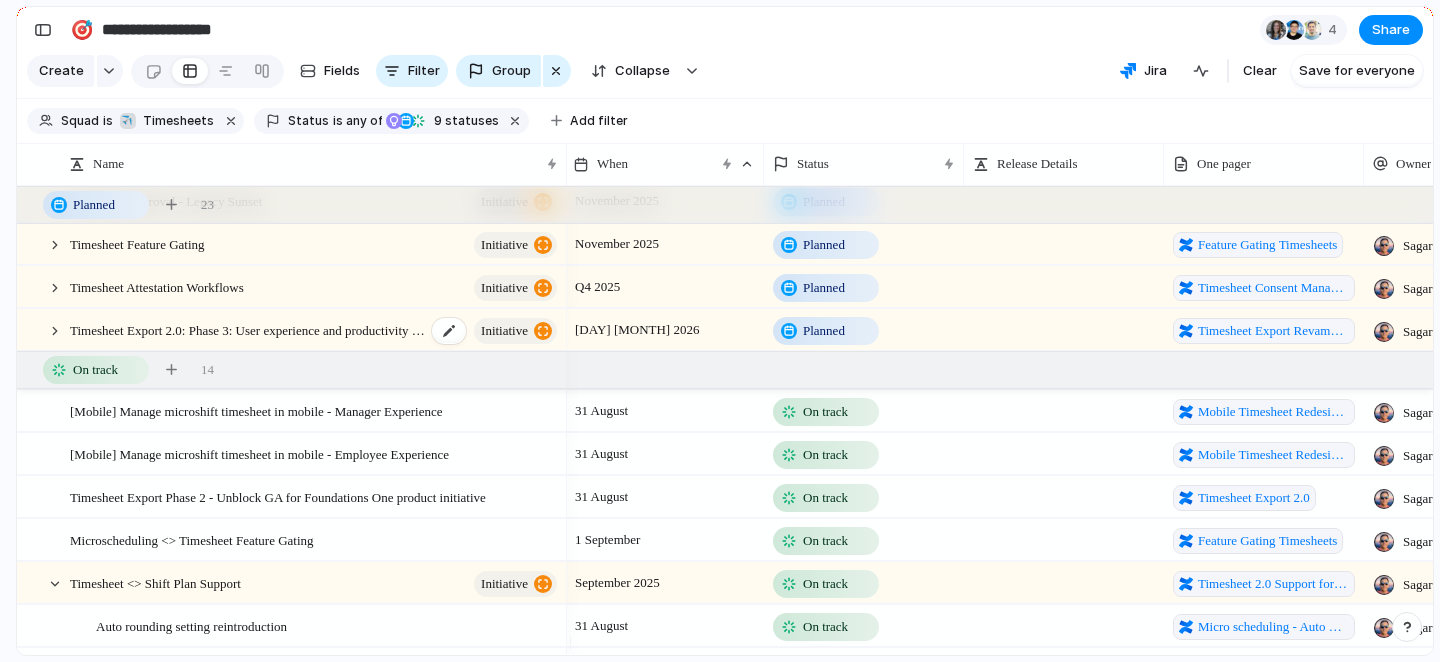 scroll, scrollTop: 407, scrollLeft: 0, axis: vertical 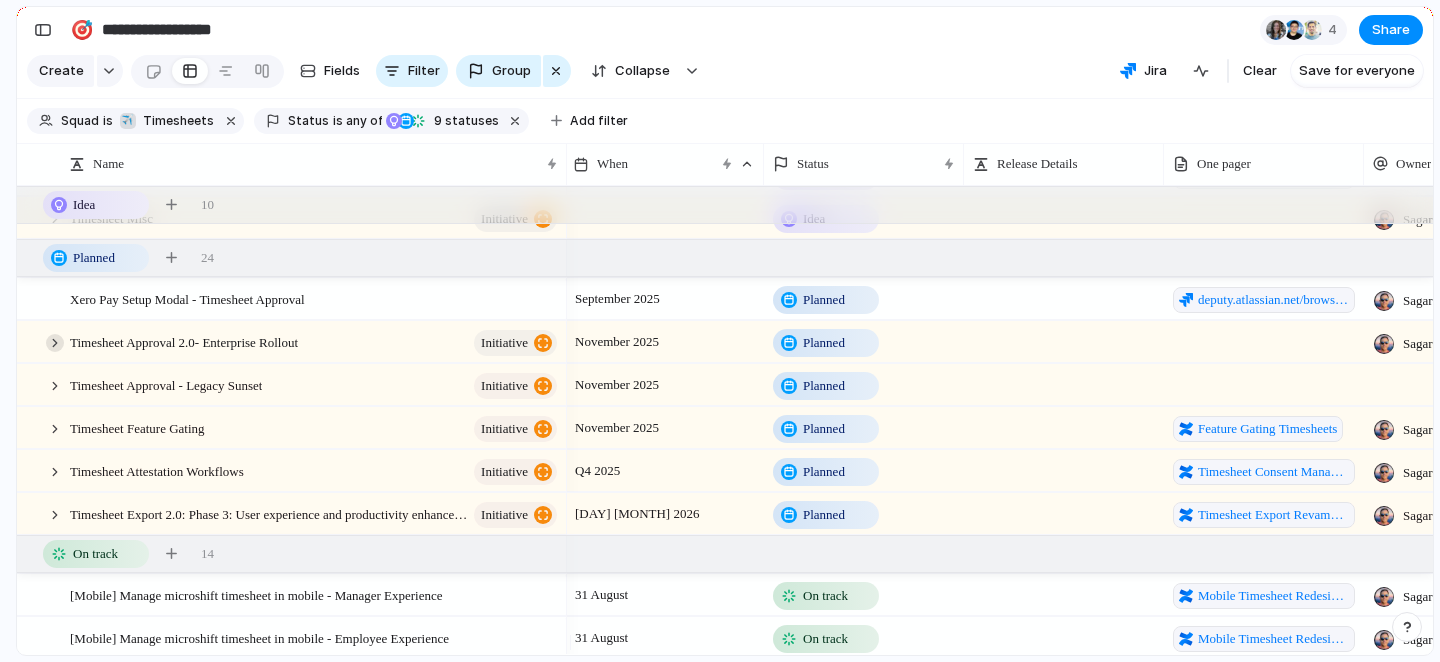click at bounding box center (55, 343) 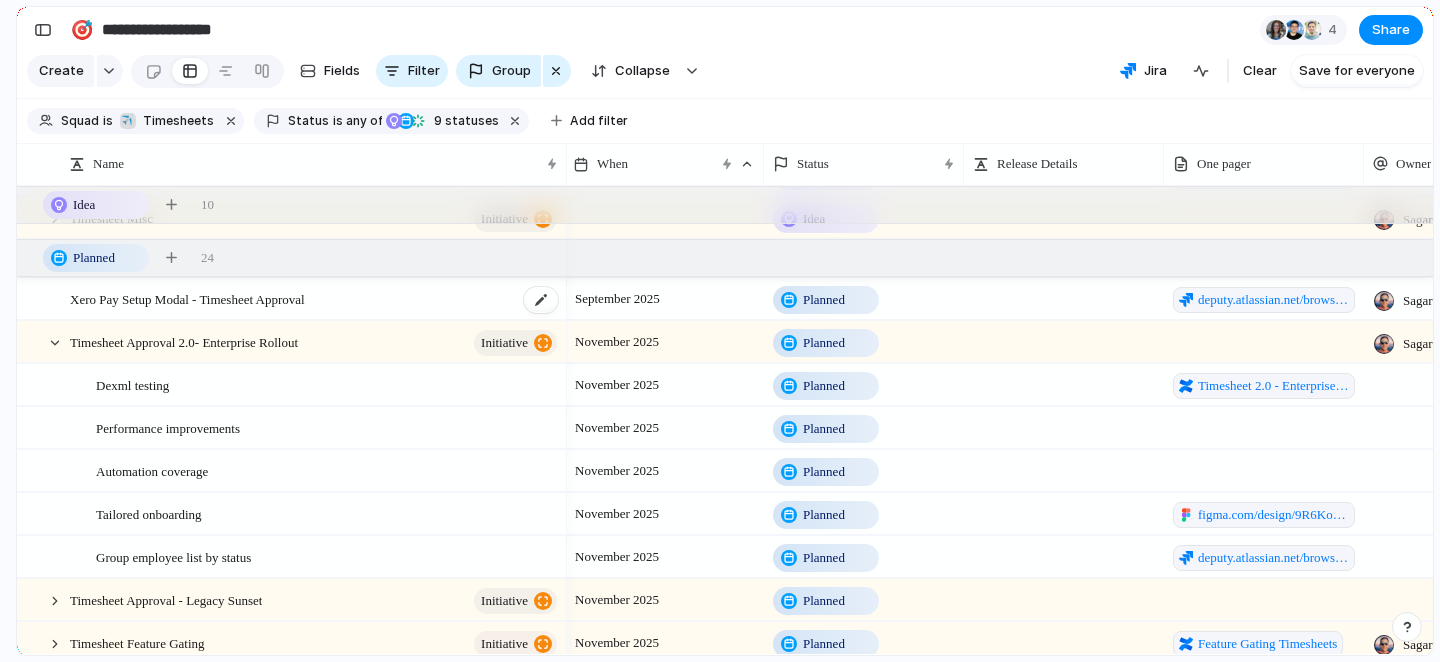 click on "Xero Pay Setup Modal - Timesheet Approval" at bounding box center [315, 299] 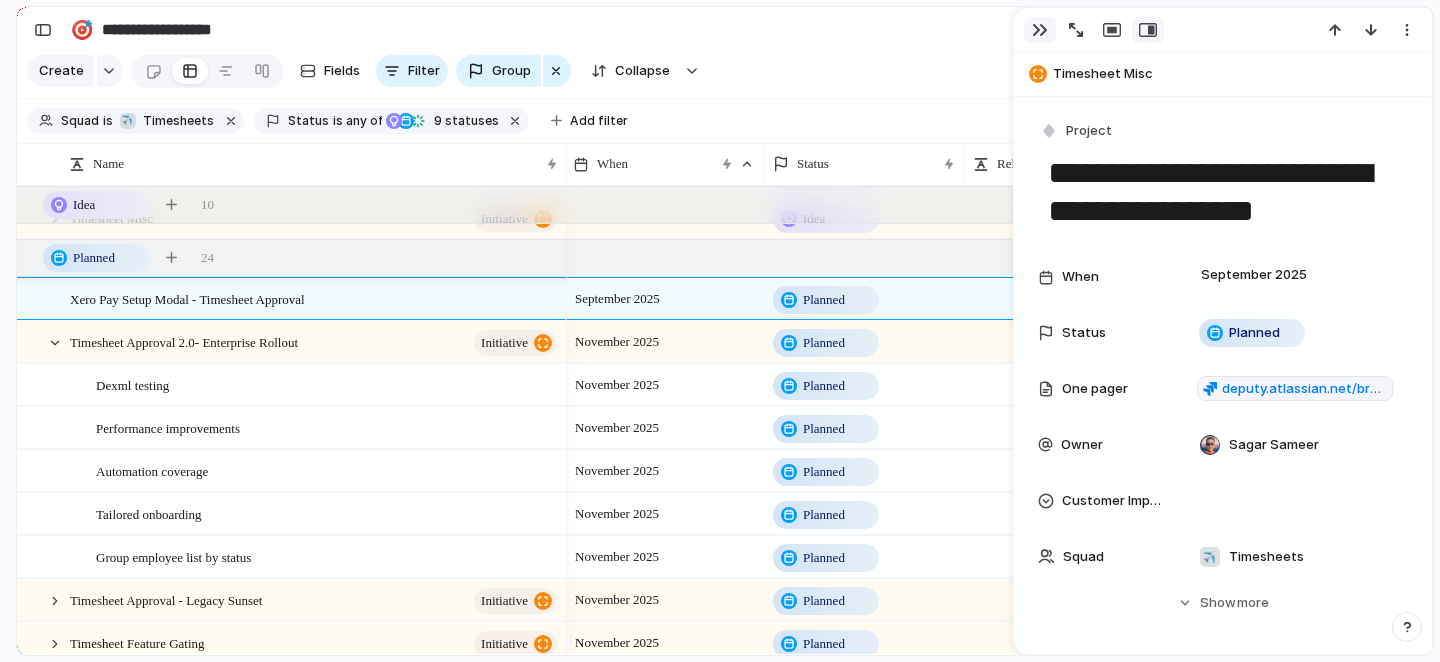 click at bounding box center [1040, 30] 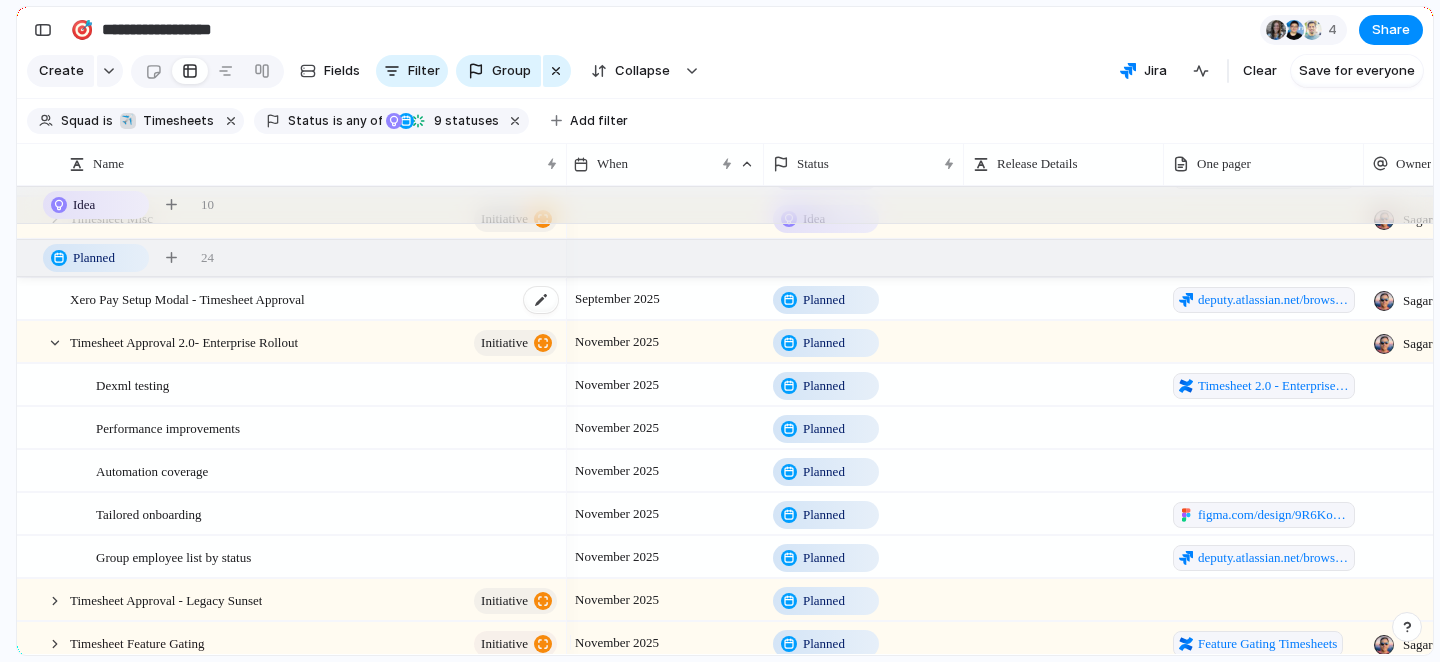click on "Xero Pay Setup Modal - Timesheet Approval" at bounding box center [315, 299] 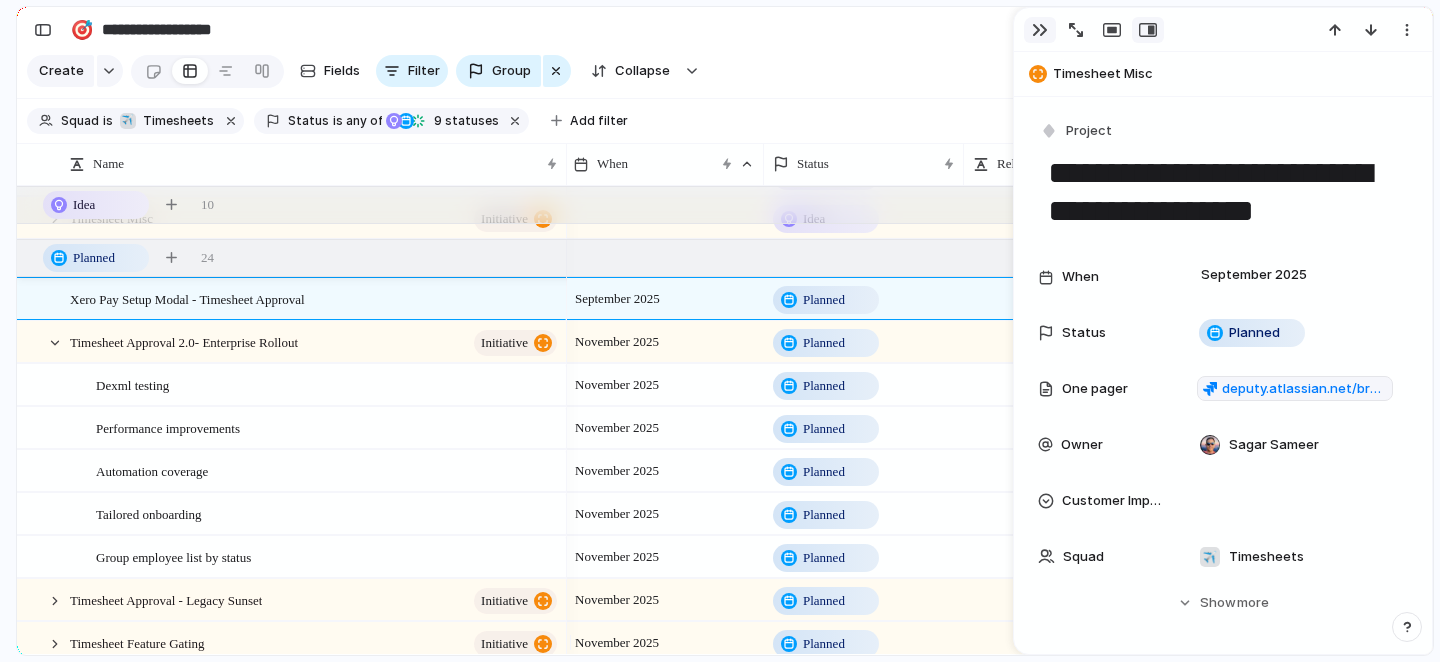 click at bounding box center (1040, 30) 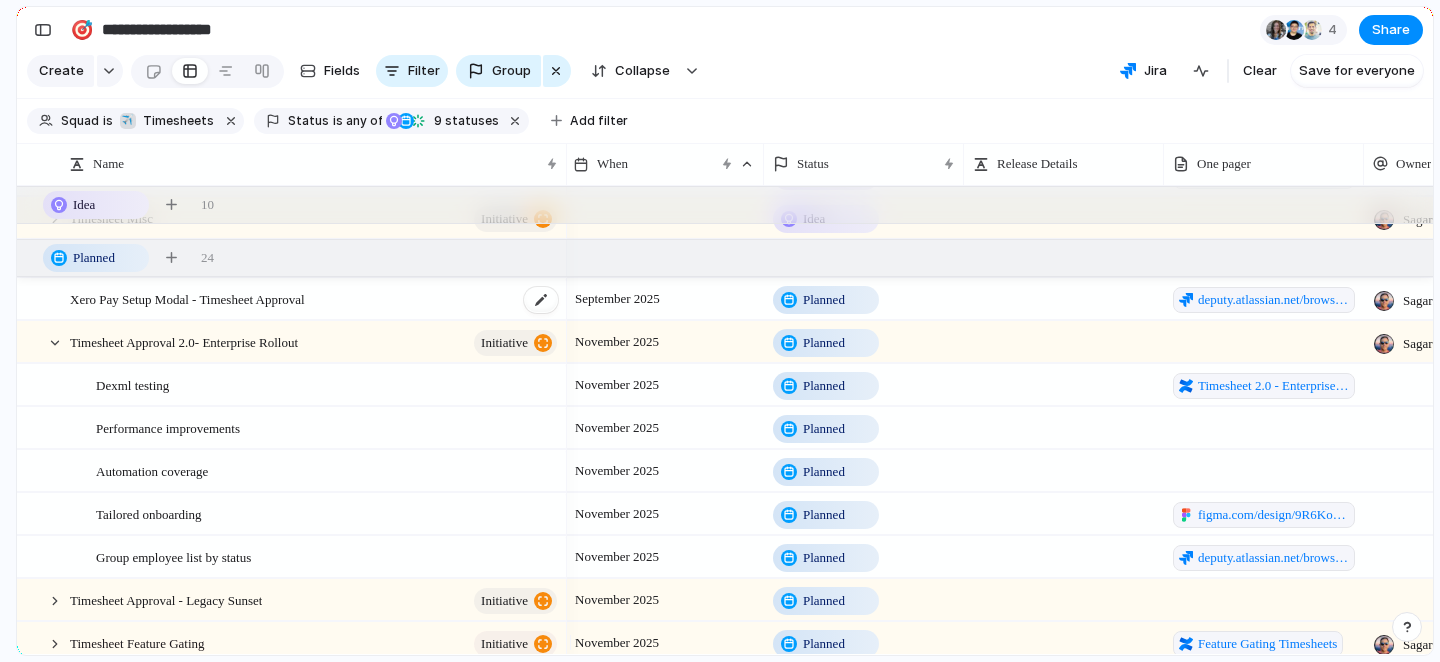 click on "Xero Pay Setup Modal - Timesheet Approval" at bounding box center (315, 299) 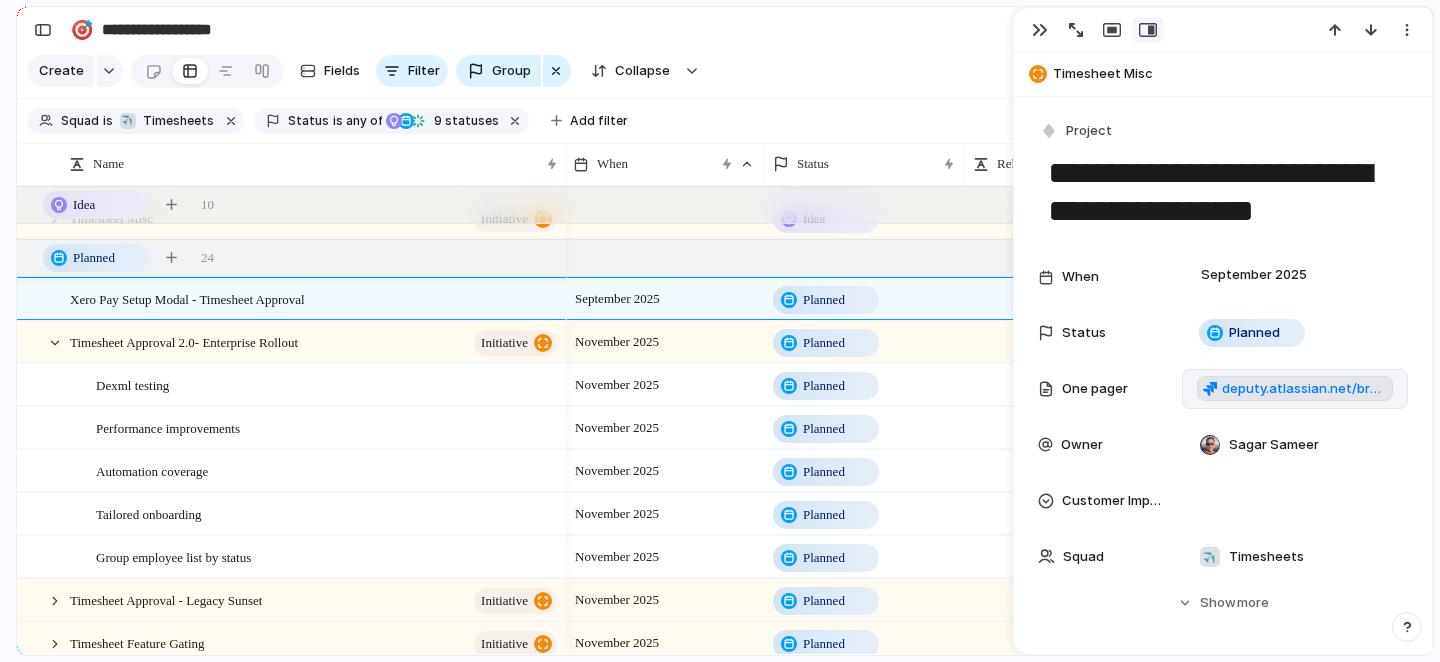 click on "deputy.atlassian.net/browse/TIME-5980" at bounding box center [1304, 389] 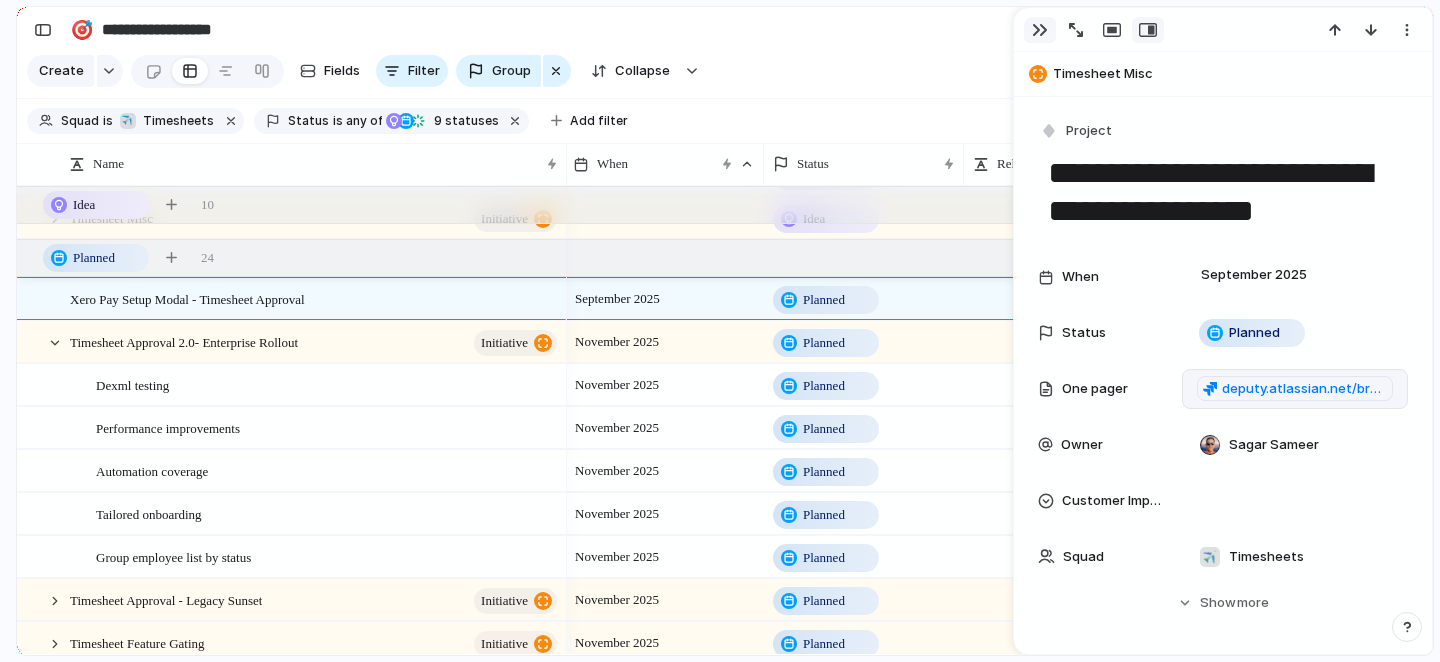 click at bounding box center (1040, 30) 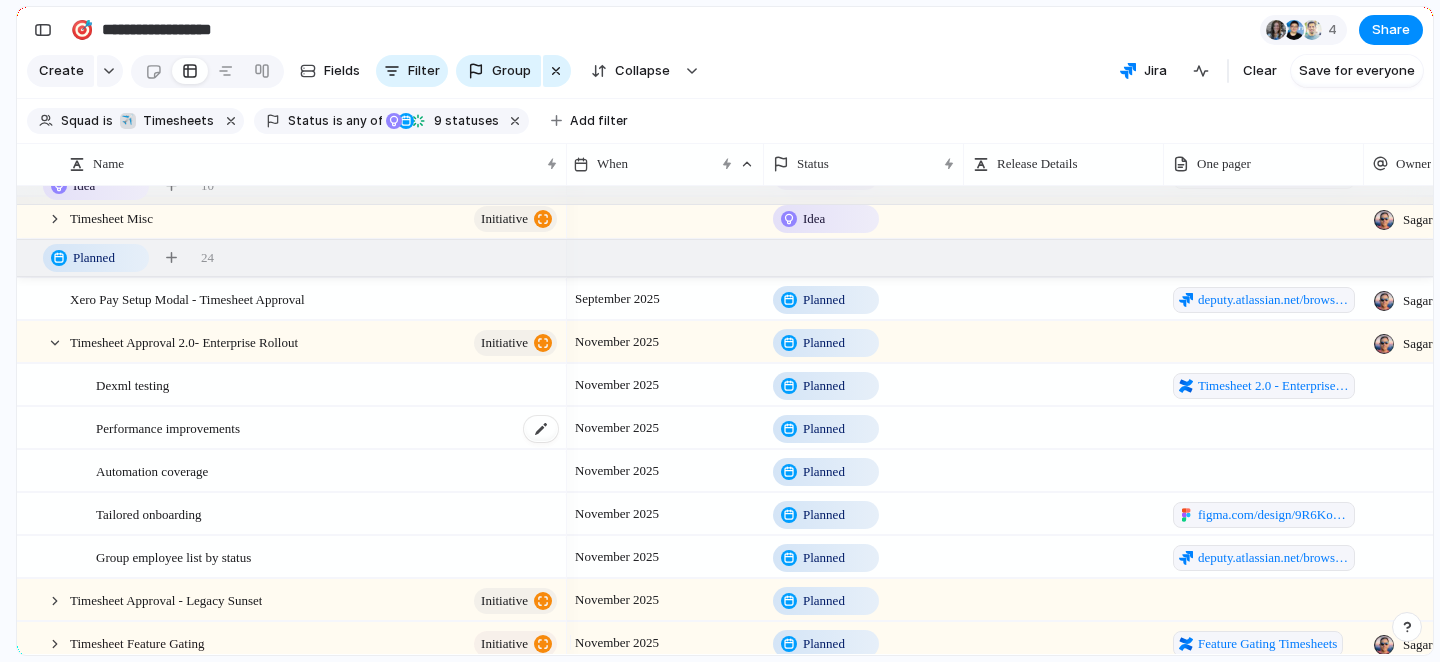 scroll, scrollTop: 342, scrollLeft: 0, axis: vertical 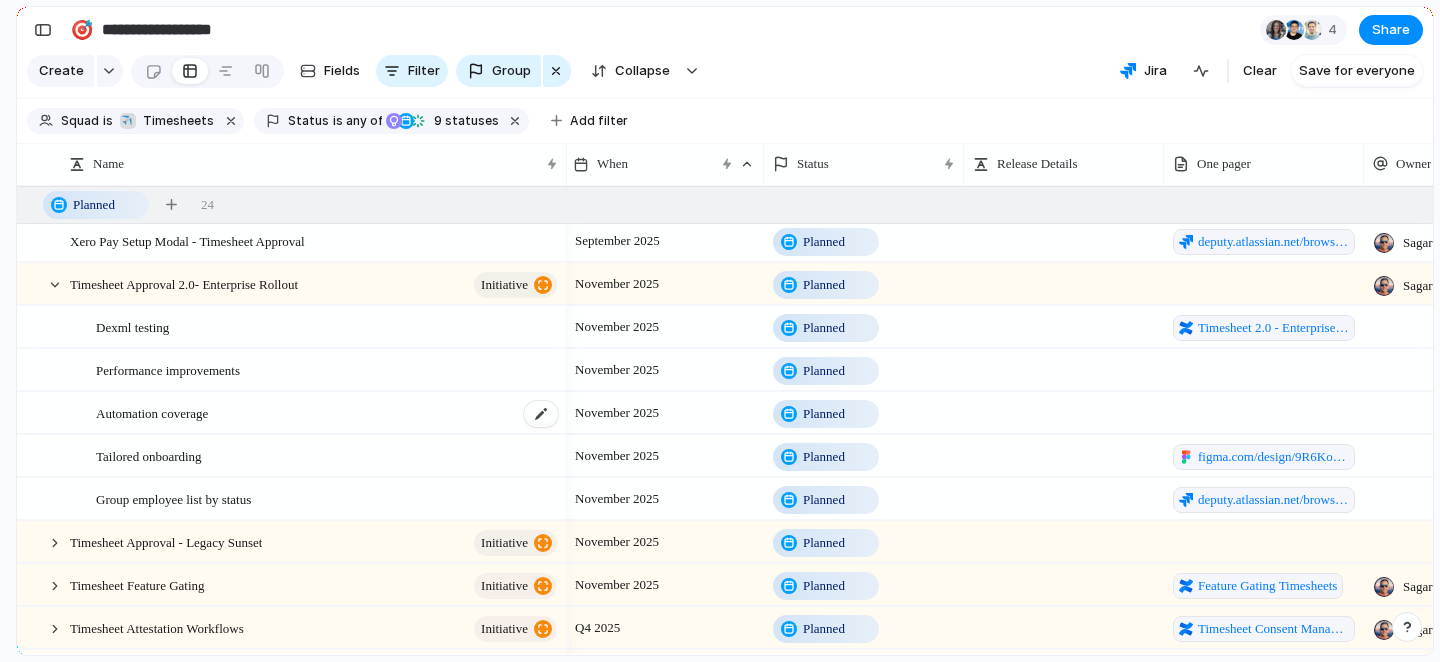 click on "Automation coverage" at bounding box center (328, 413) 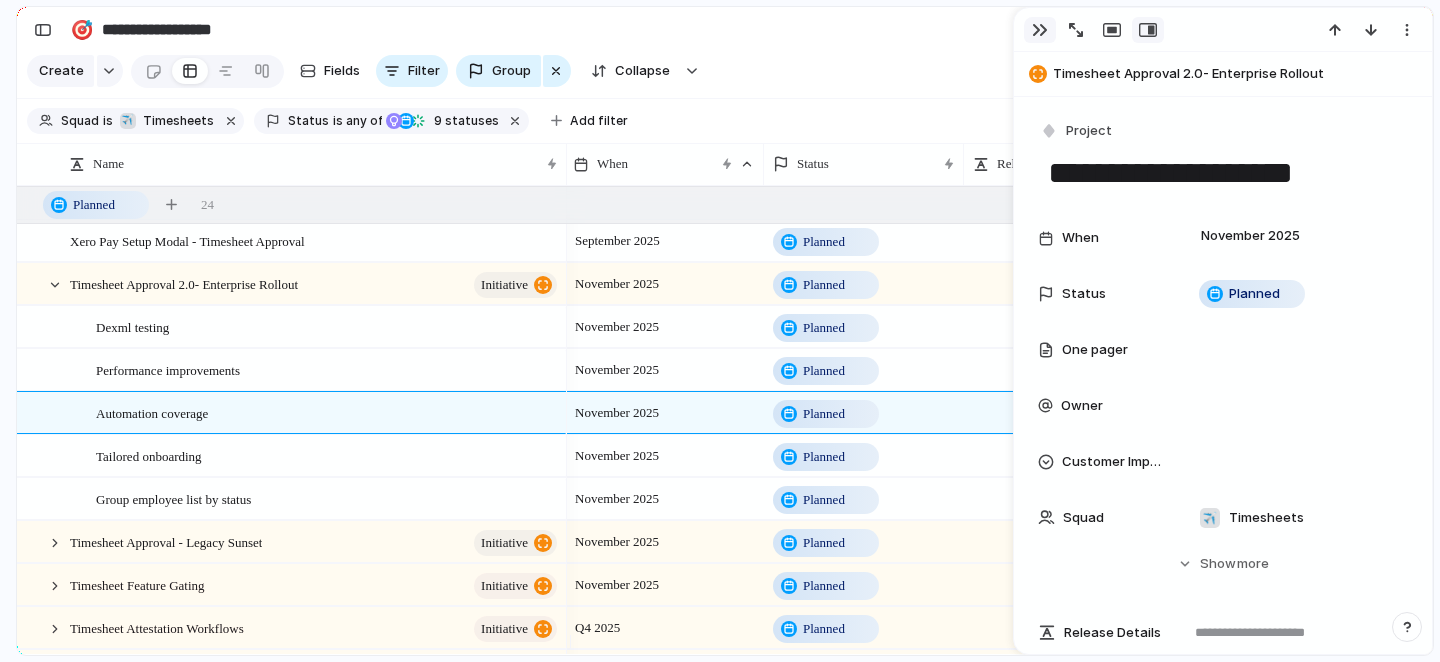 click at bounding box center (1040, 30) 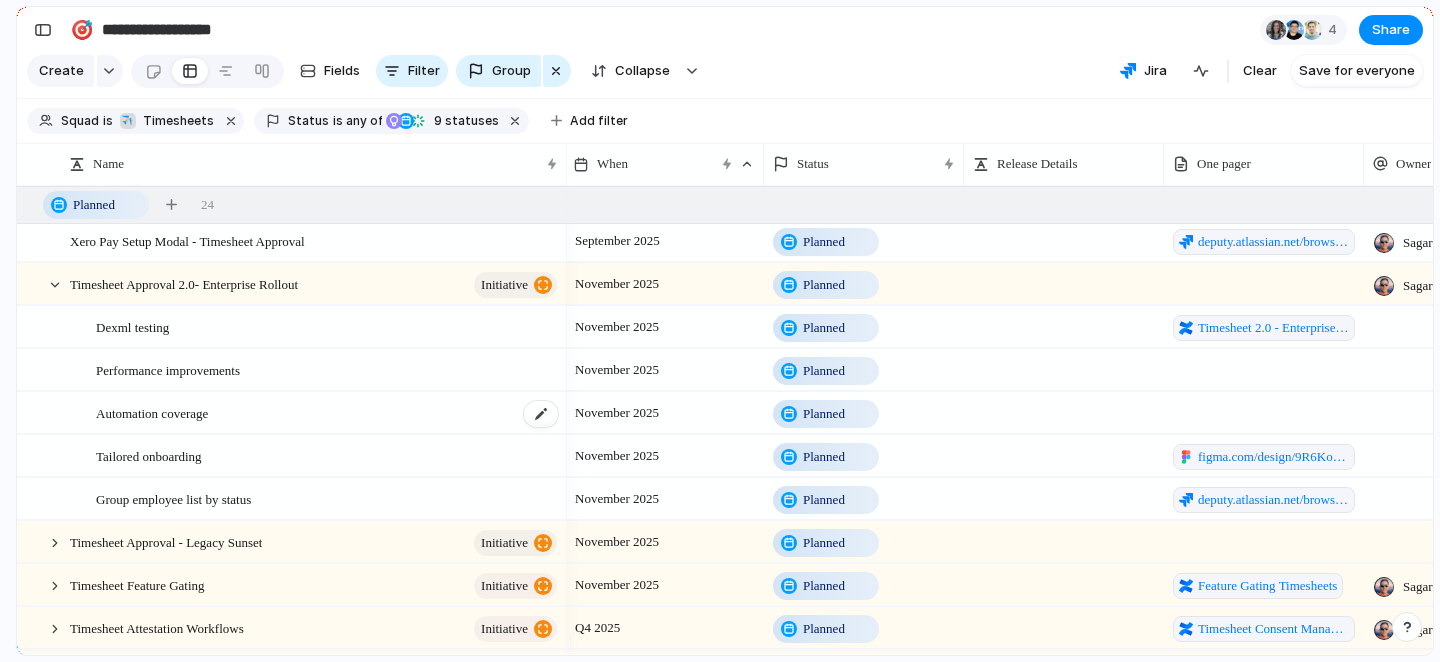 click on "Automation coverage" at bounding box center (328, 413) 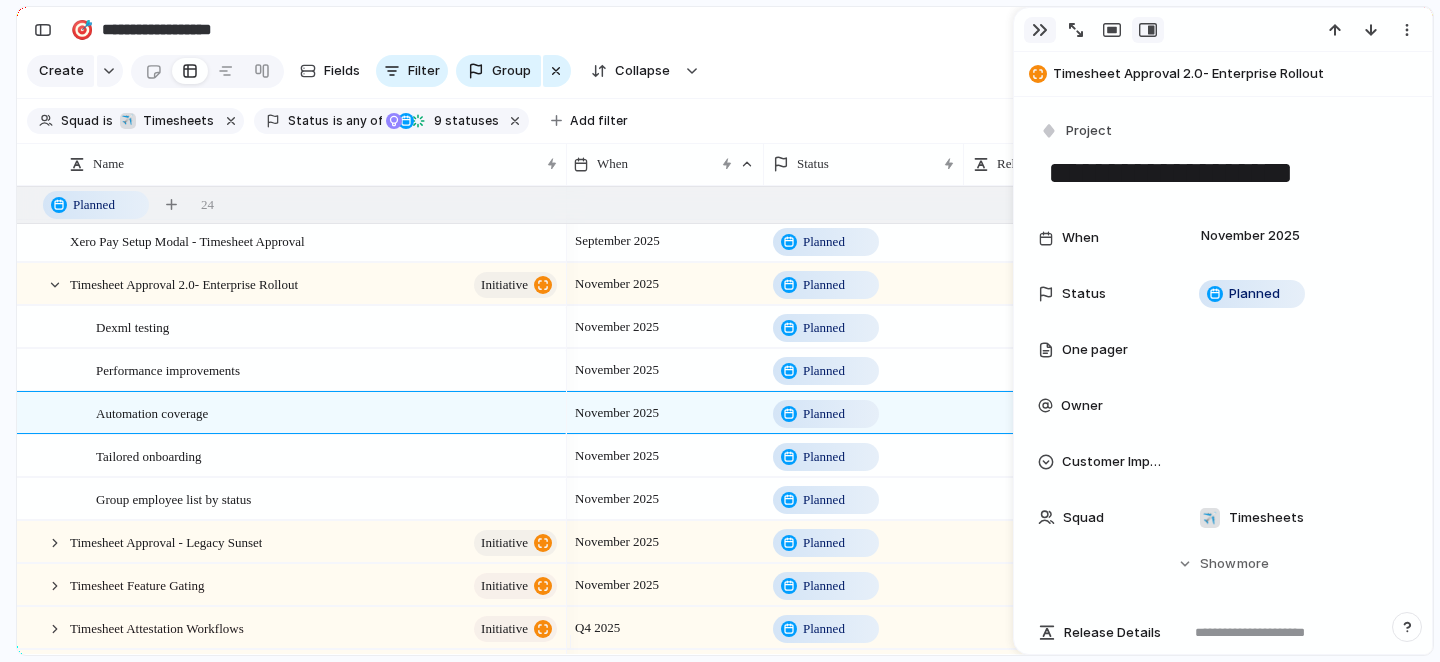 click at bounding box center [1040, 30] 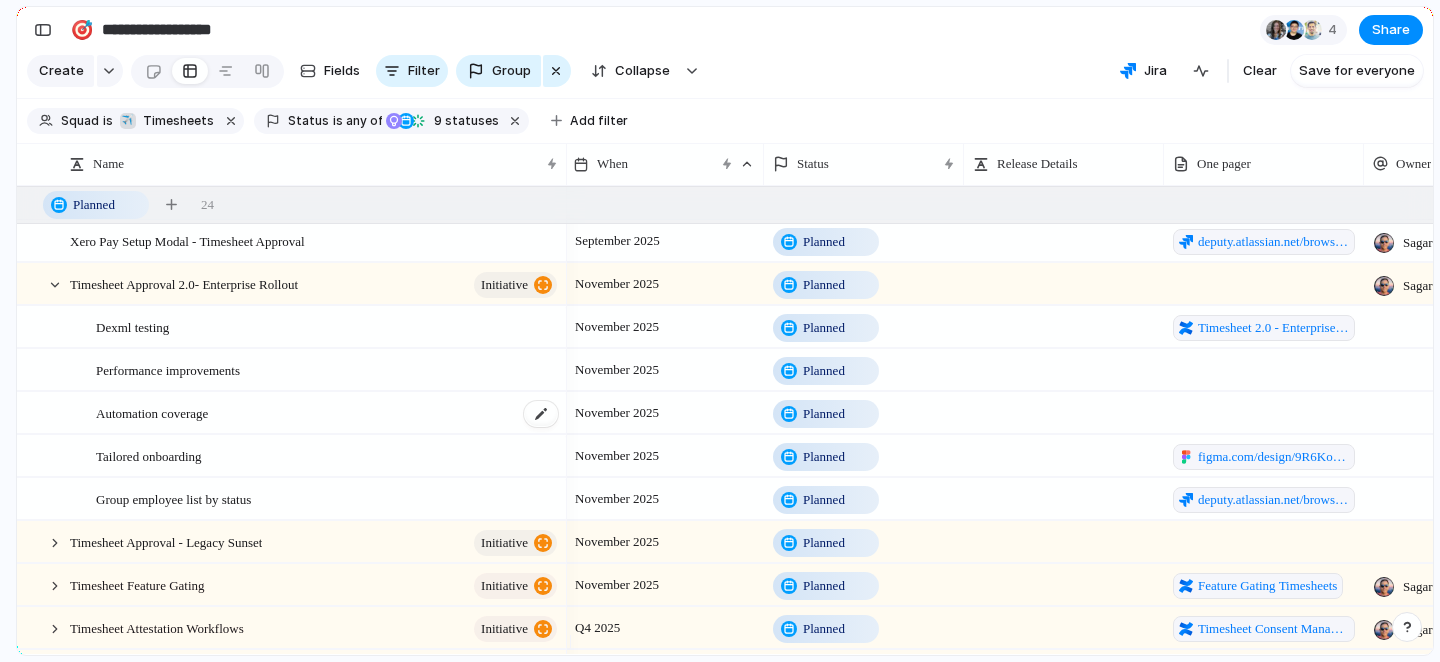 scroll, scrollTop: 358, scrollLeft: 0, axis: vertical 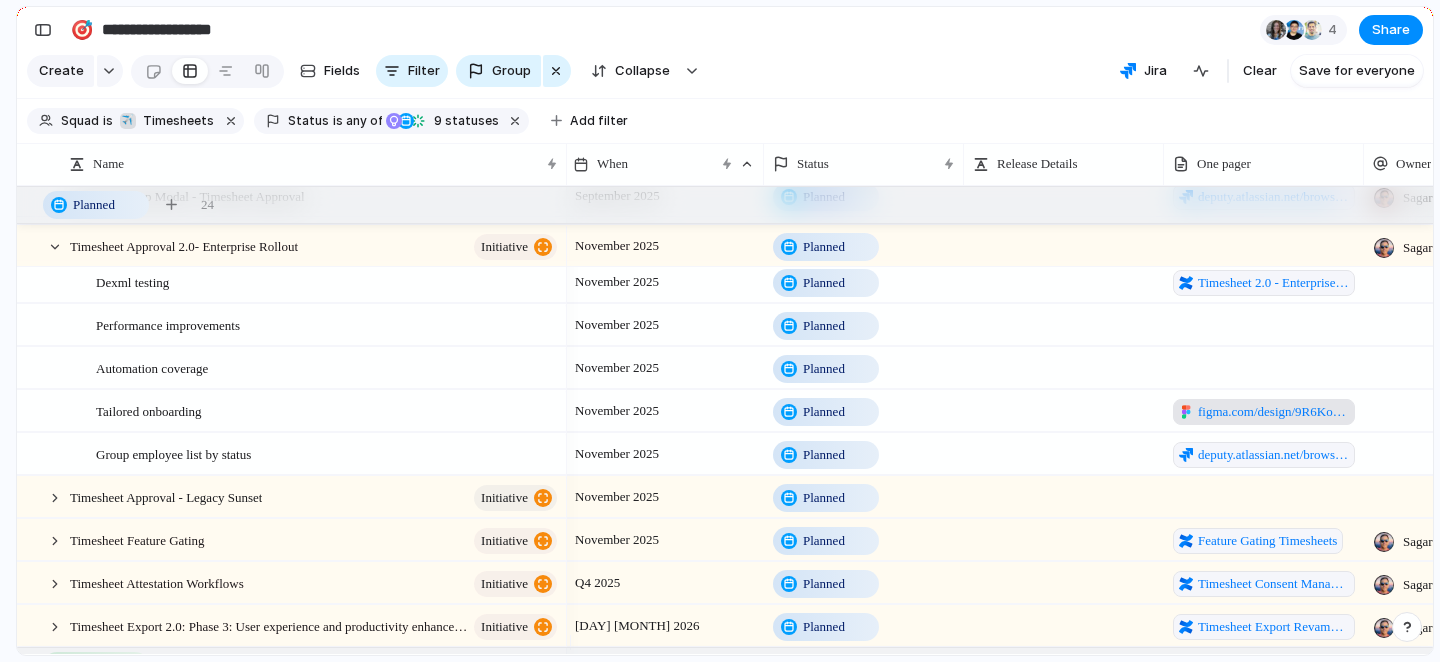 click on "figma.com/design/9R6Ko2aevEncVlPYkYQ0qJ/GTM-beta---guides?node-id=1754-83415&t=K5p2md5AiAVwp7V1-4" at bounding box center (1264, 412) 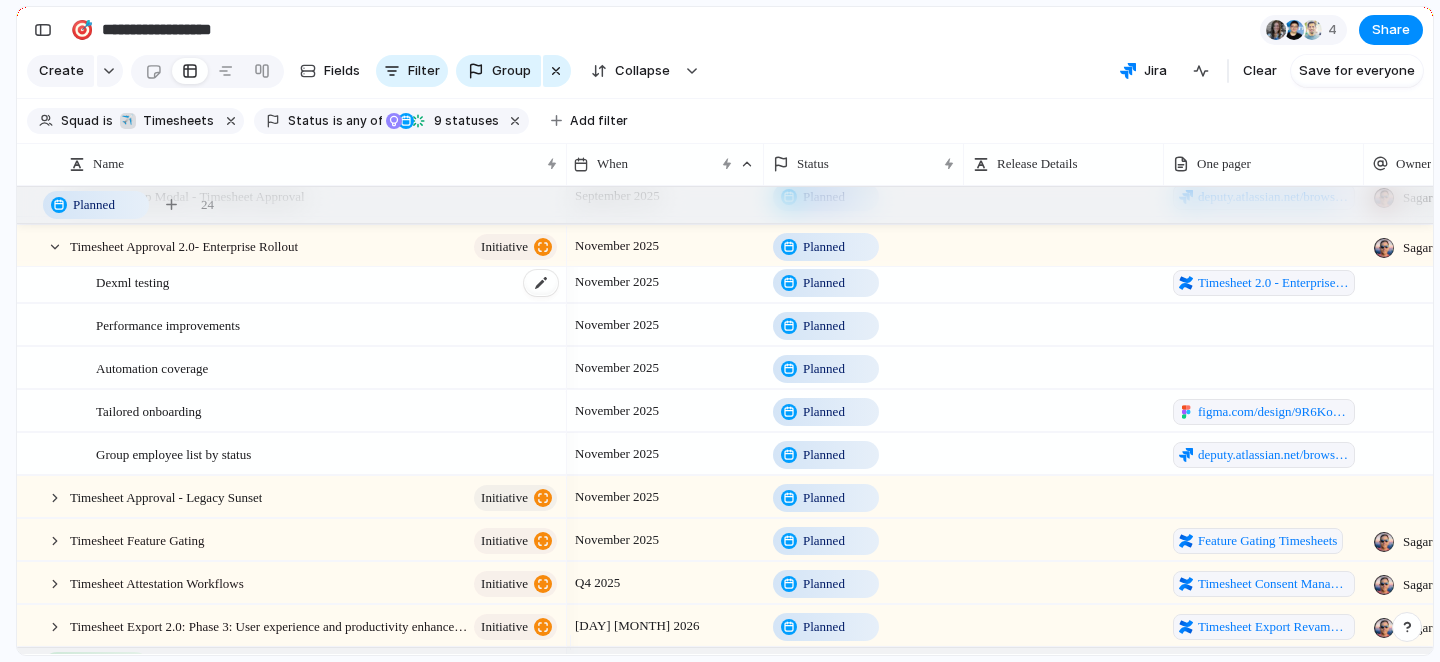 scroll, scrollTop: 456, scrollLeft: 0, axis: vertical 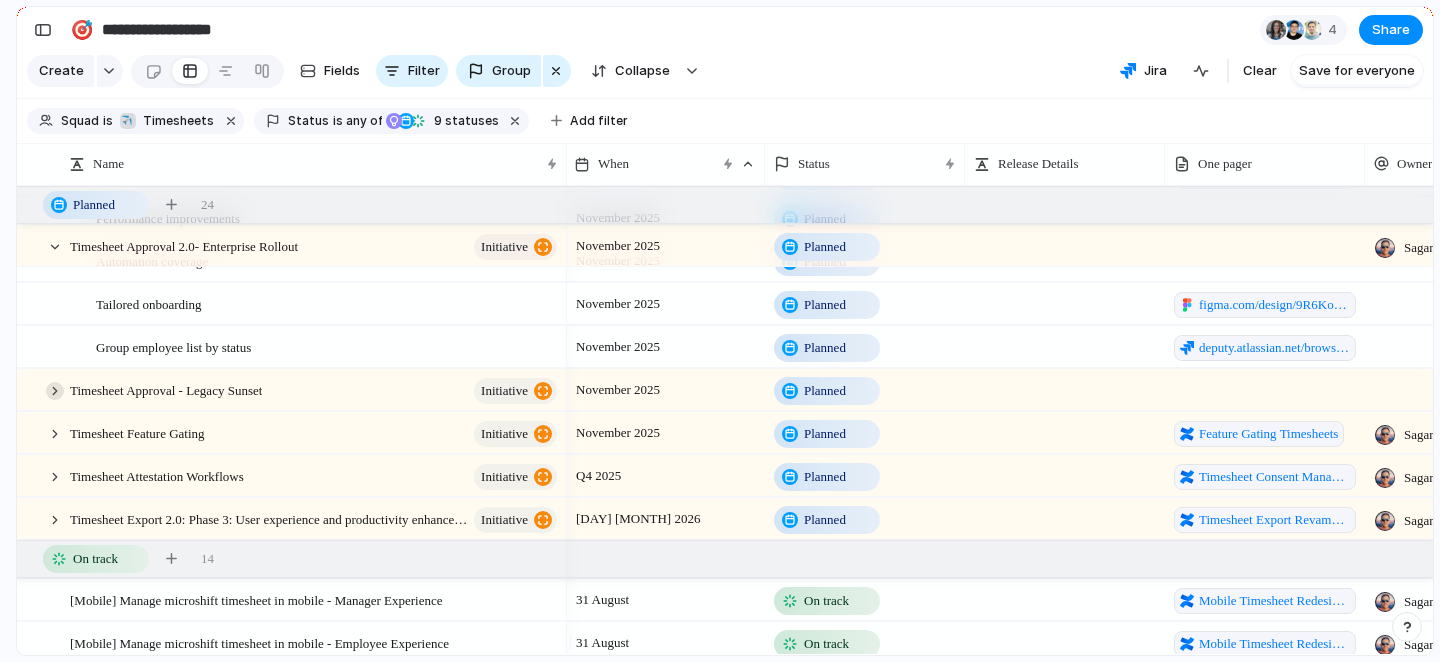click at bounding box center [55, 391] 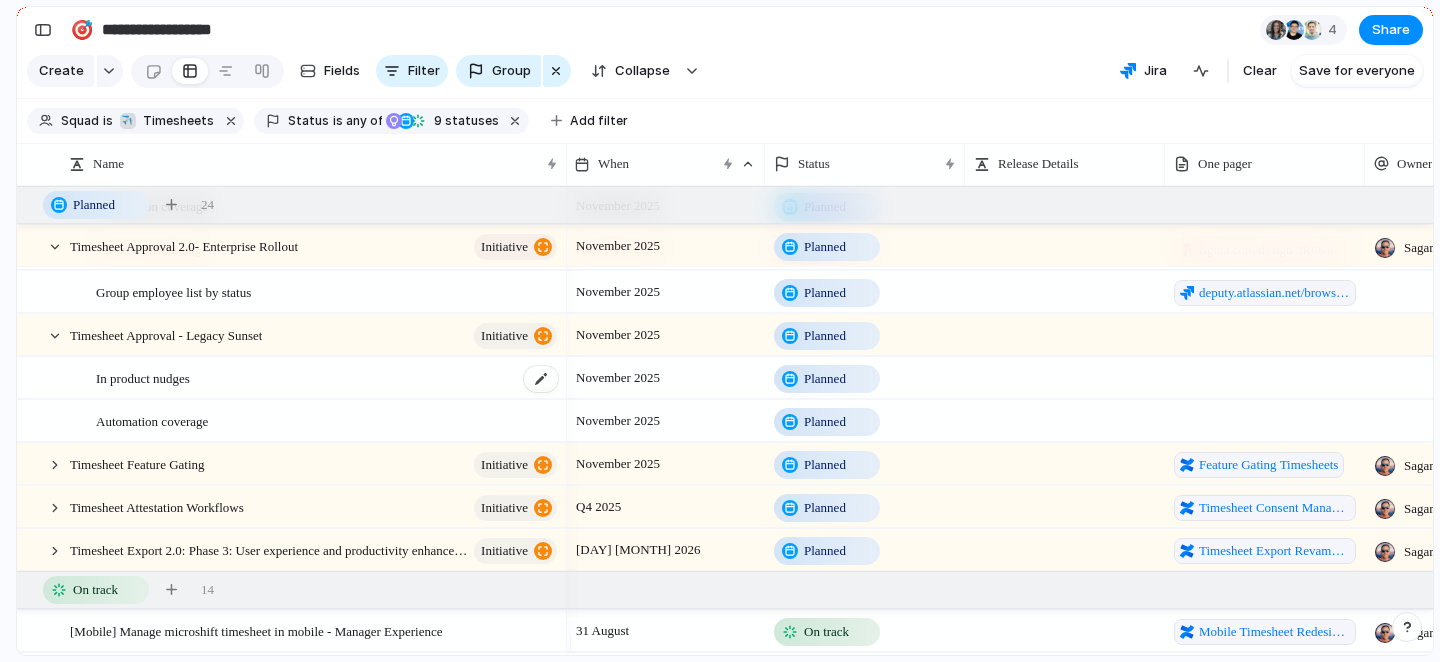 scroll, scrollTop: 565, scrollLeft: 0, axis: vertical 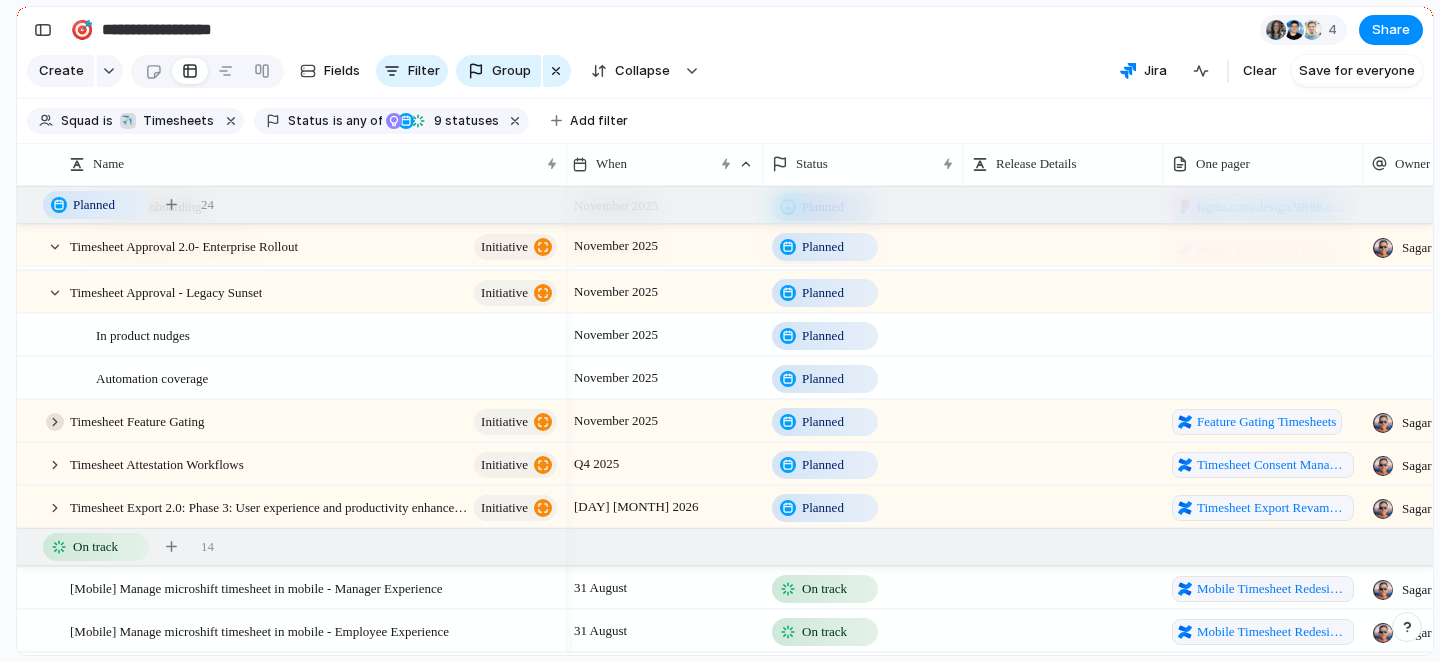 click at bounding box center (55, 422) 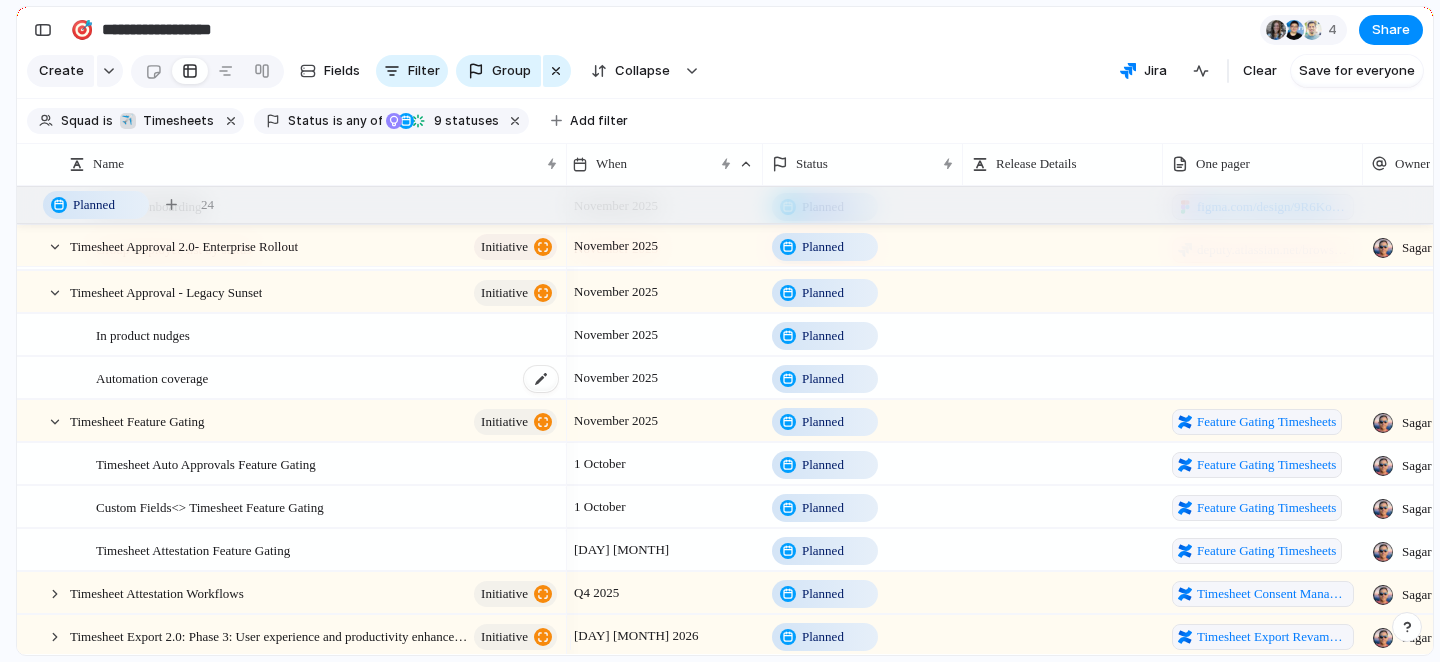 scroll, scrollTop: 621, scrollLeft: 0, axis: vertical 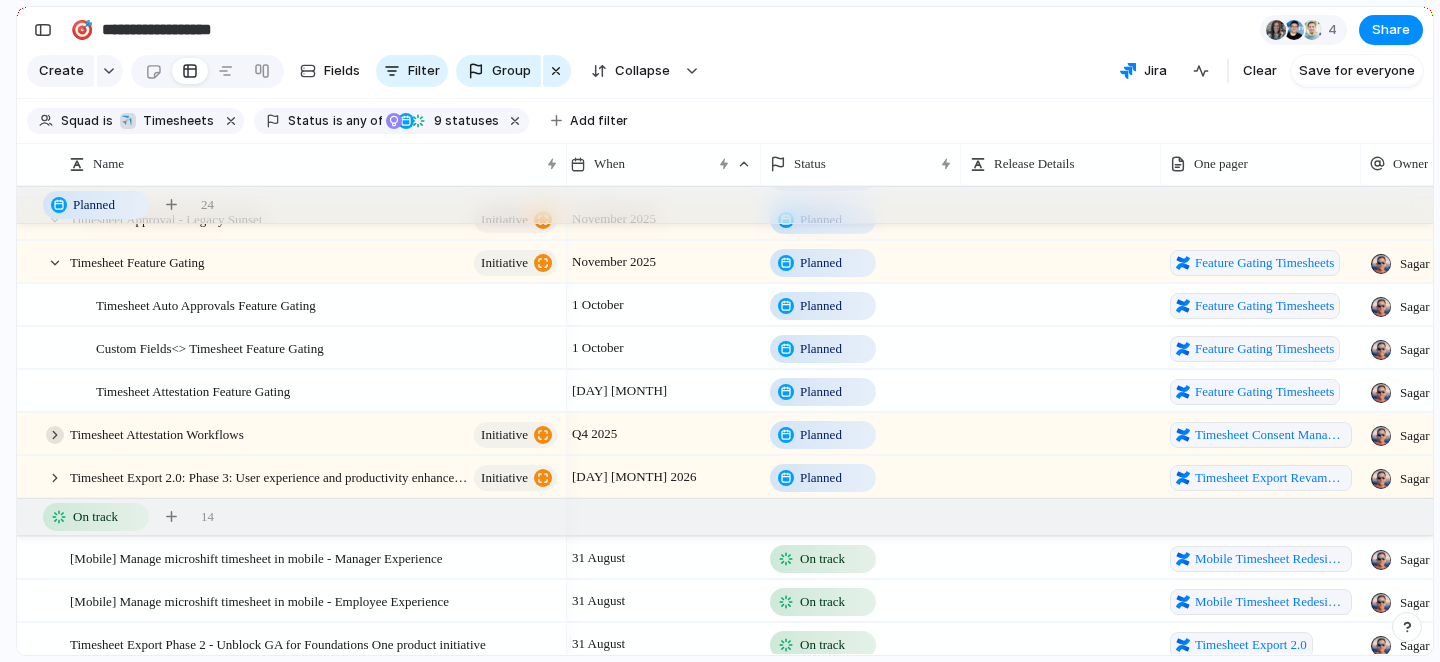 click at bounding box center [55, 435] 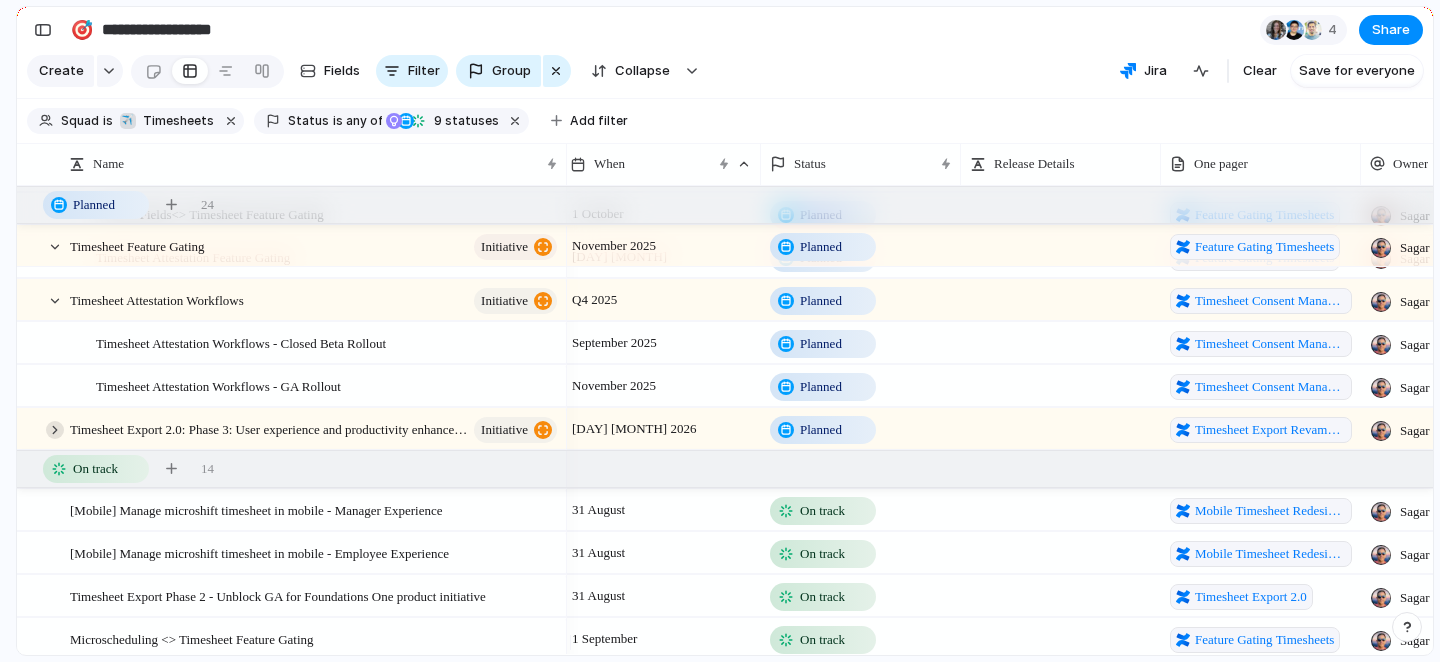 click at bounding box center [55, 430] 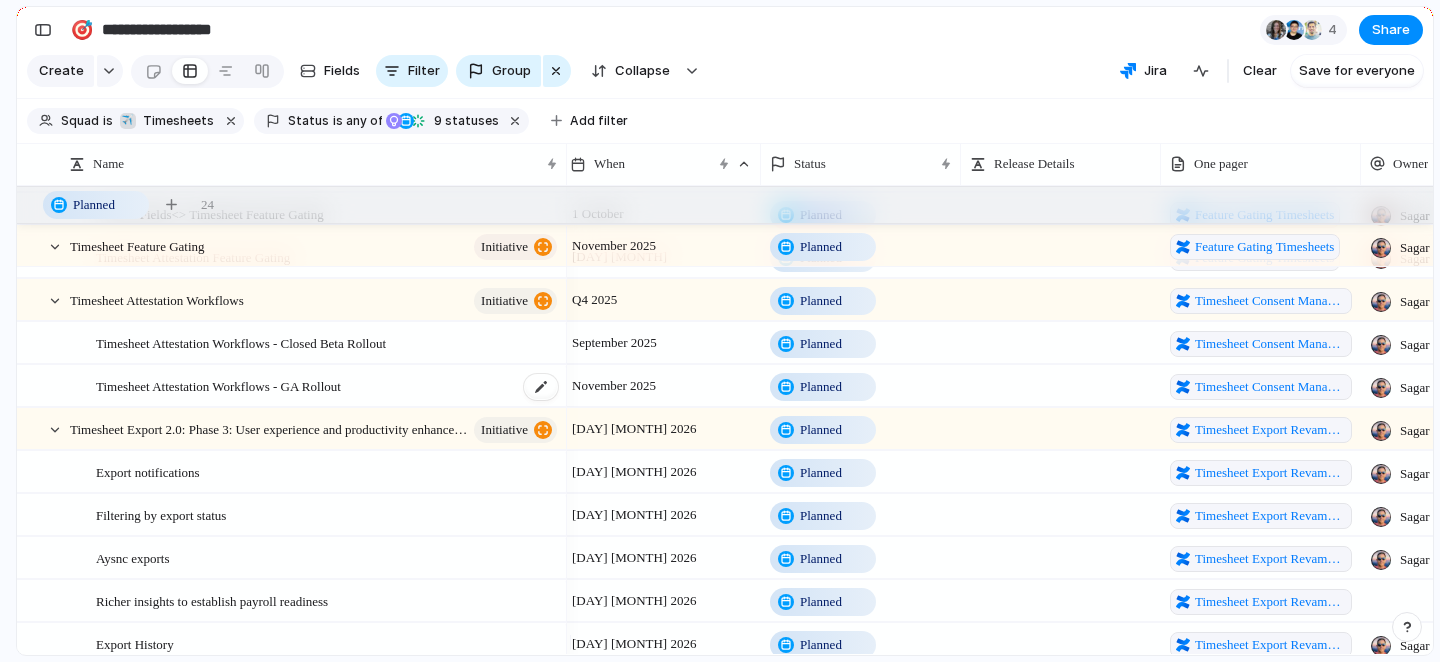 scroll, scrollTop: 948, scrollLeft: 0, axis: vertical 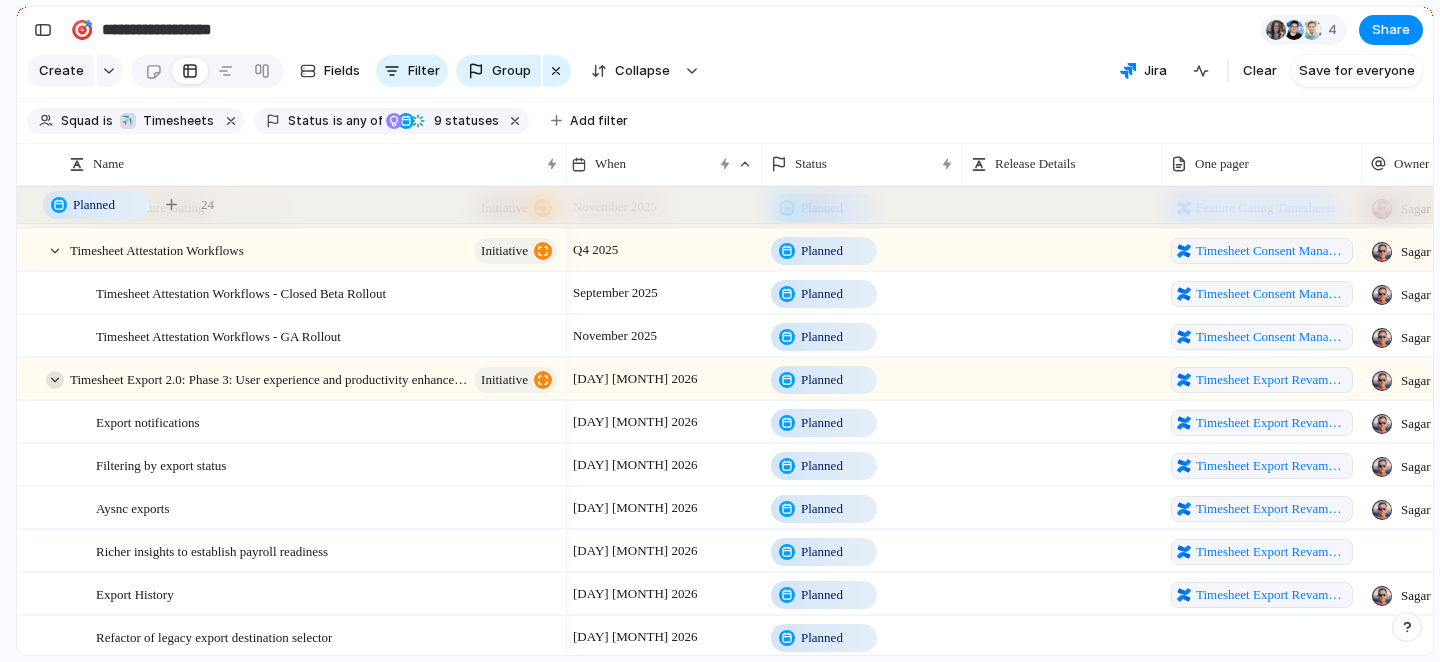 click at bounding box center [55, 380] 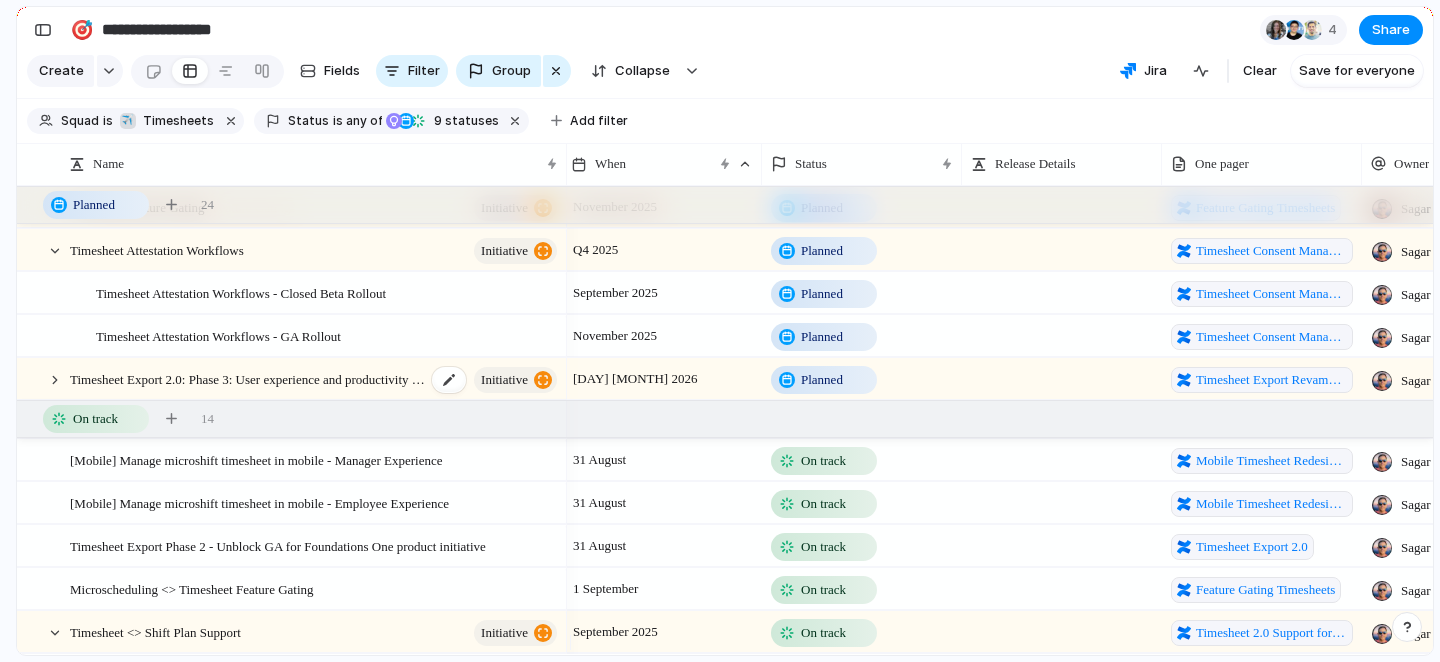 scroll, scrollTop: 889, scrollLeft: 0, axis: vertical 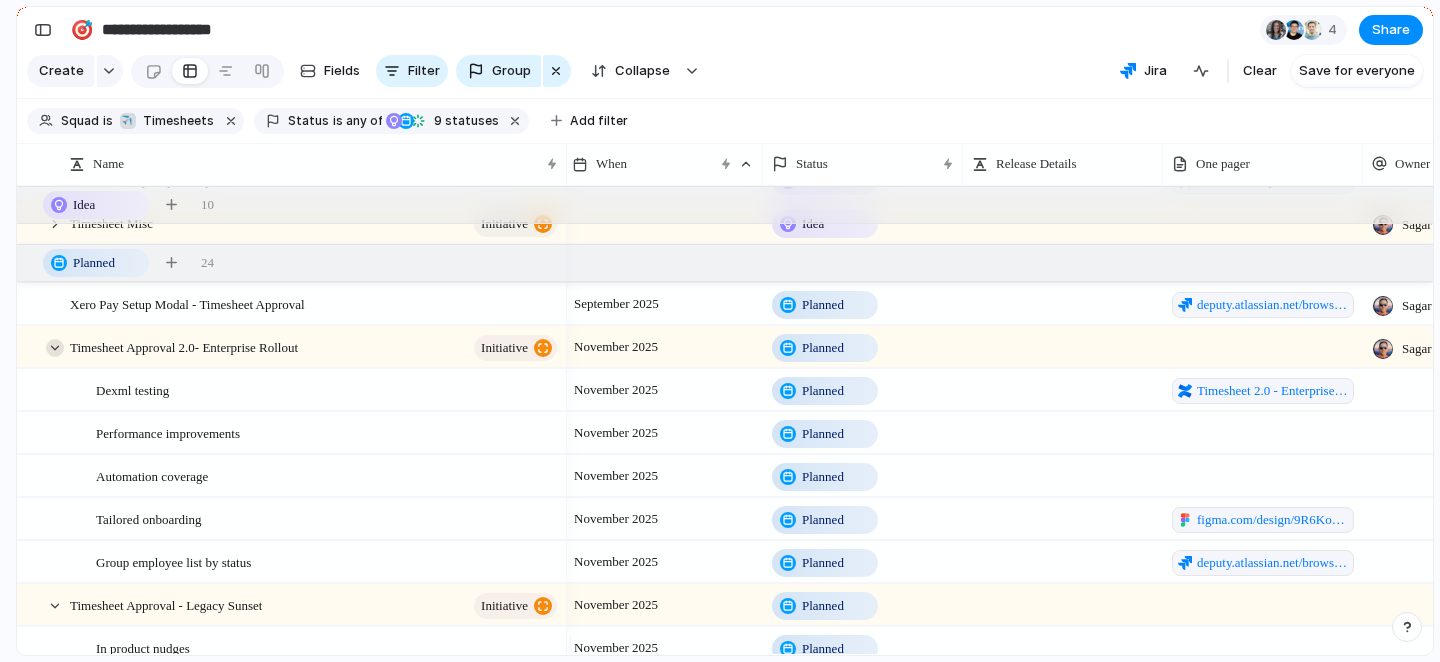 click at bounding box center (55, 348) 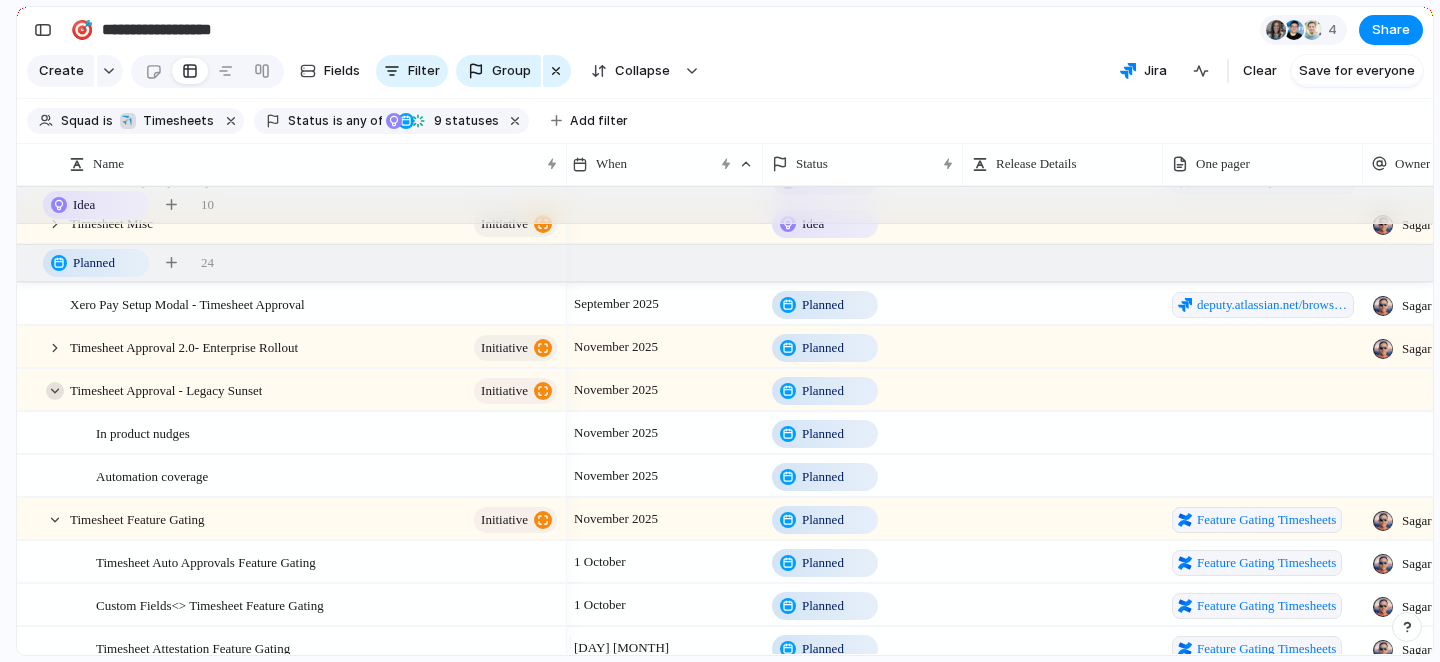 click at bounding box center [55, 391] 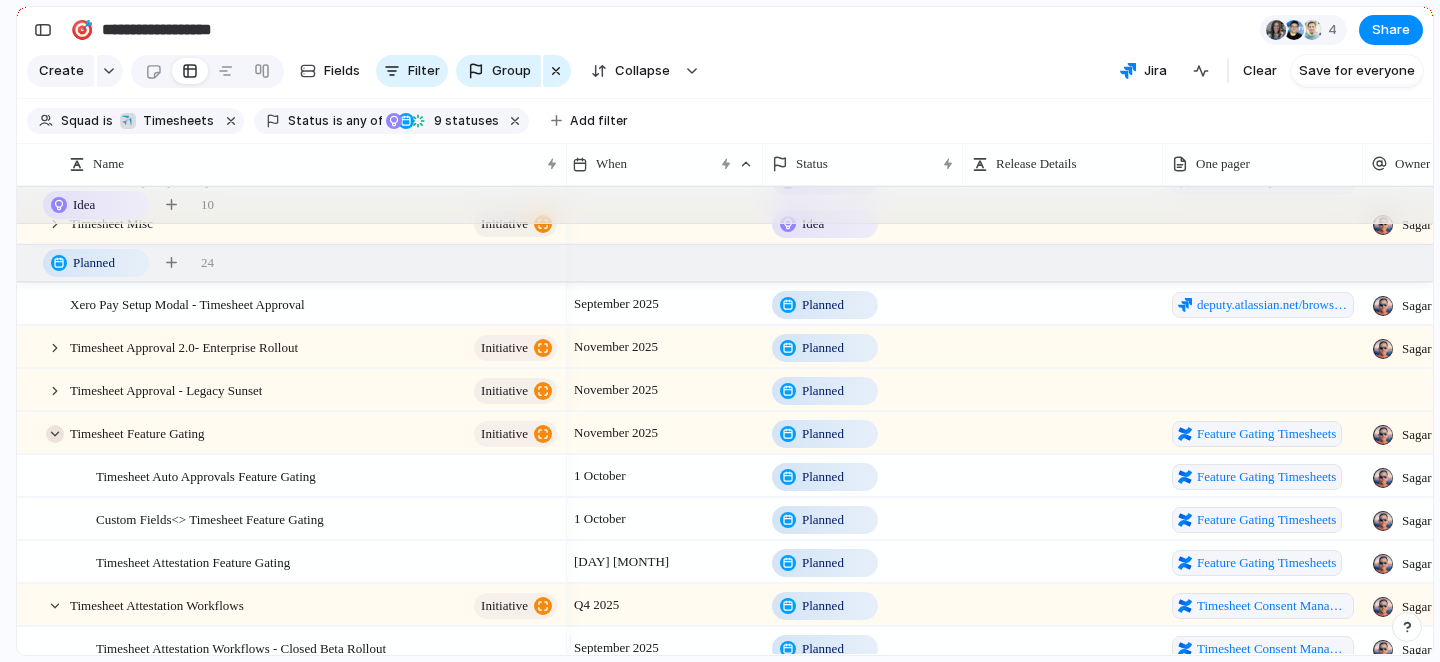 click at bounding box center (55, 434) 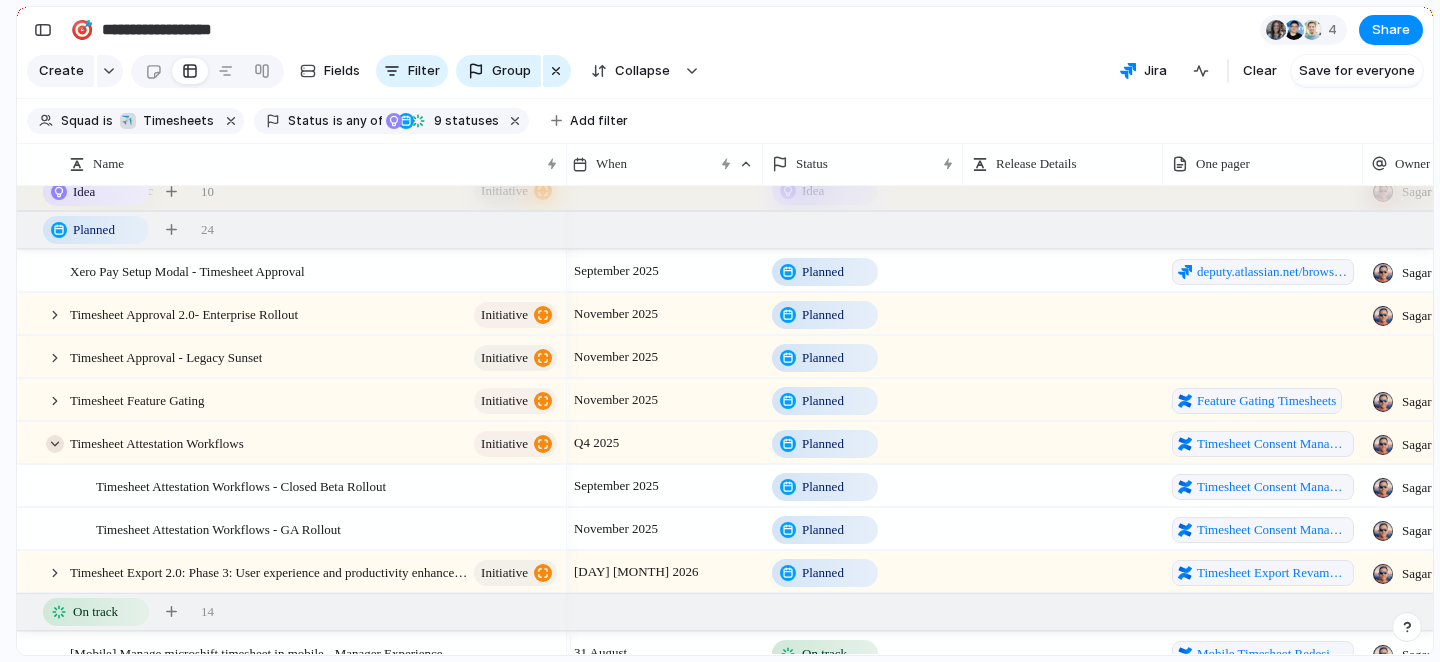 click at bounding box center (55, 444) 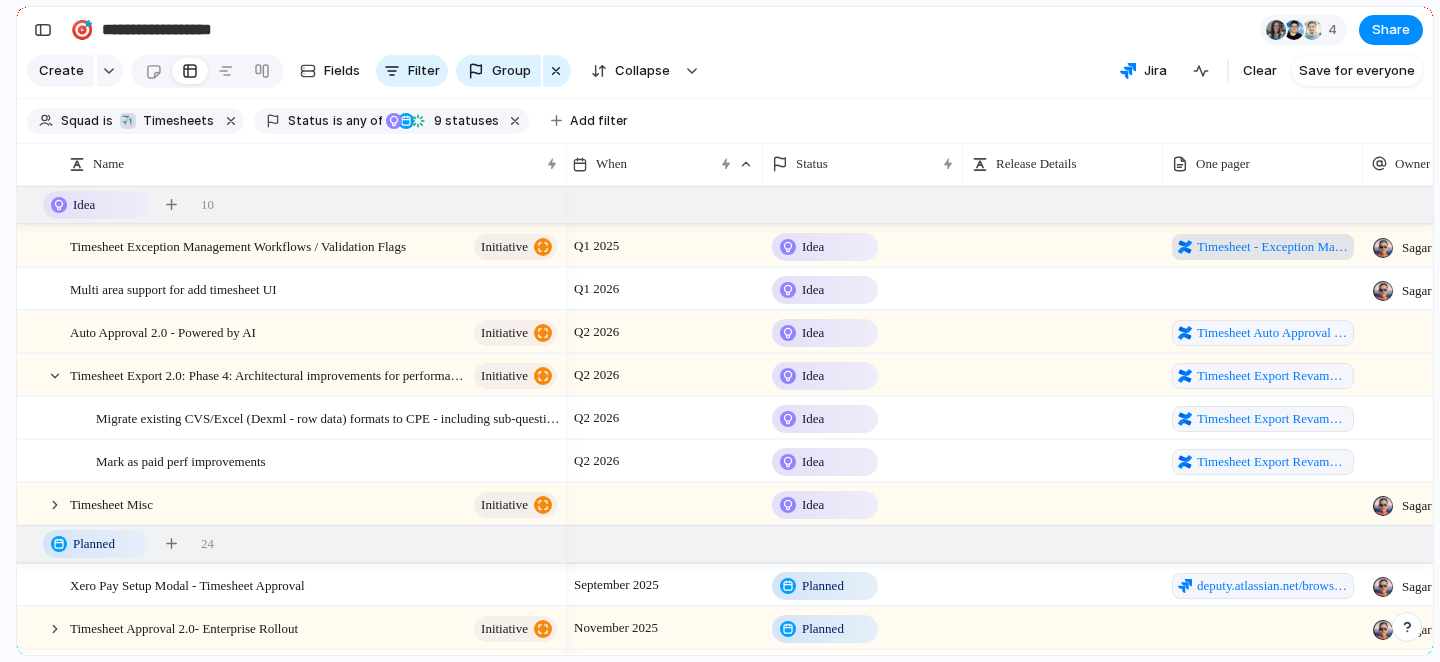 click on "Timesheet - Exception Management Workflows" at bounding box center [1272, 247] 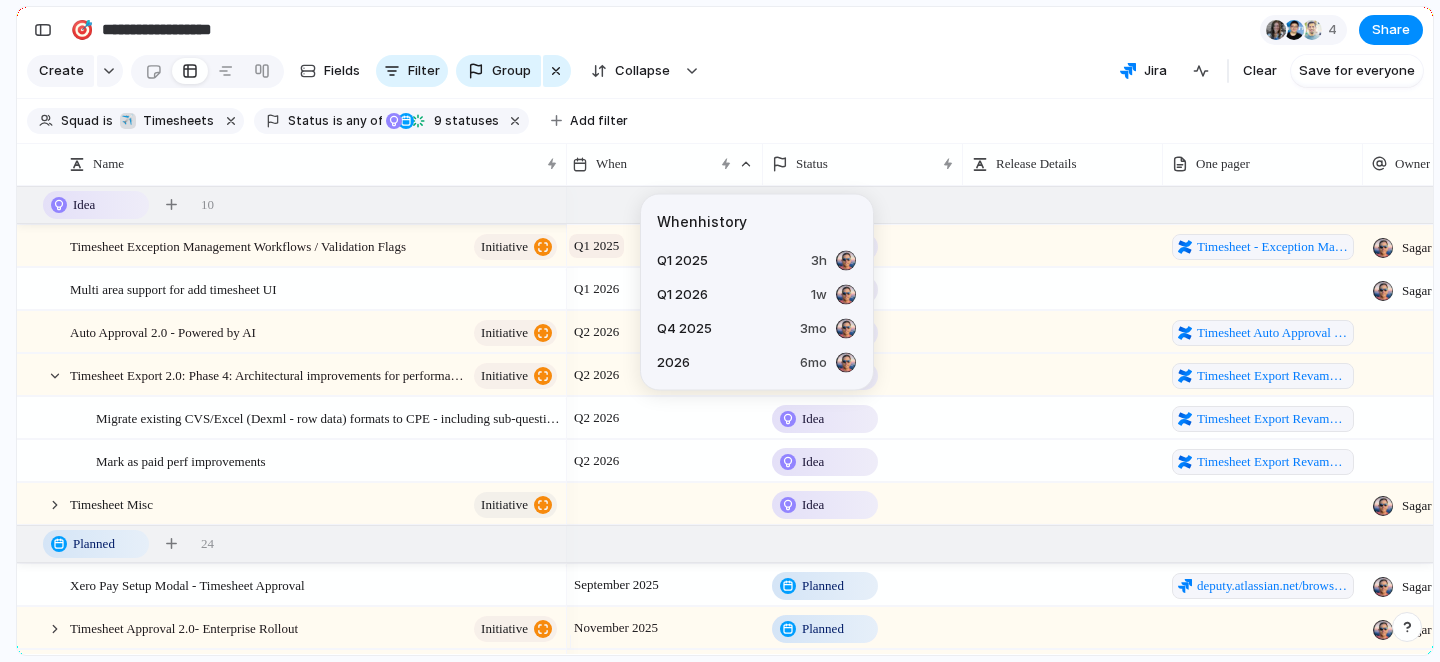 click on "Q1 2025" at bounding box center [596, 246] 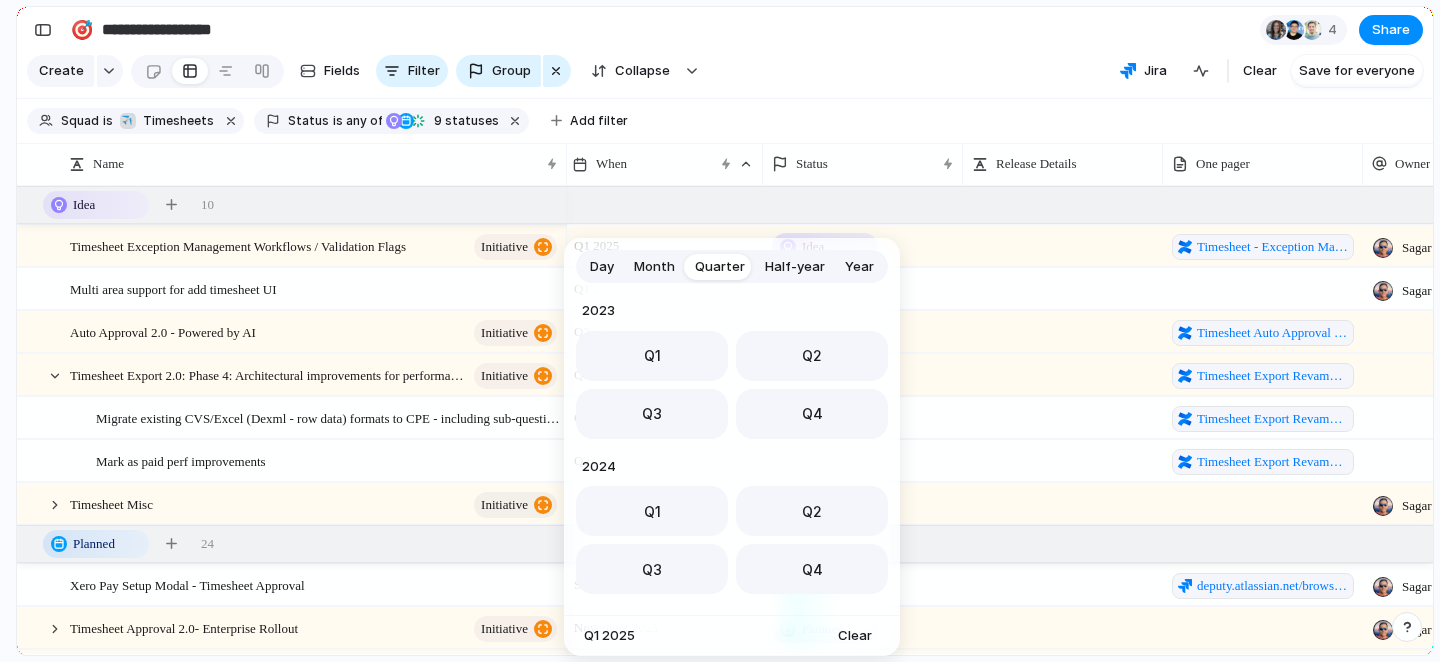 scroll, scrollTop: 317, scrollLeft: 0, axis: vertical 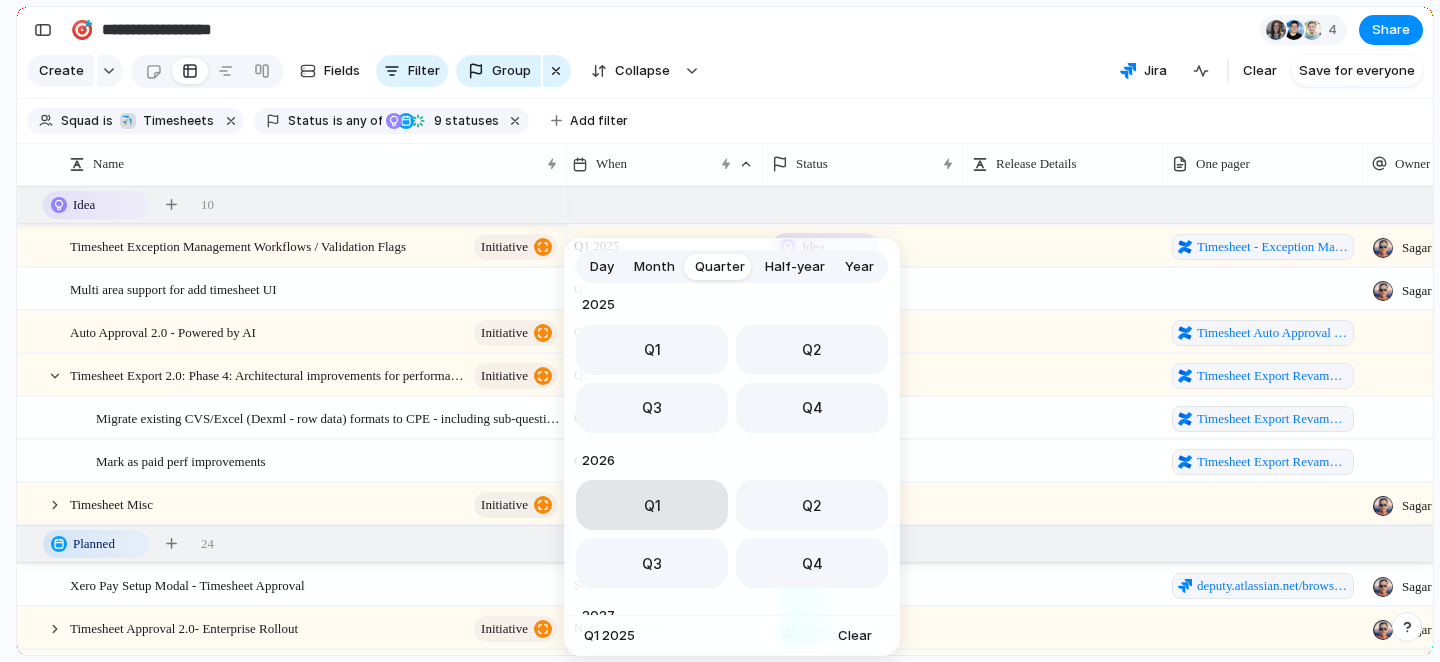 click on "Q1" at bounding box center [652, 505] 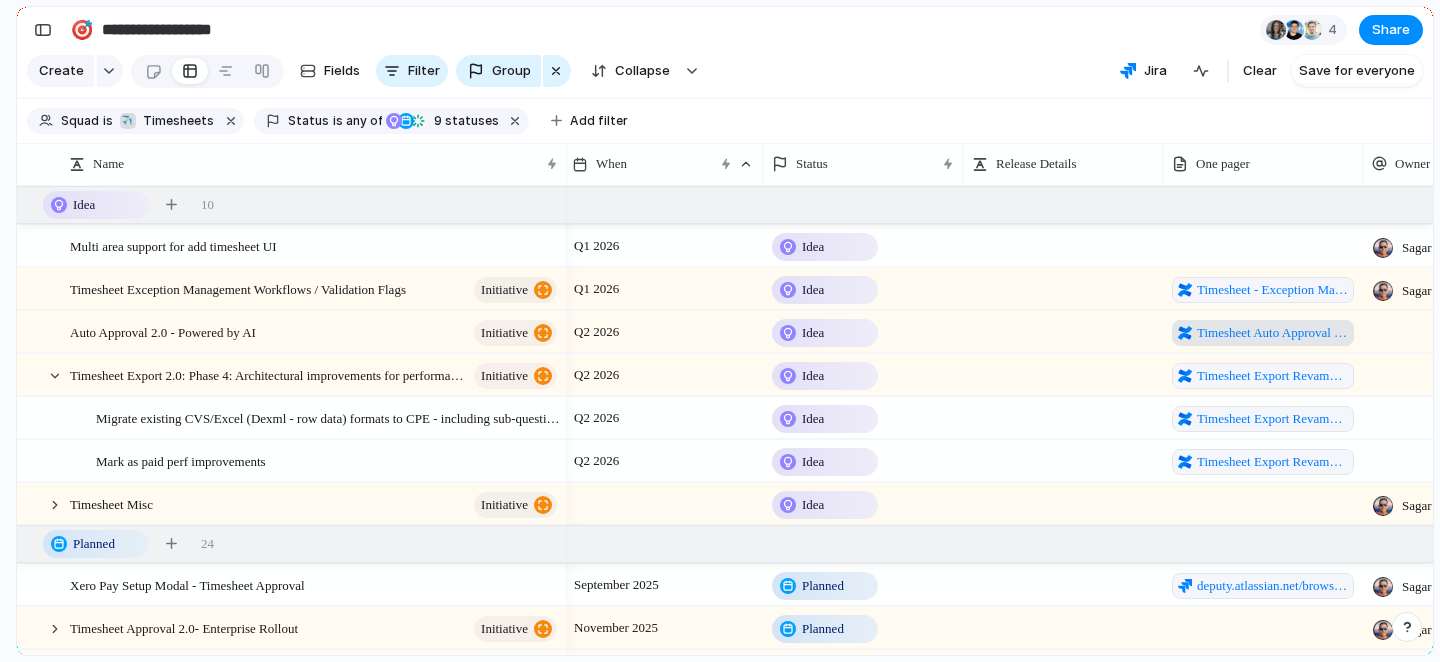 click on "Timesheet Auto Approval 2.0 Powered by AI" at bounding box center (1272, 333) 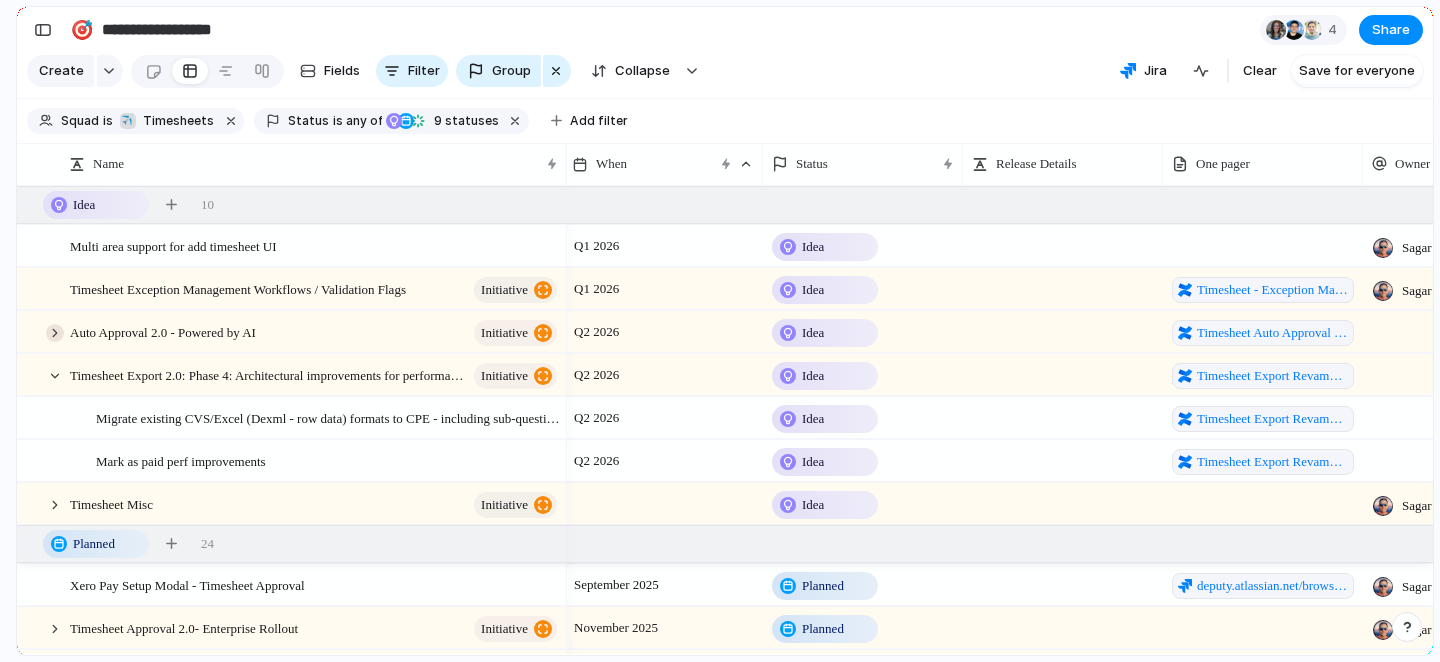 scroll, scrollTop: 27, scrollLeft: 0, axis: vertical 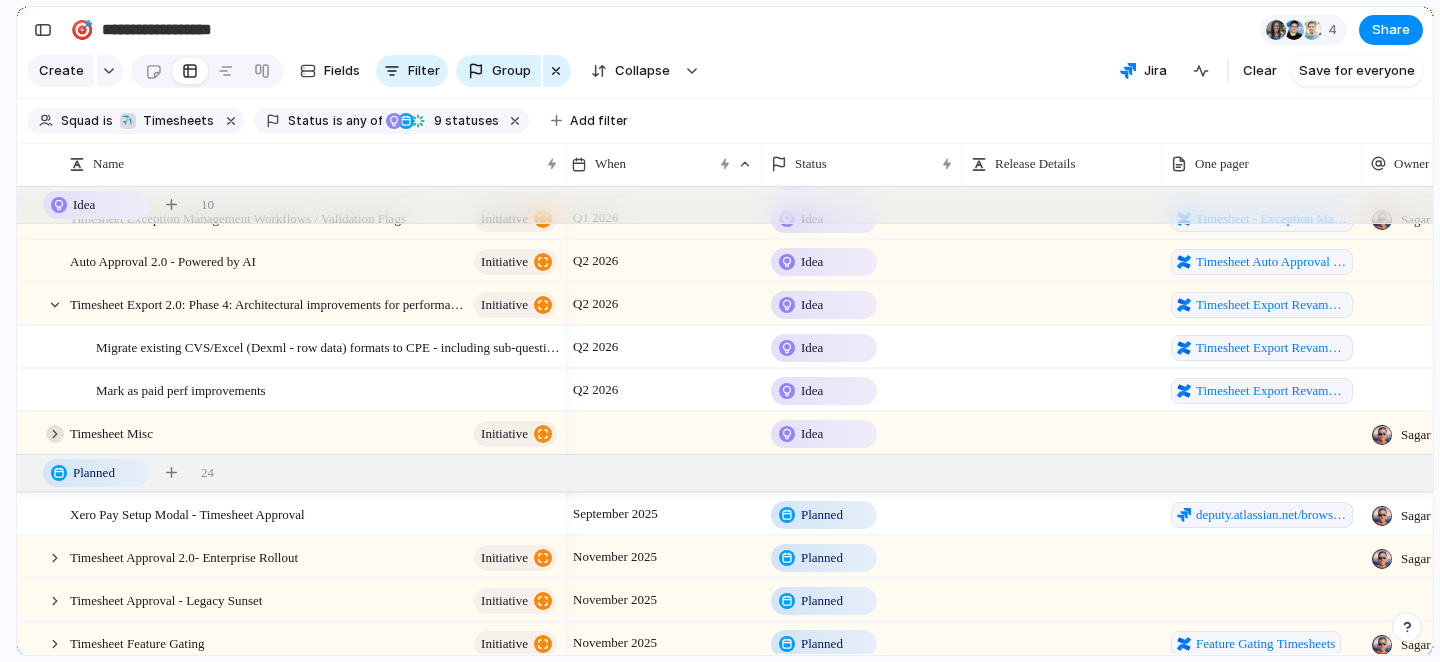 click at bounding box center [55, 434] 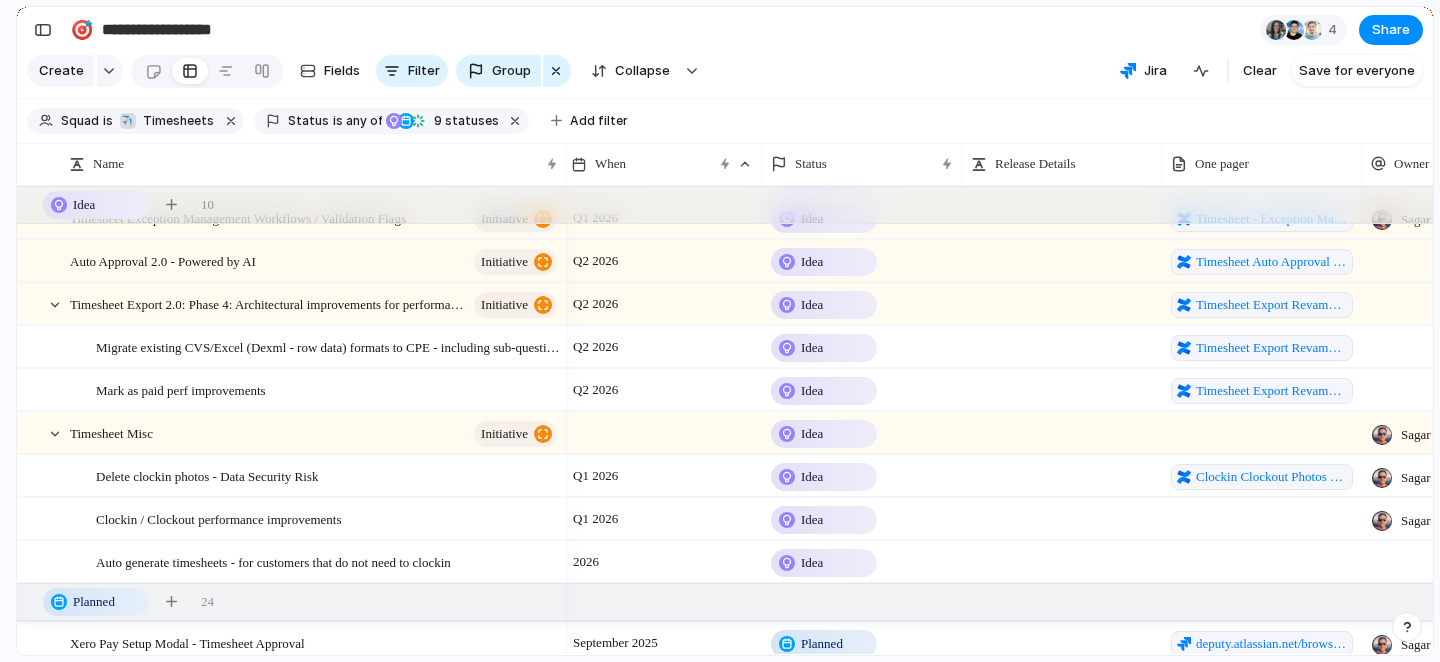 click on "Delete clockin photos - Data Security Risk" at bounding box center (318, 476) 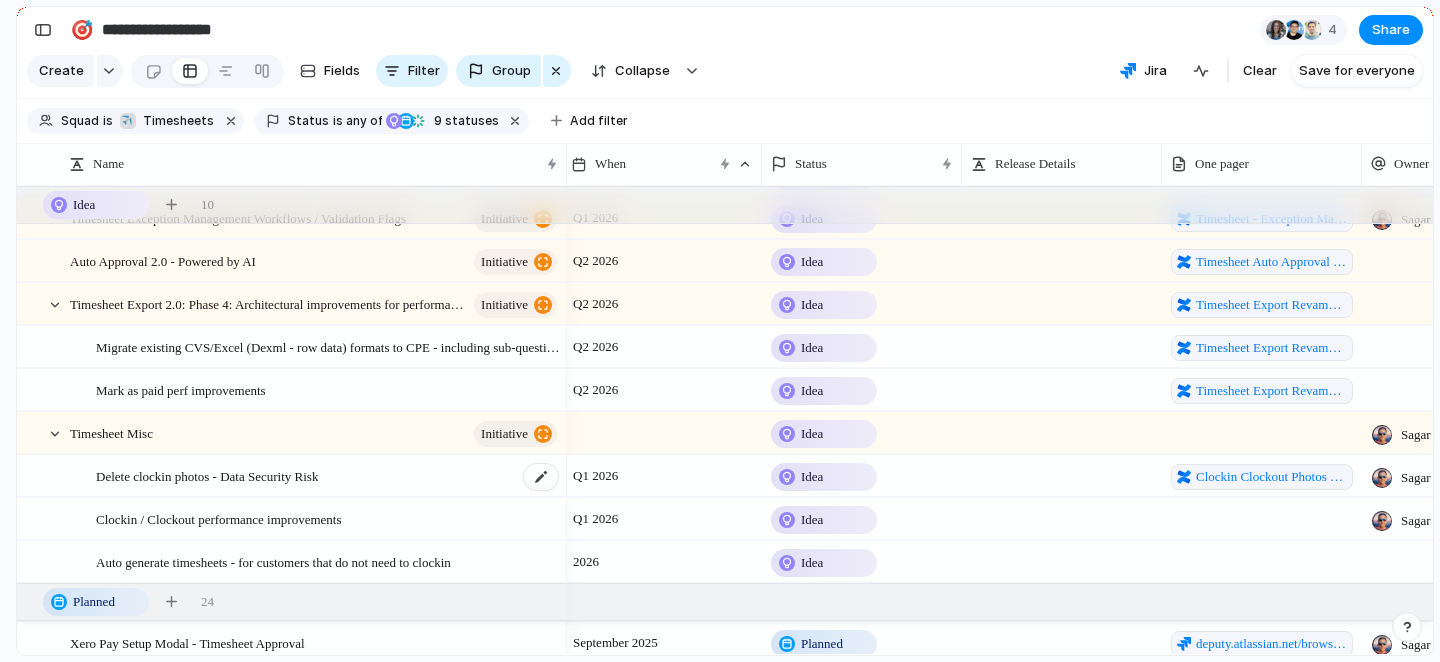 click on "Delete clockin photos - Data Security Risk" at bounding box center (207, 475) 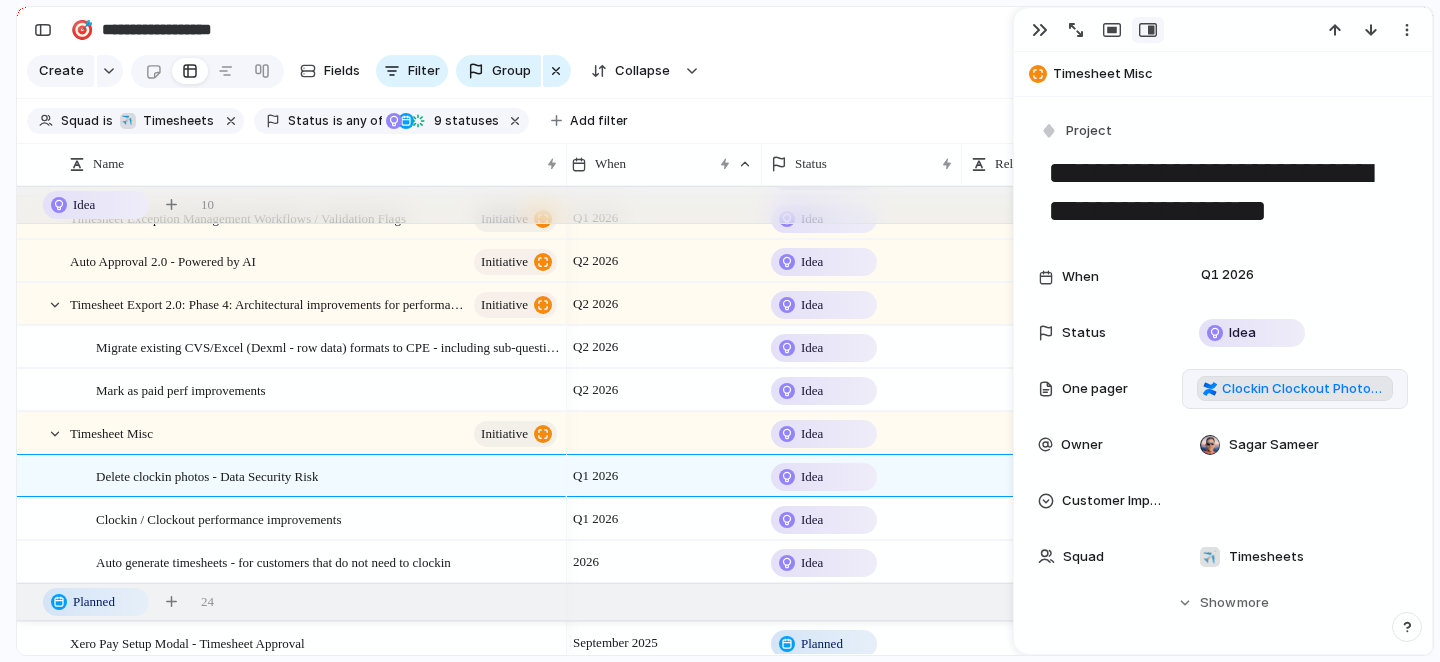 click on "Clockin Clockout Photos Retention" at bounding box center [1304, 389] 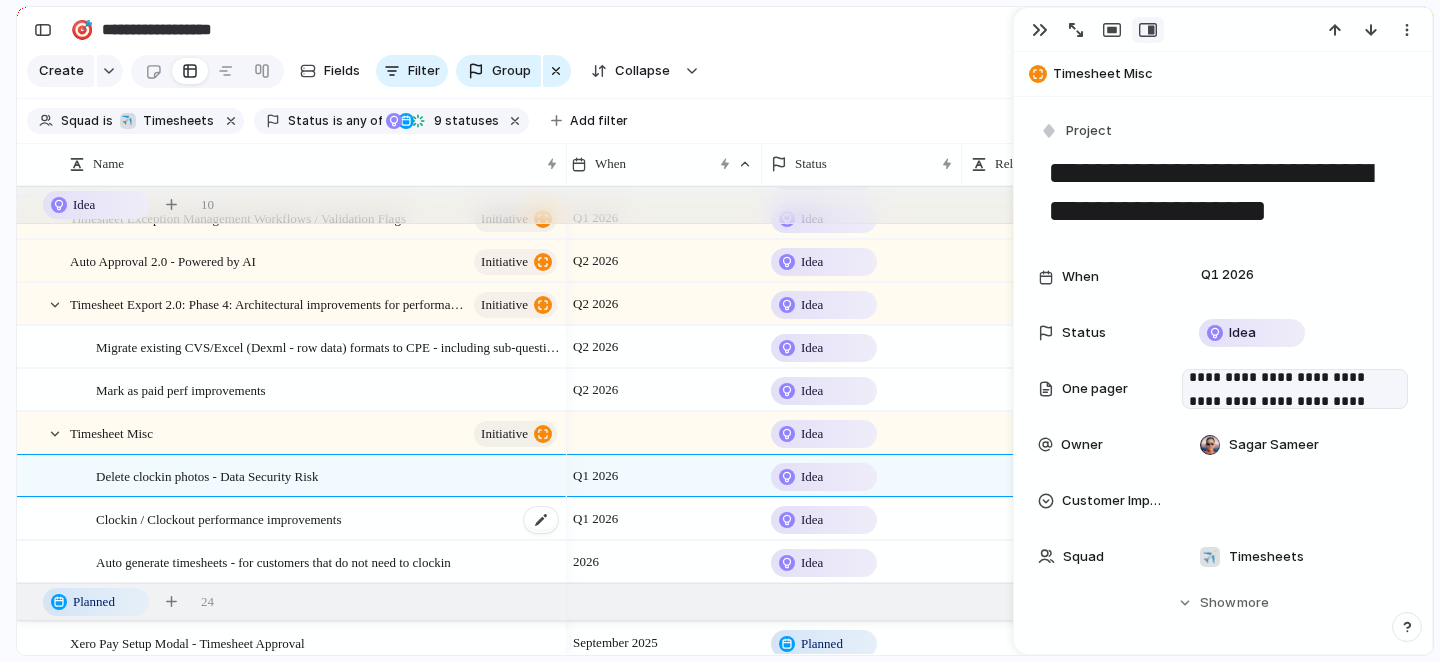 click on "Clockin / Clockout performance improvements" at bounding box center (219, 518) 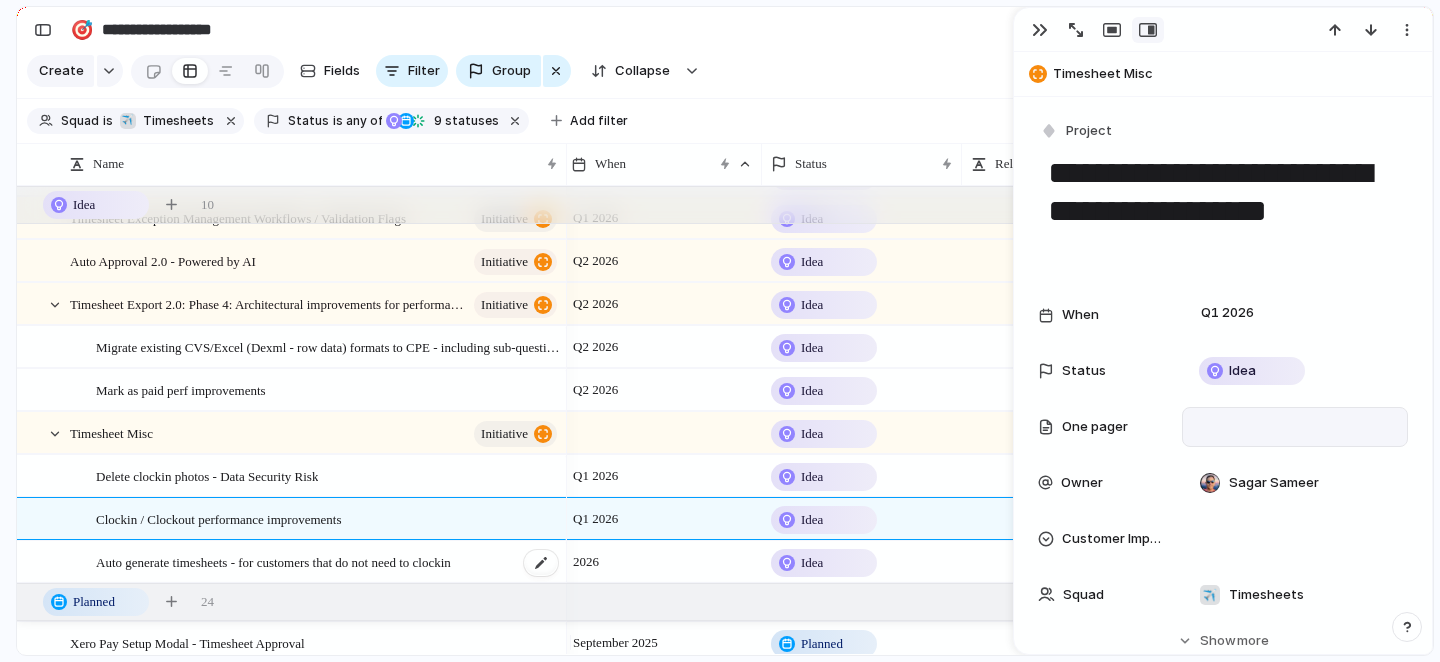 click on "Auto generate timesheets - for customers that do not need to clockin" at bounding box center [273, 561] 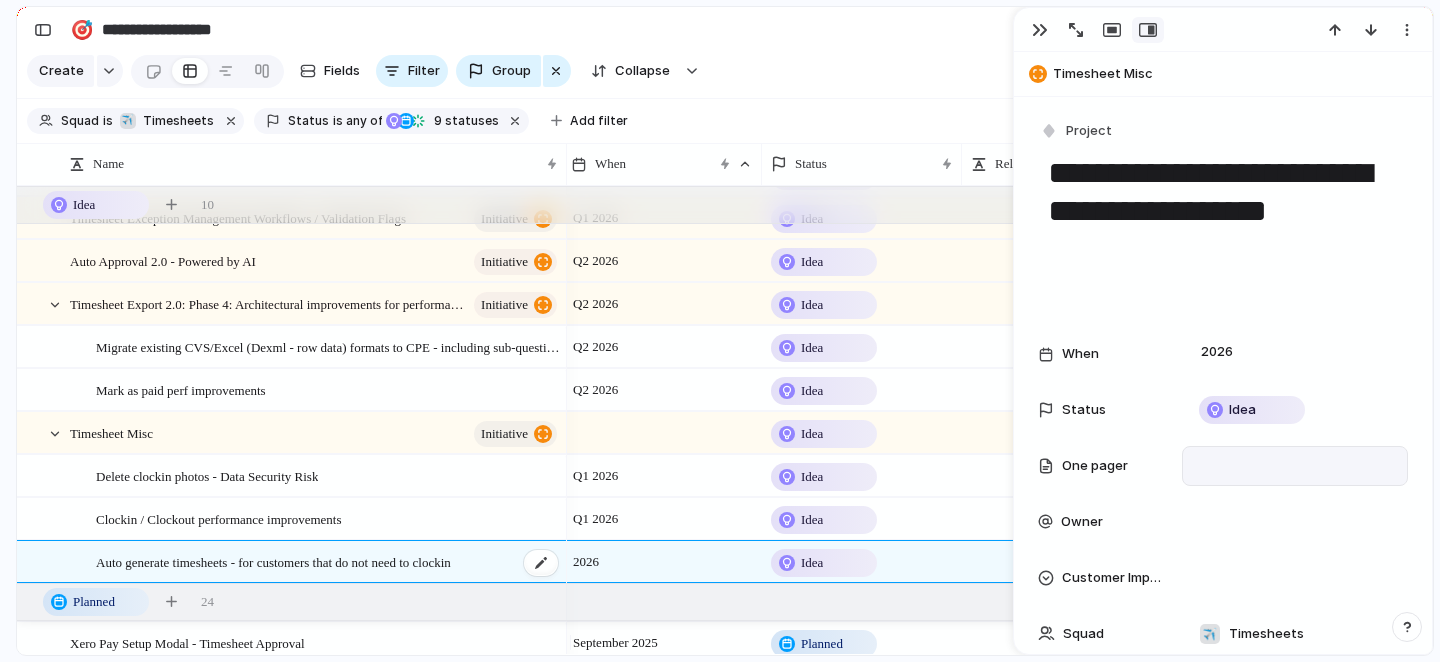 scroll, scrollTop: 49, scrollLeft: 0, axis: vertical 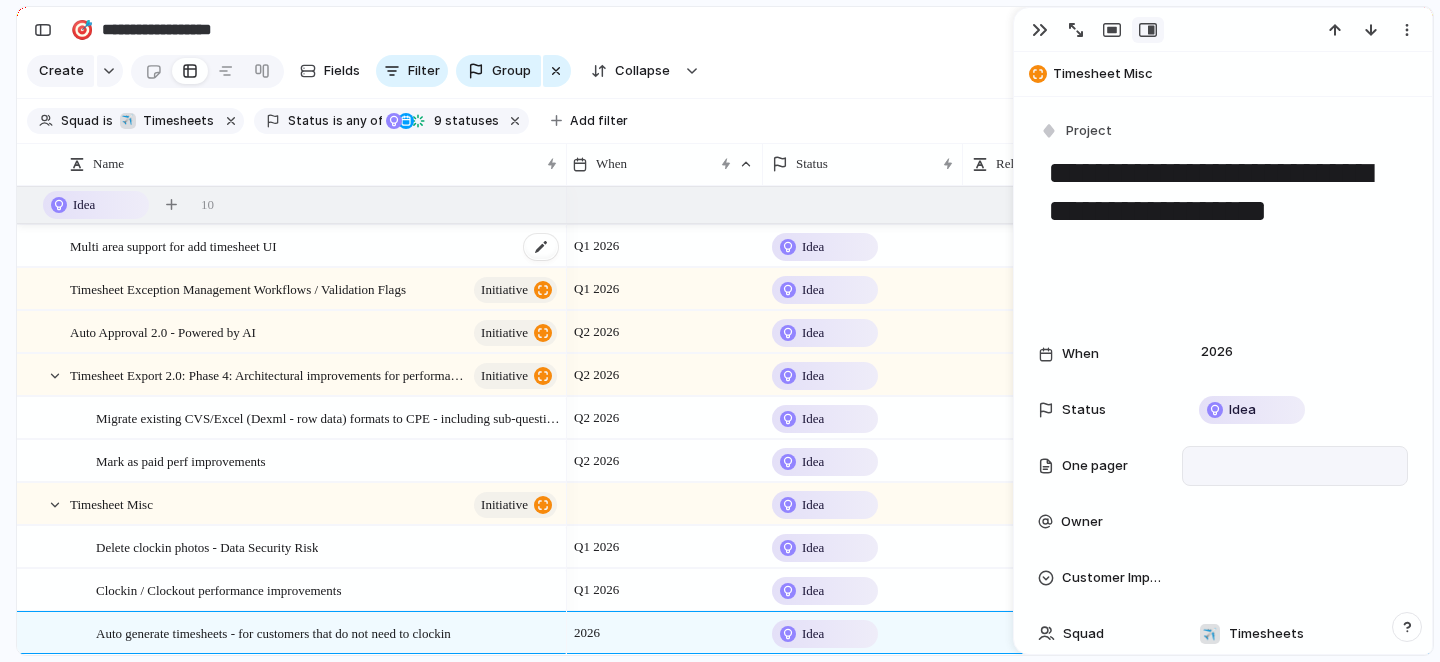 click on "Multi area support for add timesheet UI" at bounding box center (173, 245) 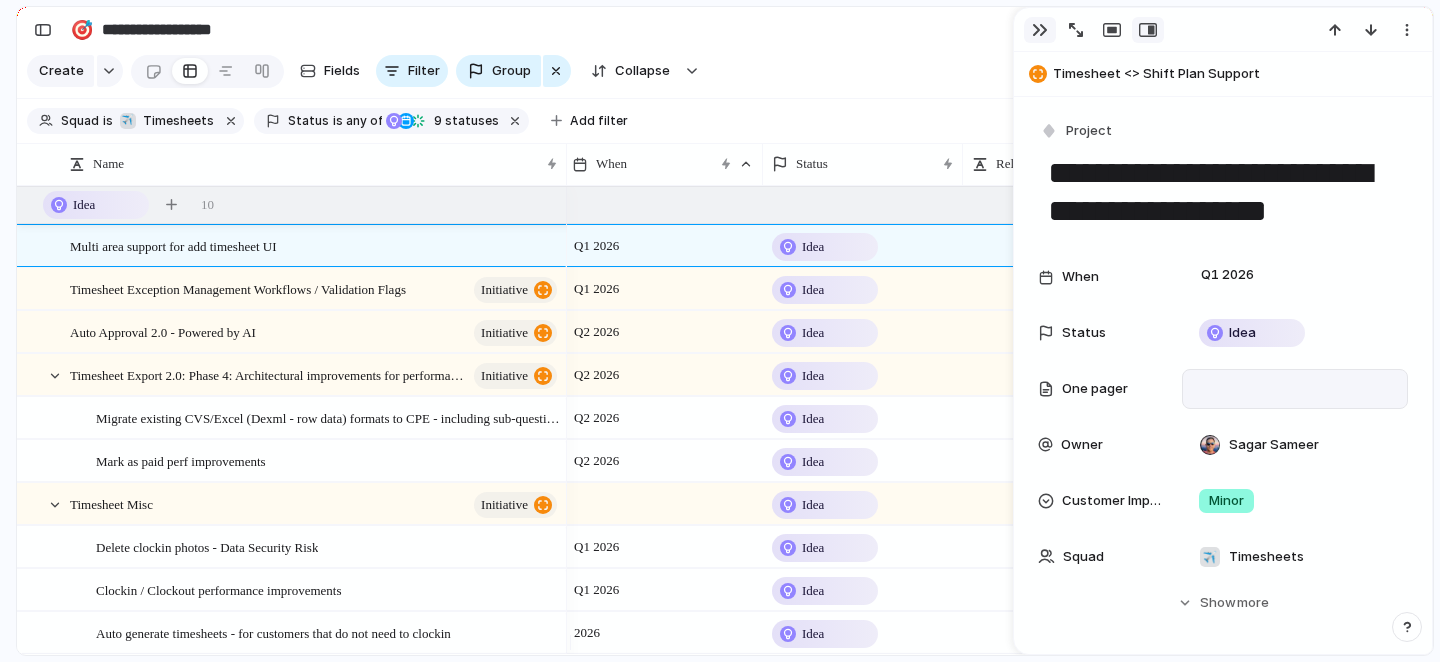 click at bounding box center (1040, 30) 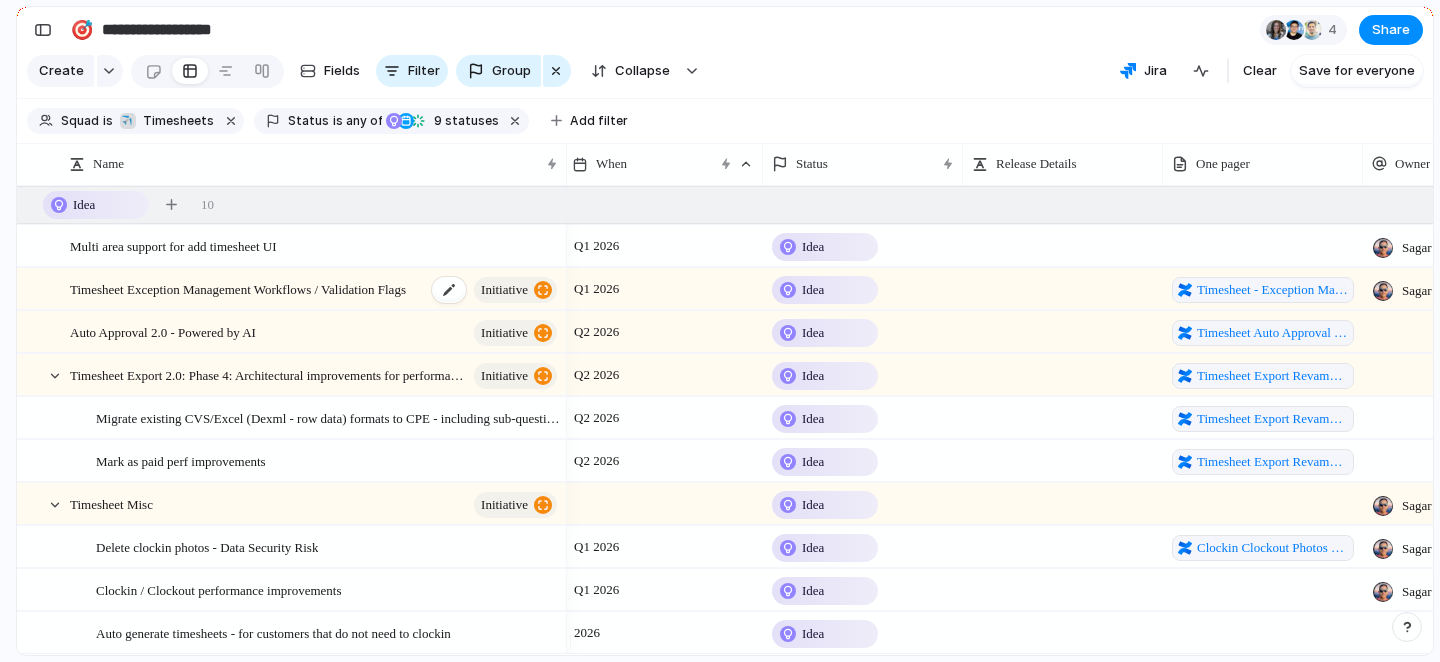 scroll, scrollTop: 23, scrollLeft: 0, axis: vertical 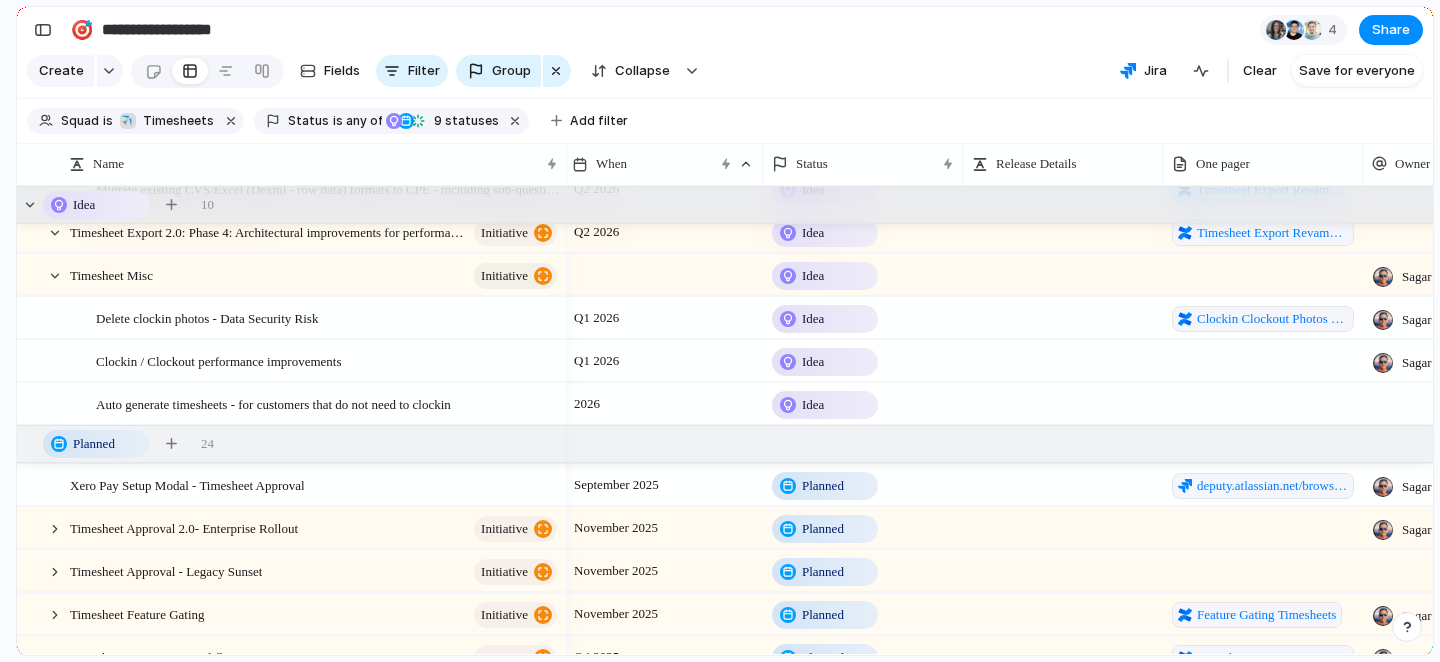 click on "Idea 10" at bounding box center (727, 205) 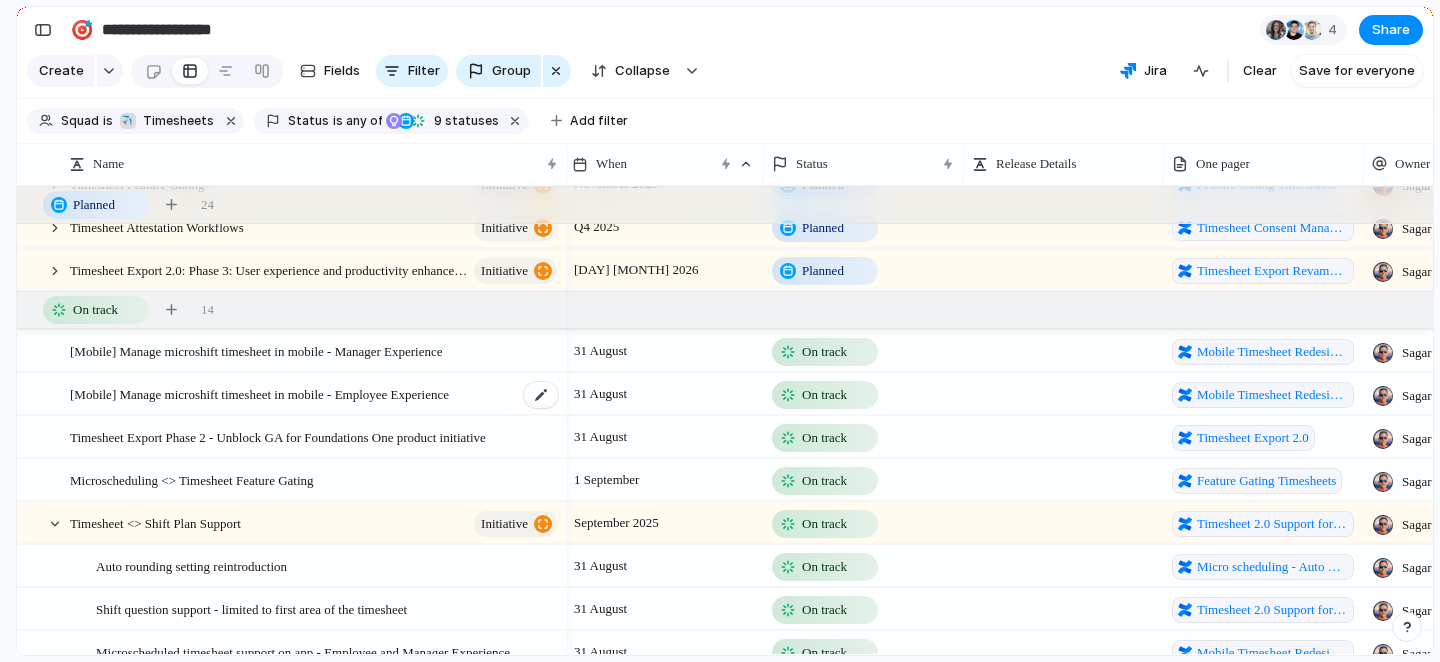 scroll, scrollTop: 140, scrollLeft: 0, axis: vertical 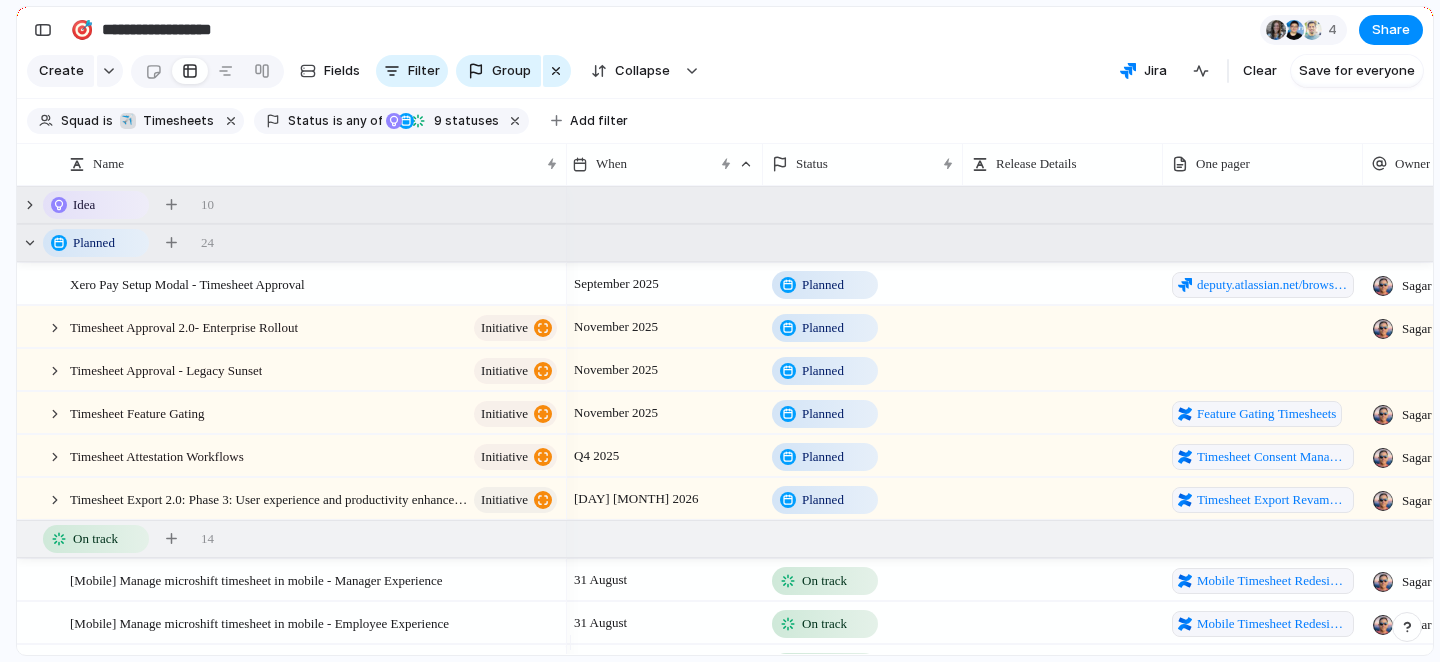 click on "Planned 24" at bounding box center [727, 243] 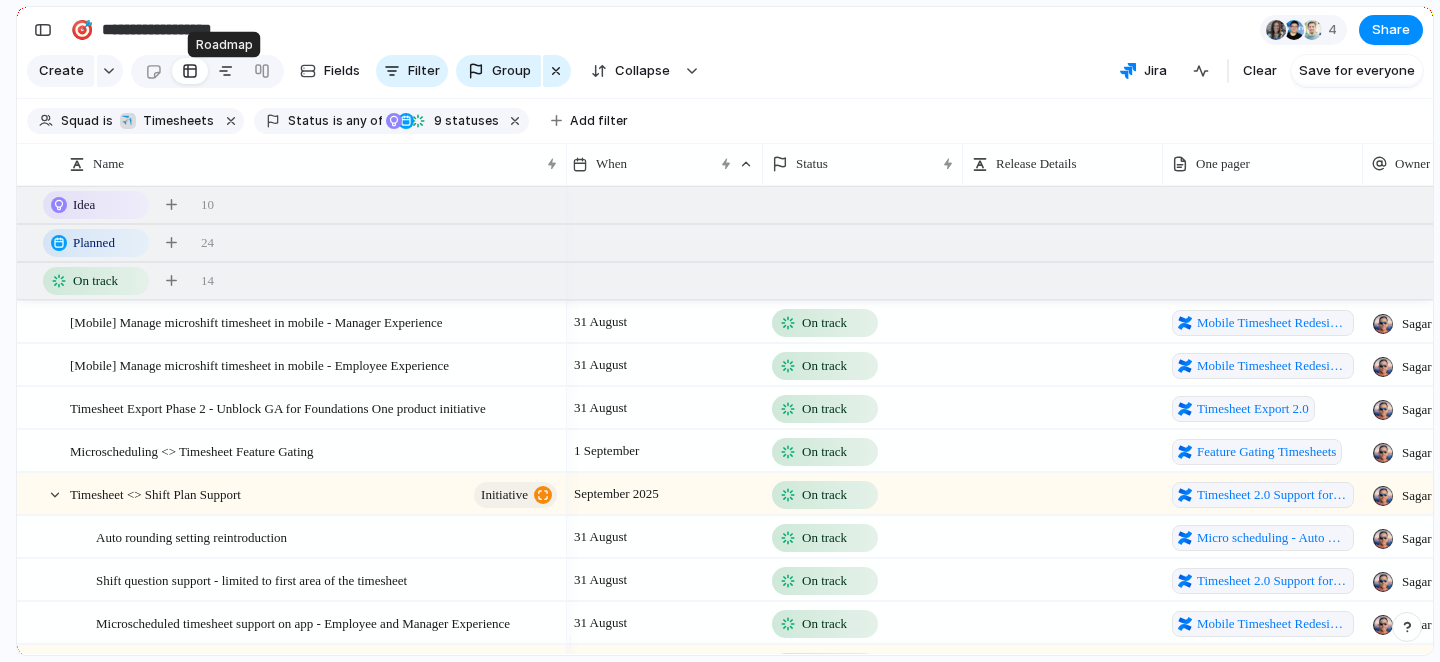 click at bounding box center (226, 71) 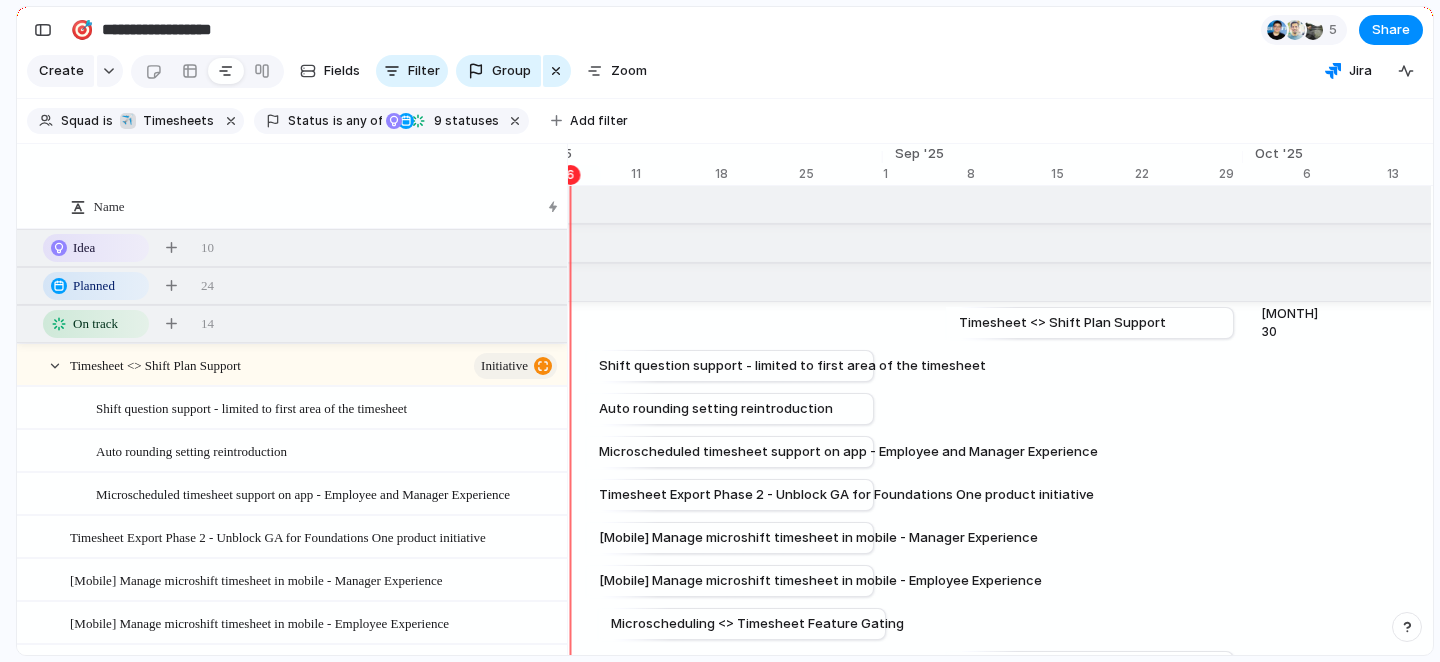scroll, scrollTop: 0, scrollLeft: 13209, axis: horizontal 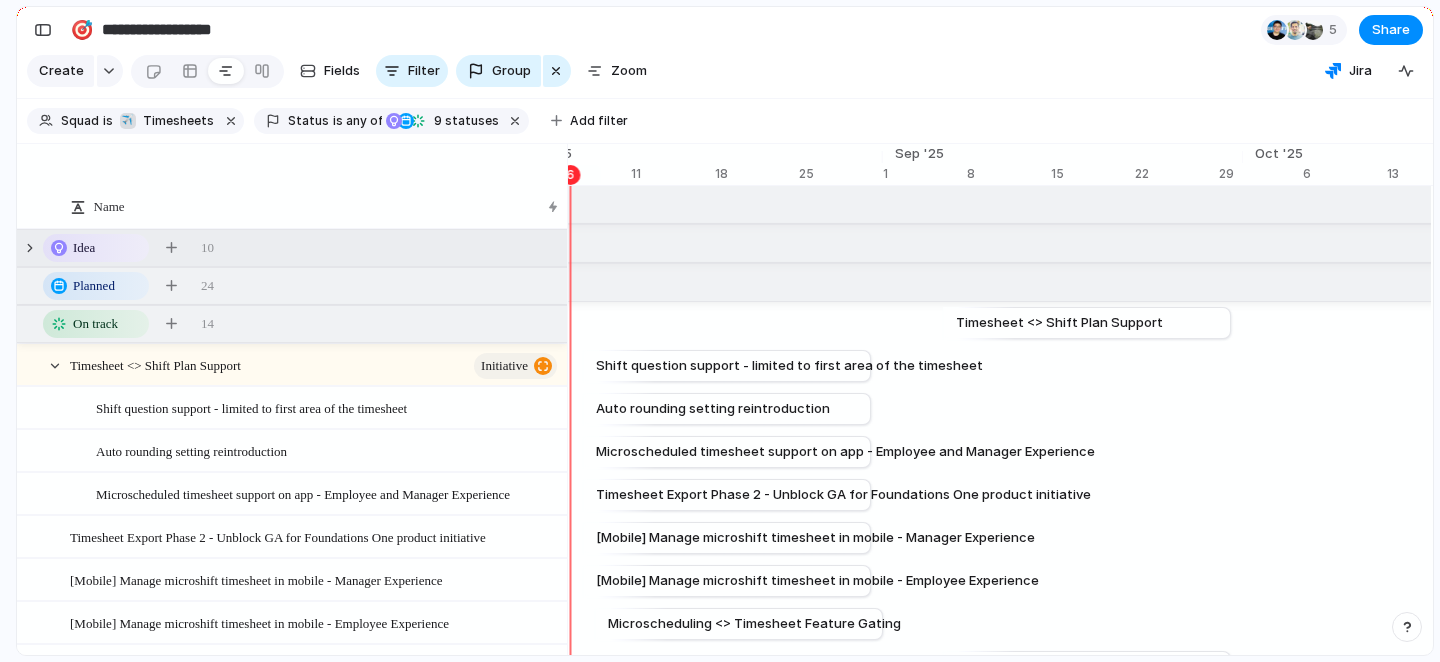 click on "Idea 10" at bounding box center (294, 248) 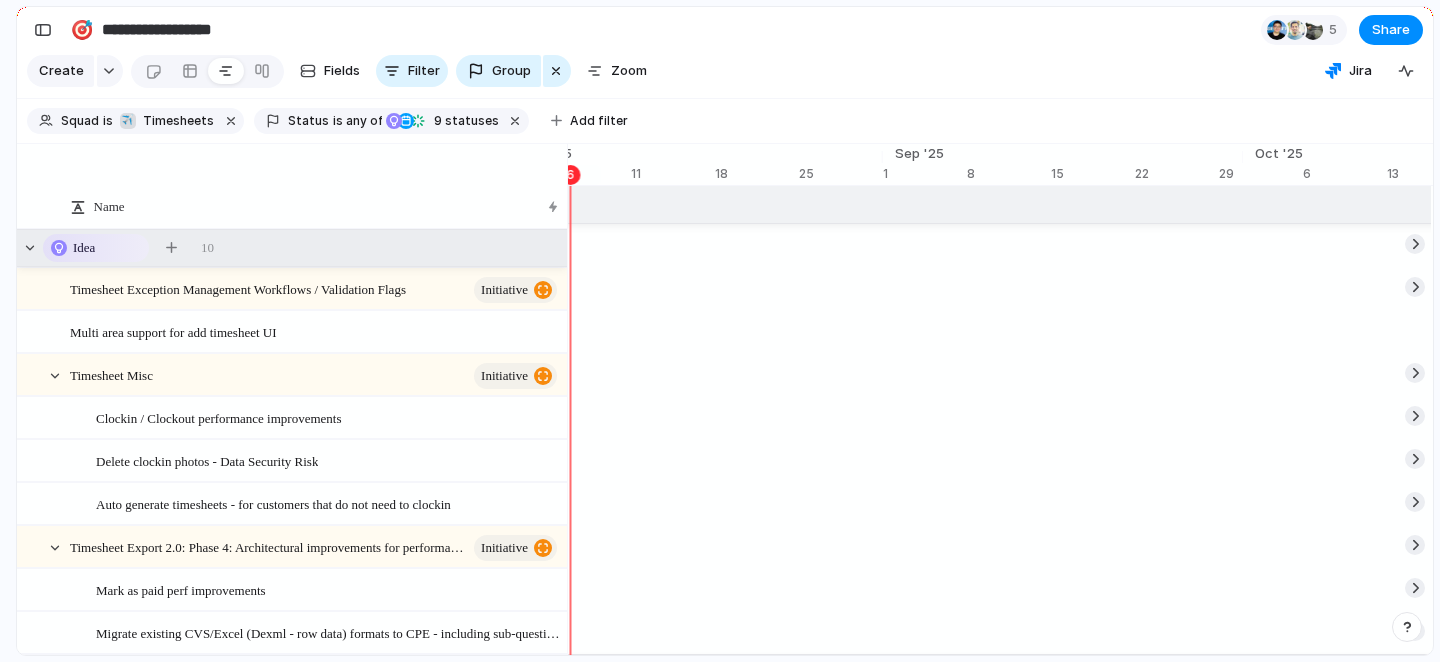 click on "Idea 10" at bounding box center [294, 248] 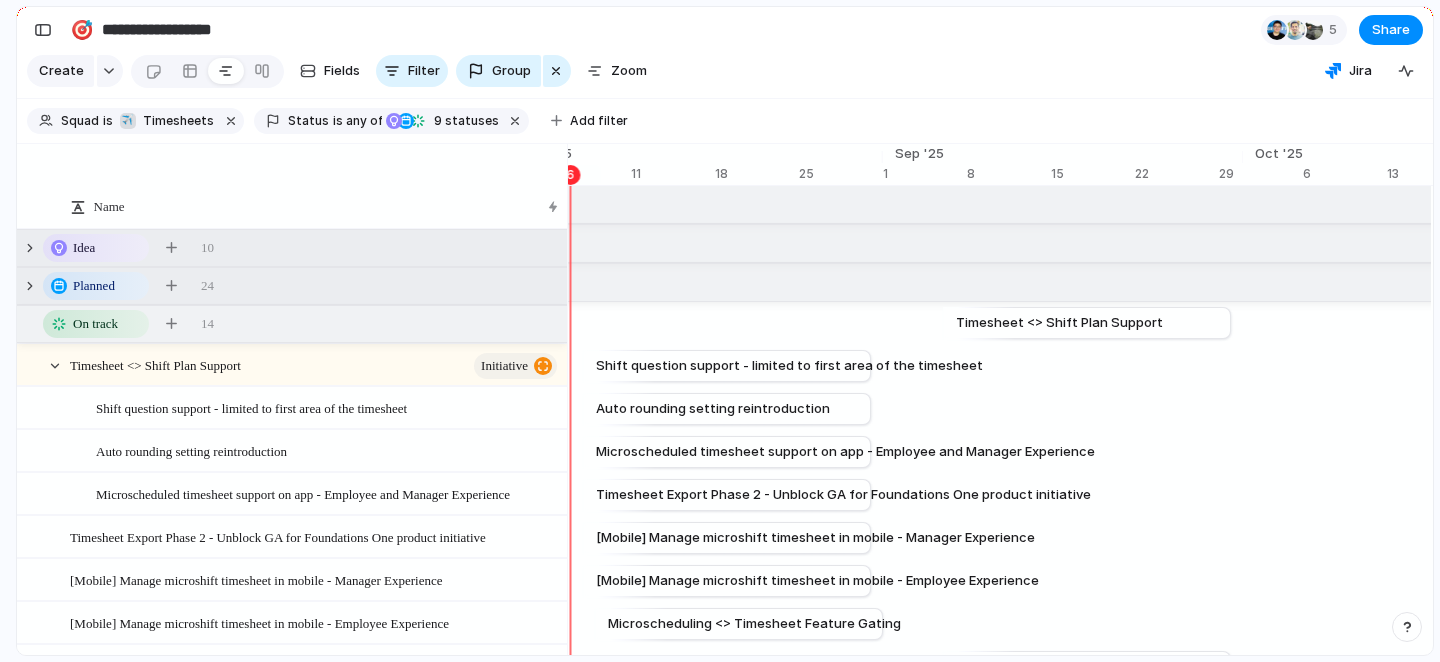 click on "Planned 24" at bounding box center (294, 286) 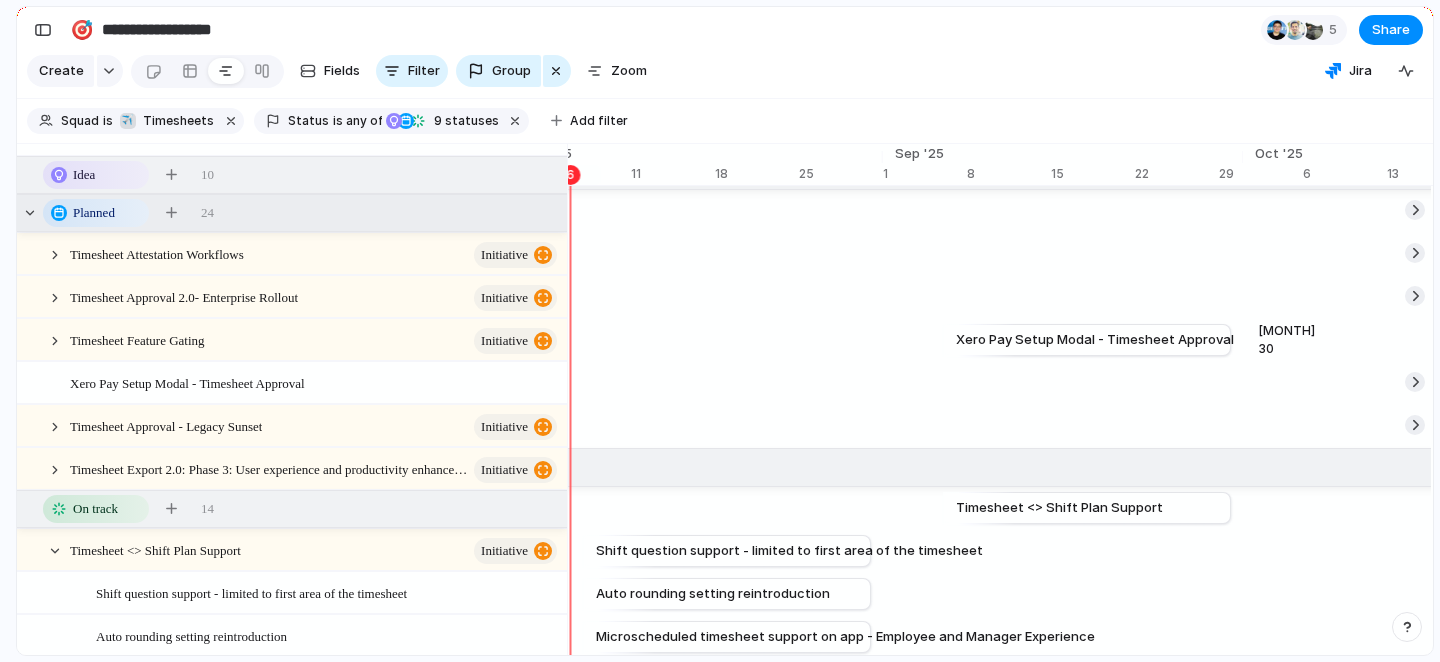 scroll, scrollTop: 67, scrollLeft: 0, axis: vertical 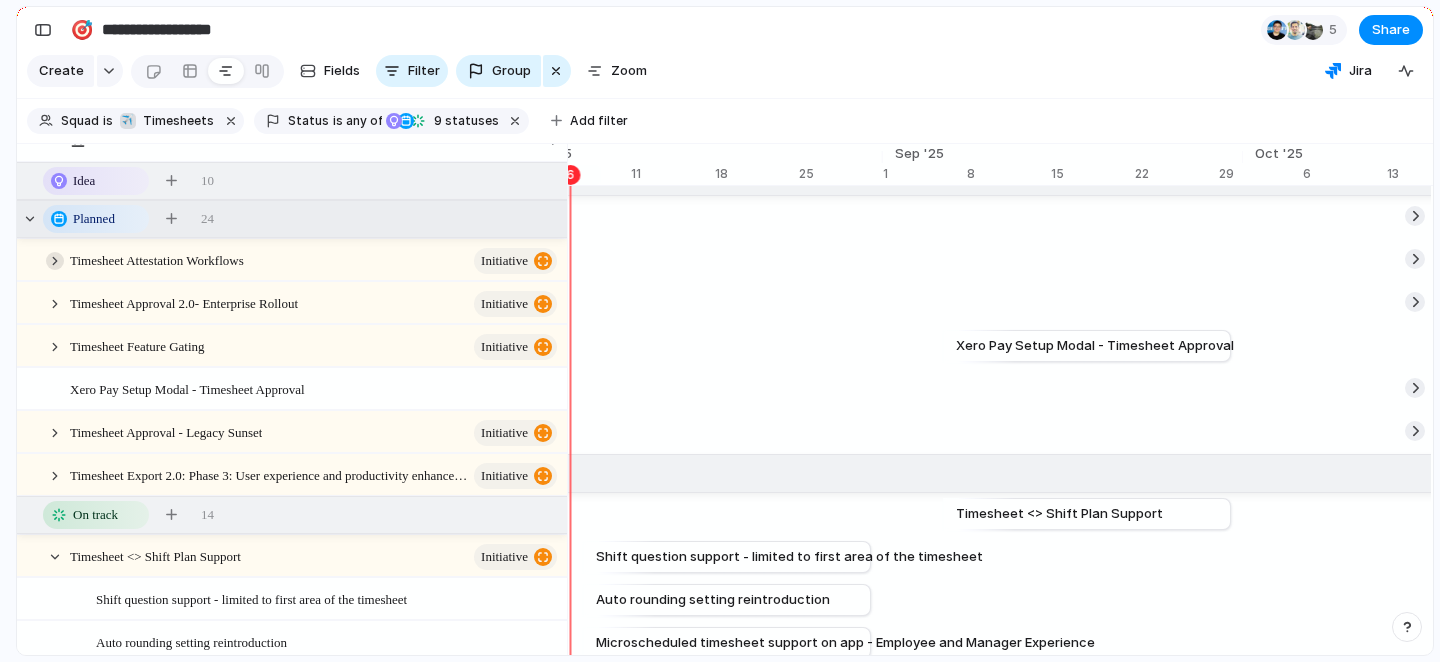 click at bounding box center (55, 261) 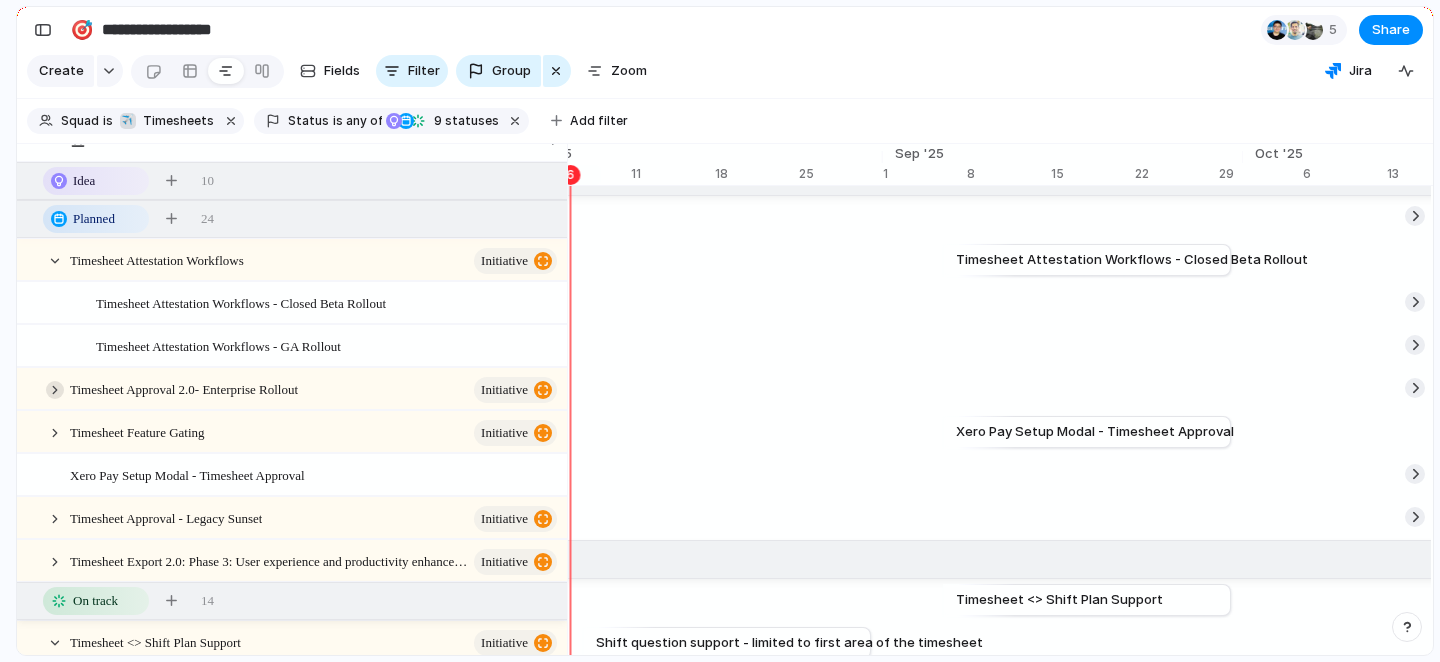 click at bounding box center [55, 390] 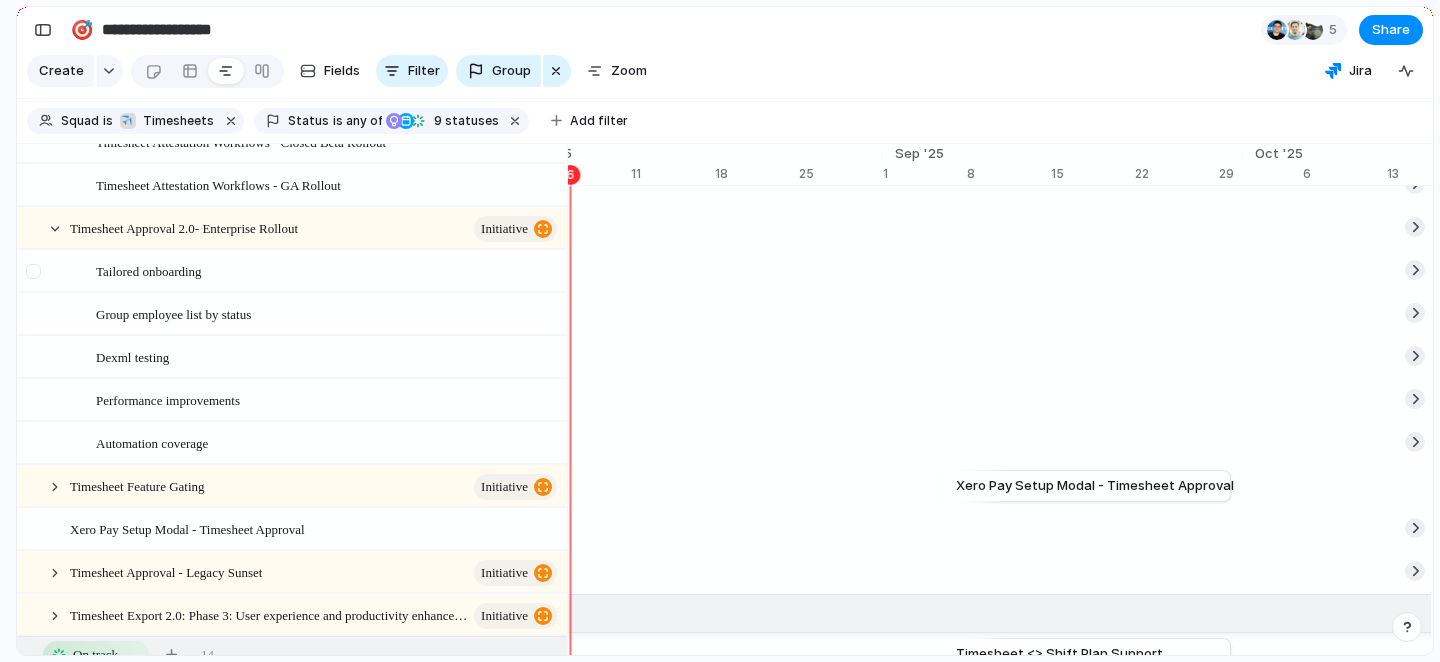 scroll, scrollTop: 345, scrollLeft: 0, axis: vertical 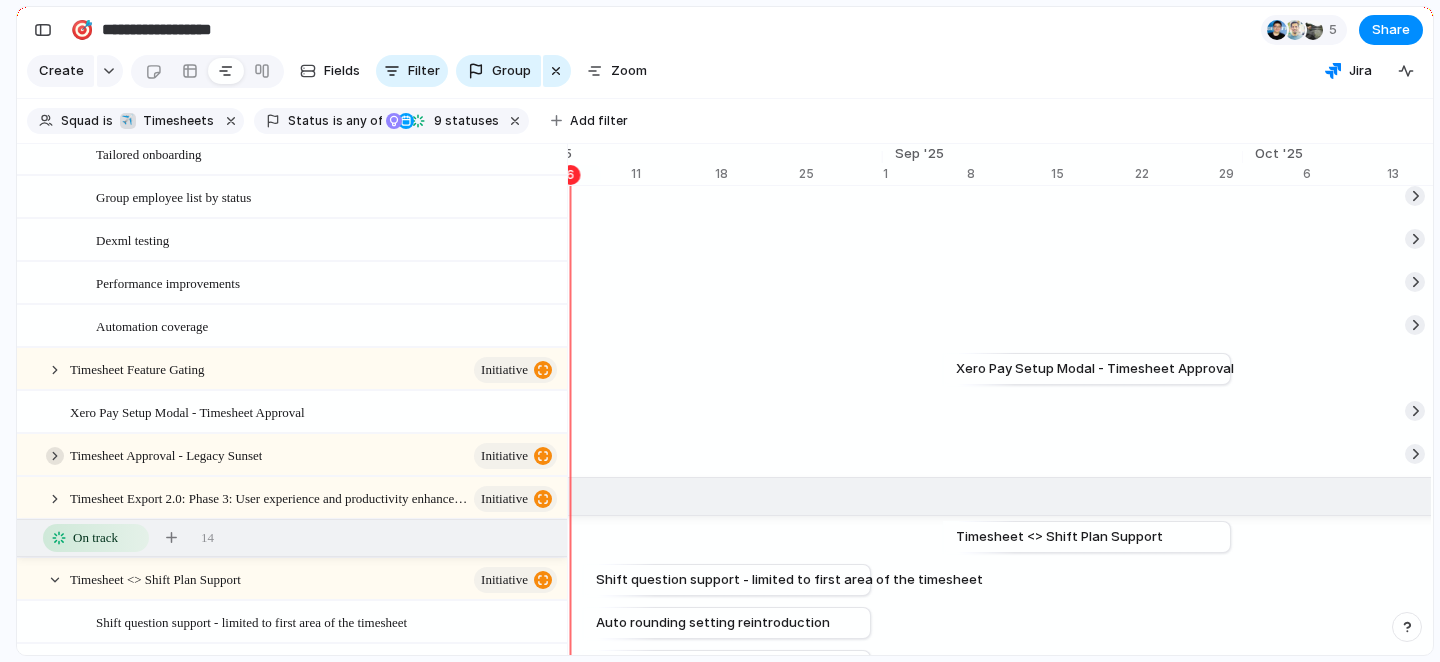 click at bounding box center [55, 456] 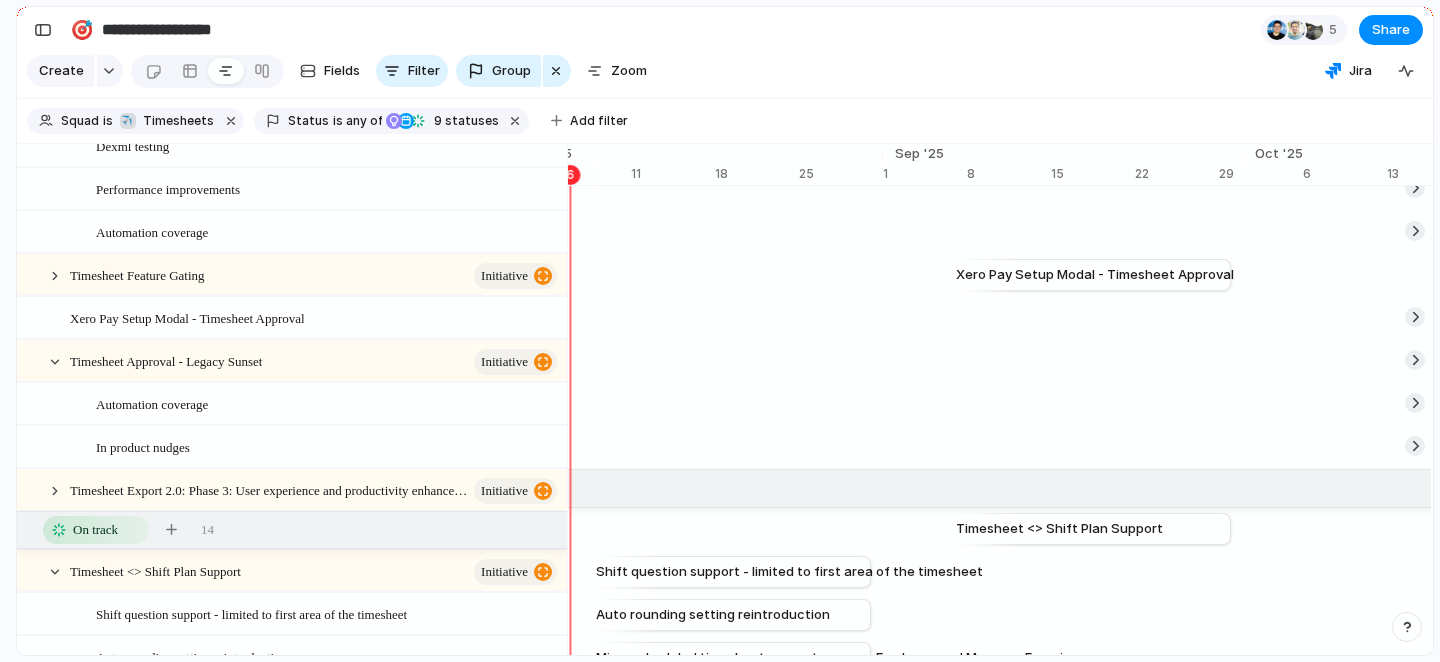 scroll, scrollTop: 446, scrollLeft: 0, axis: vertical 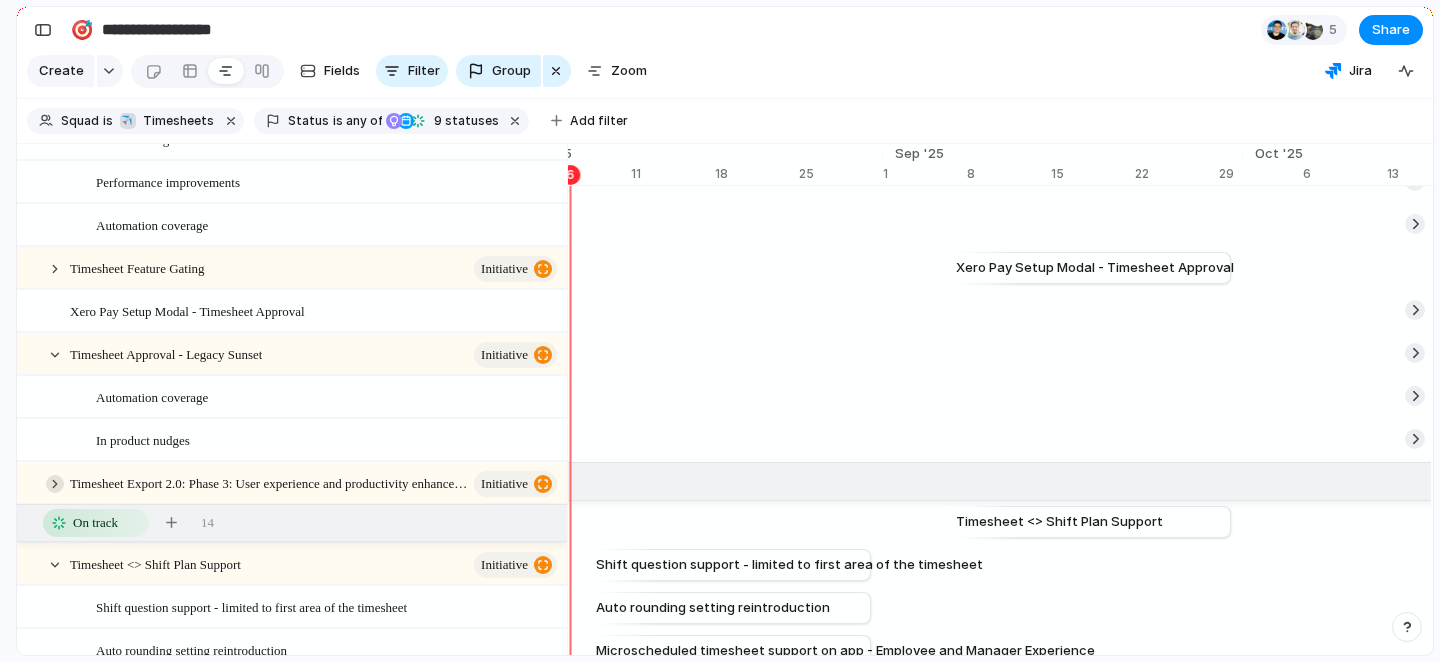 click at bounding box center (55, 484) 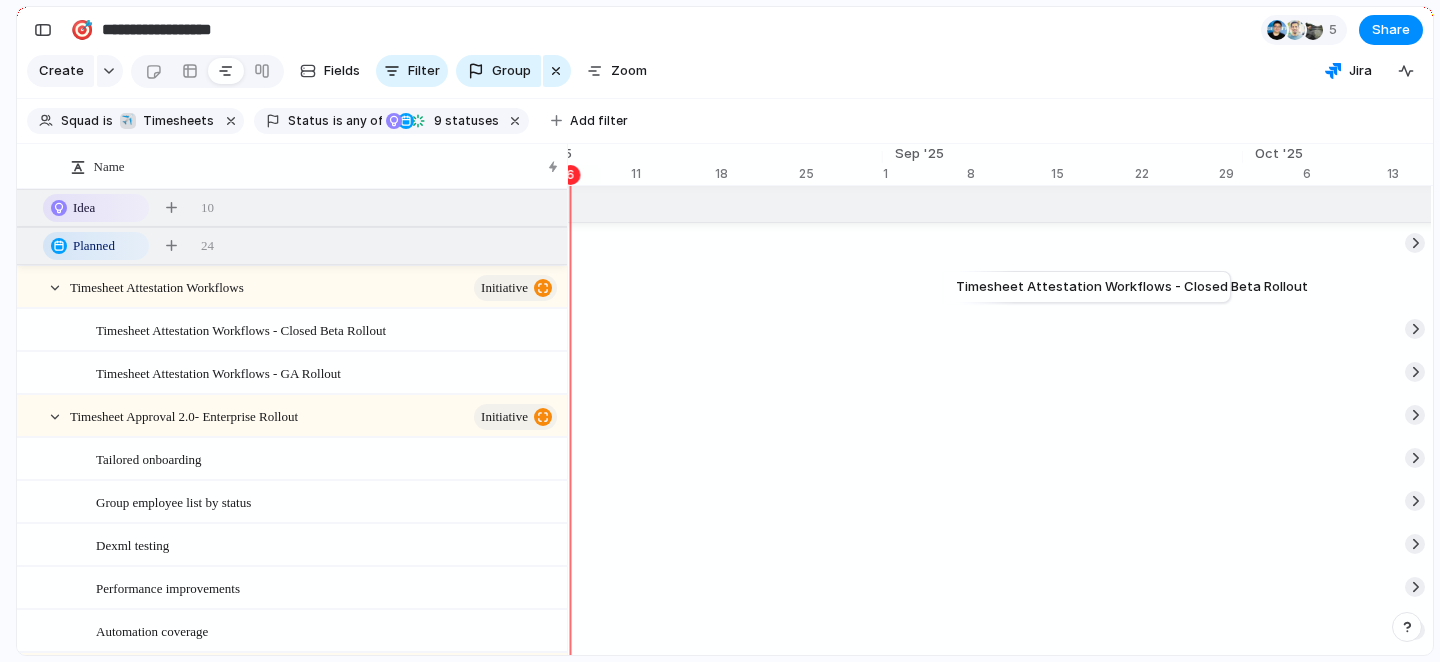scroll, scrollTop: 0, scrollLeft: 0, axis: both 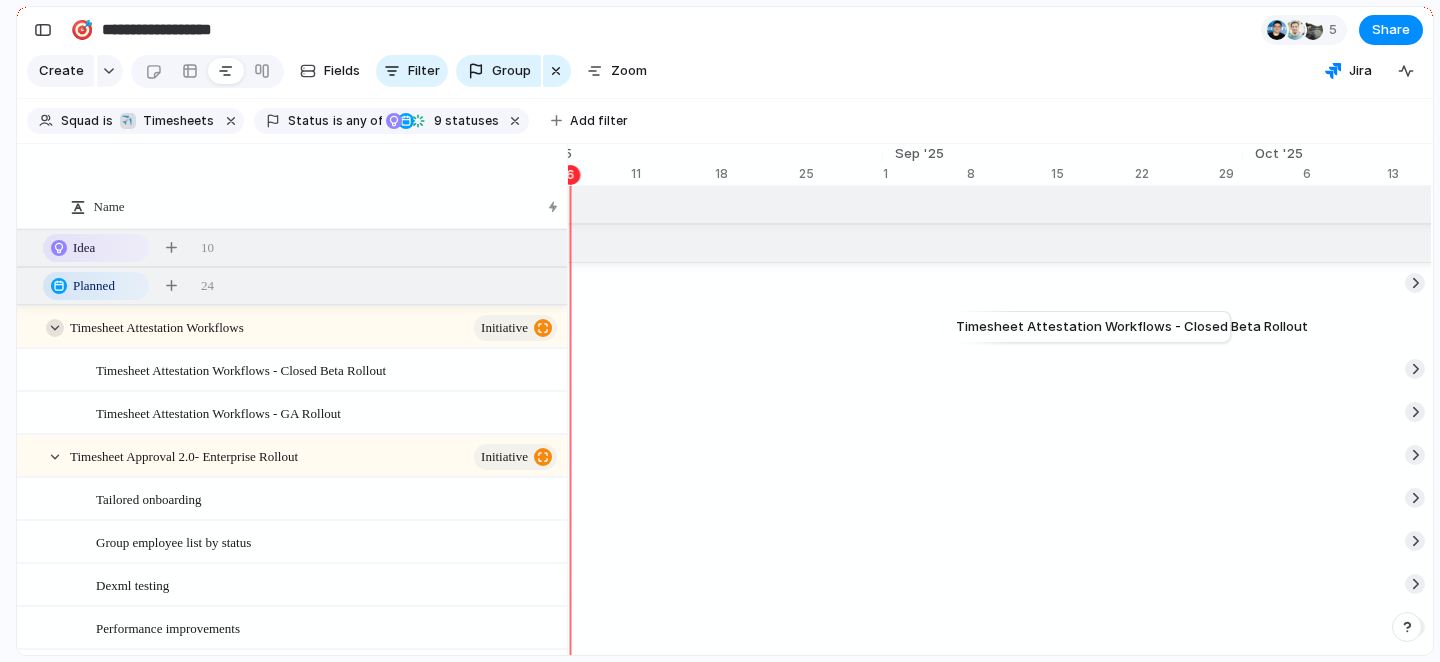 click at bounding box center [55, 328] 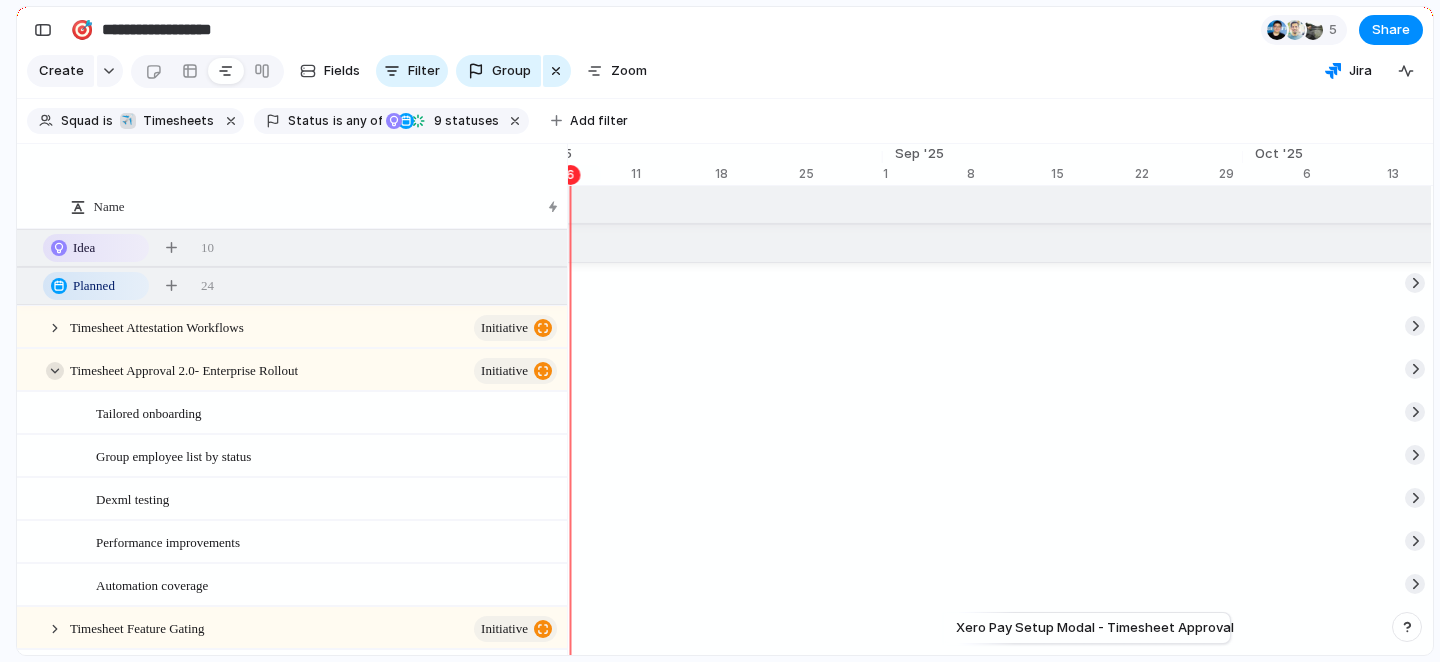 click at bounding box center (55, 371) 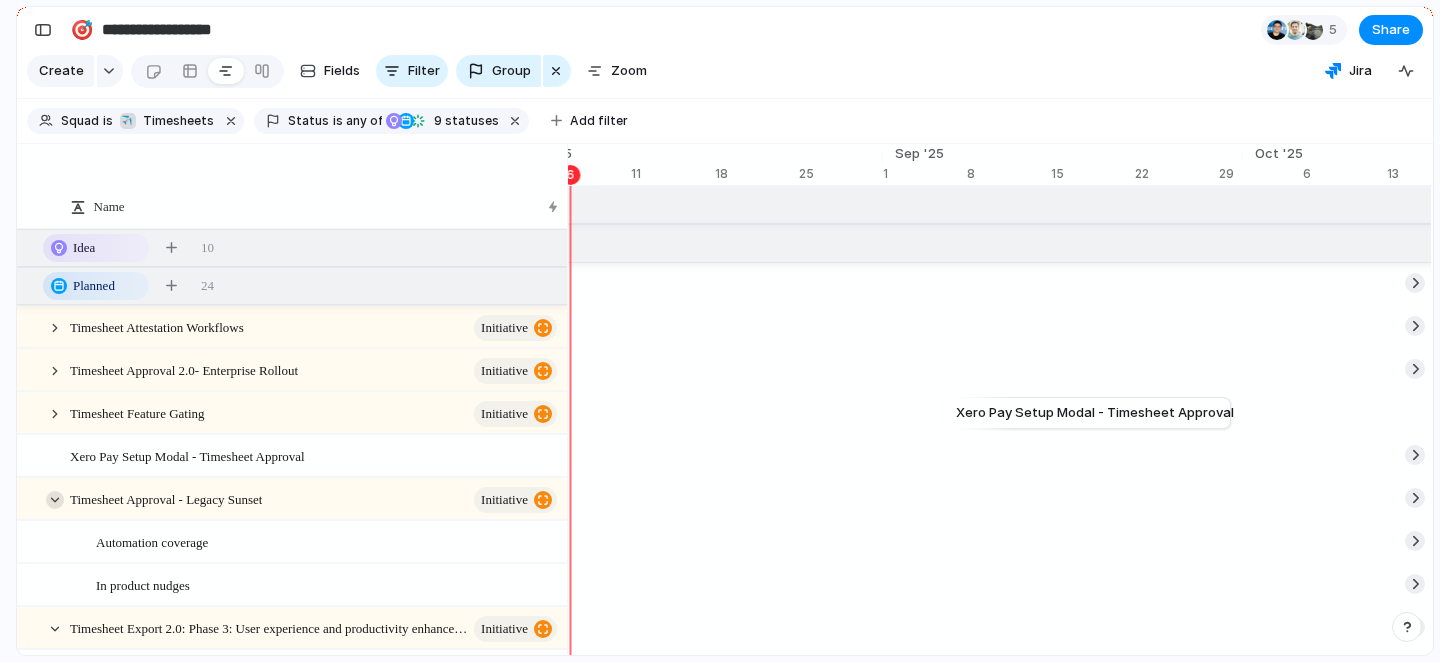 click at bounding box center (55, 500) 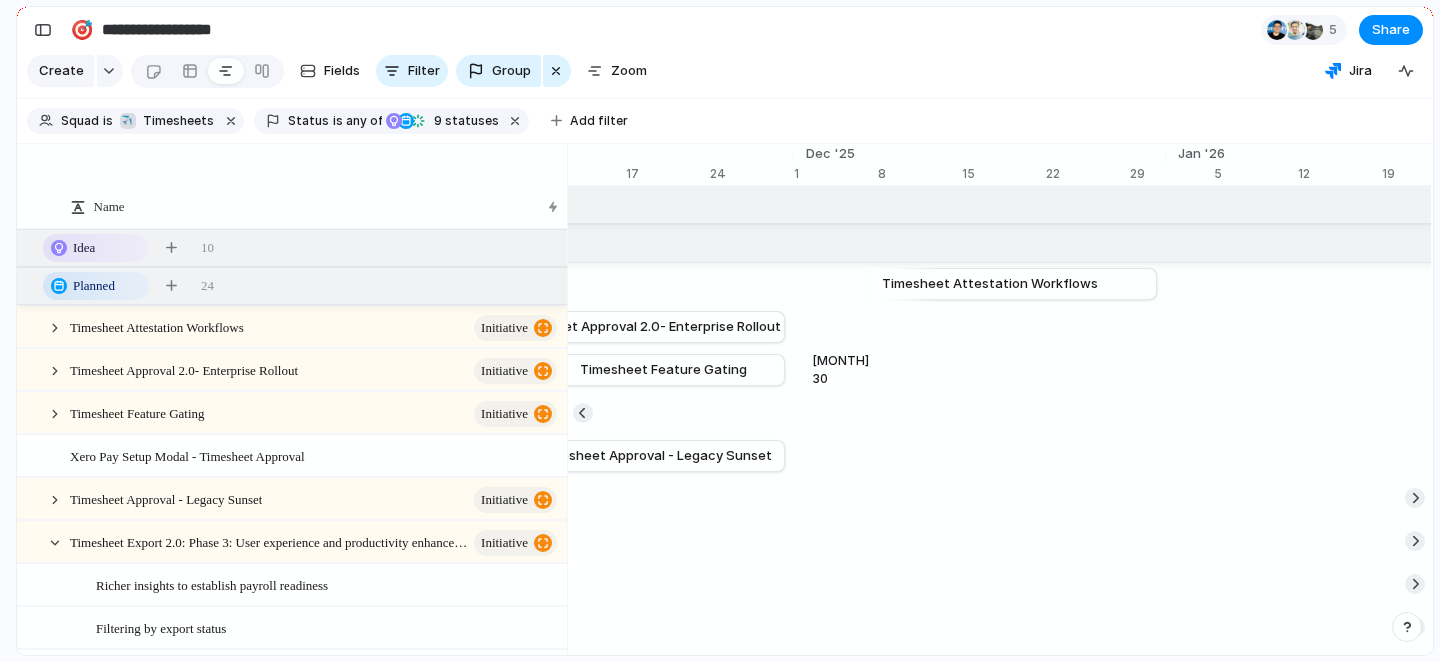 scroll, scrollTop: 0, scrollLeft: 14390, axis: horizontal 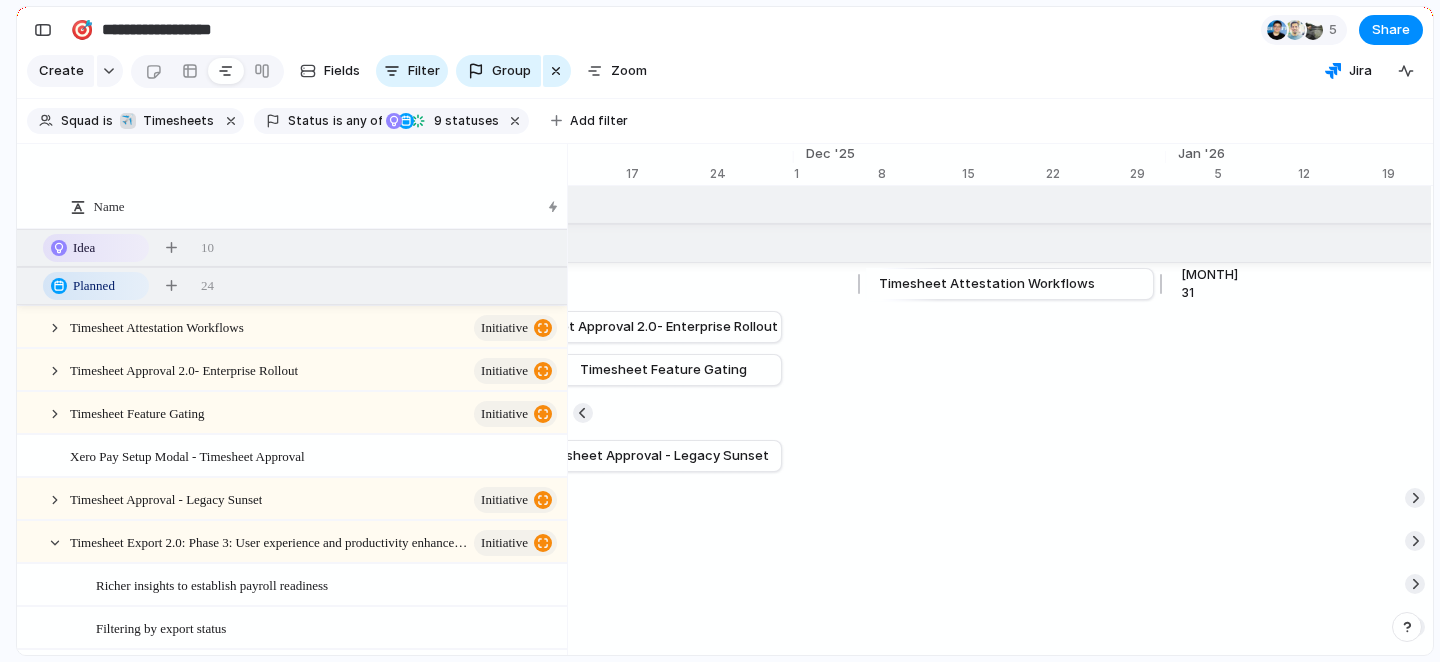 click on "Timesheet Attestation Workflows" at bounding box center [987, 284] 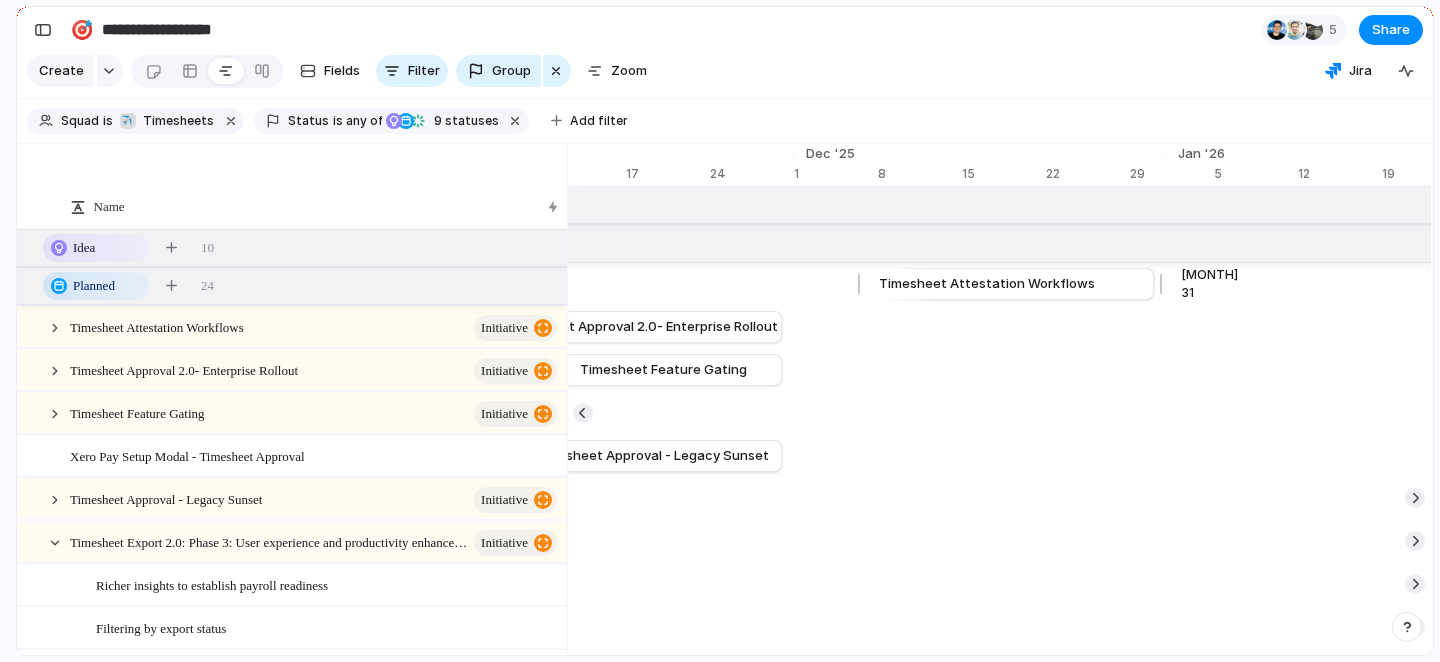 click on "Timesheet Attestation Workflows" at bounding box center [987, 284] 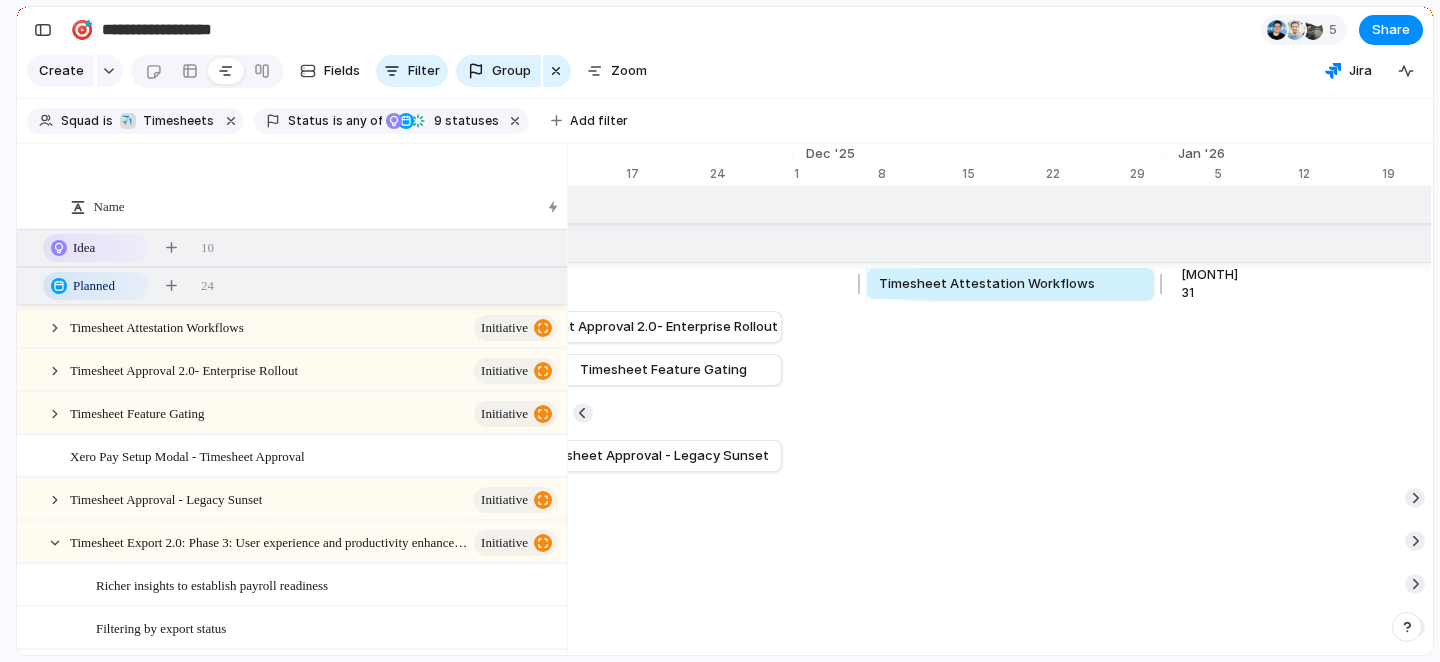 click on "Timesheet Attestation Workflows" at bounding box center [987, 284] 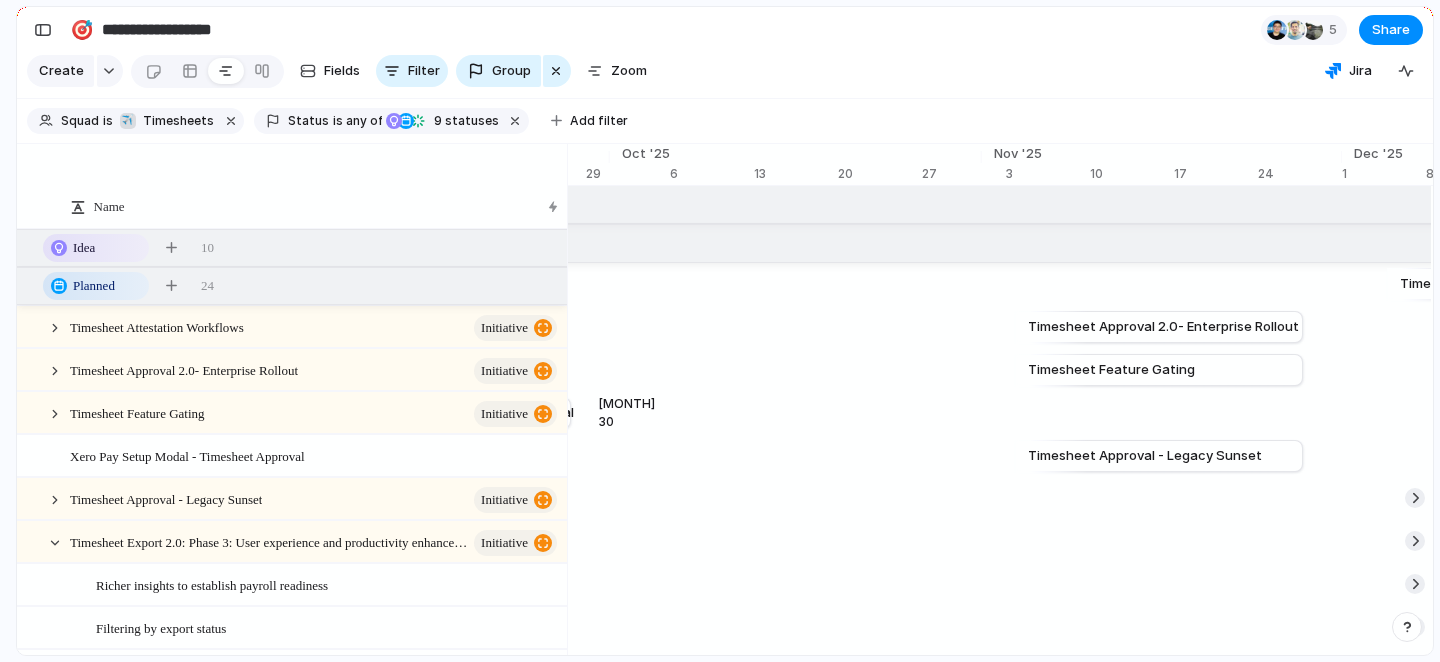 scroll, scrollTop: 0, scrollLeft: 13830, axis: horizontal 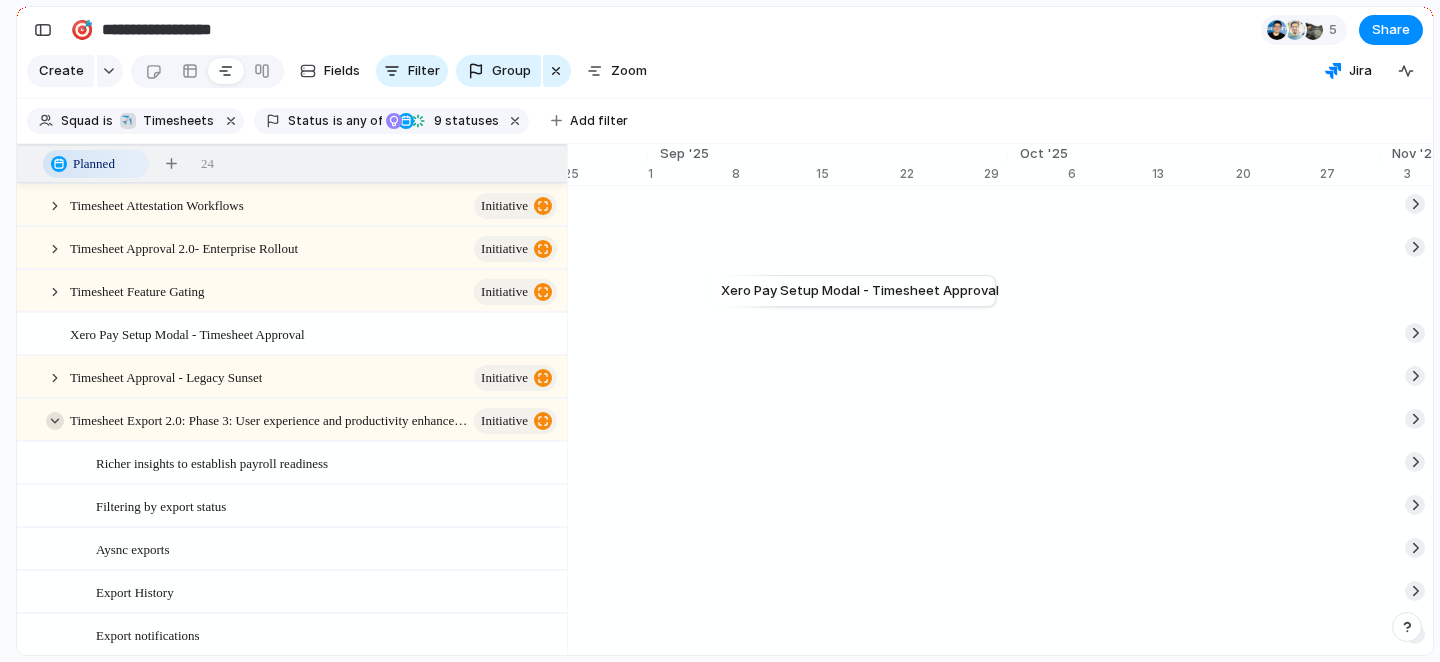click at bounding box center (55, 421) 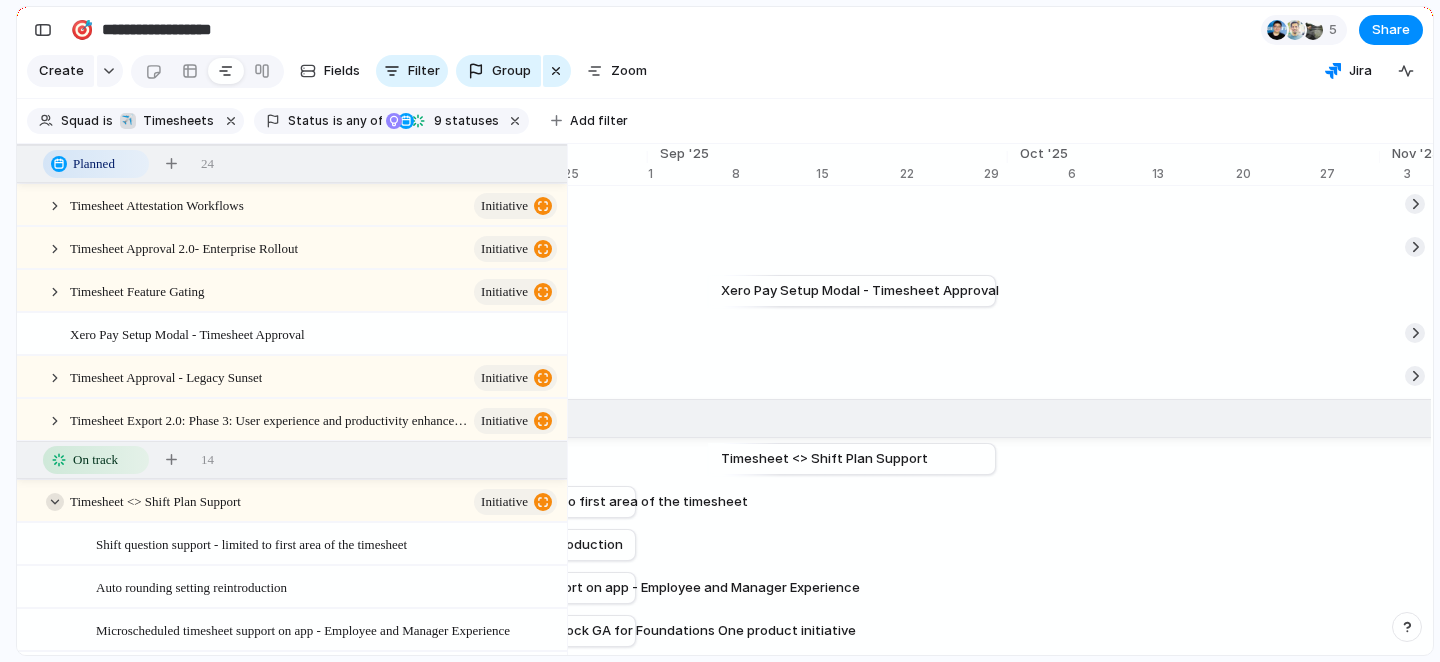 click at bounding box center (55, 502) 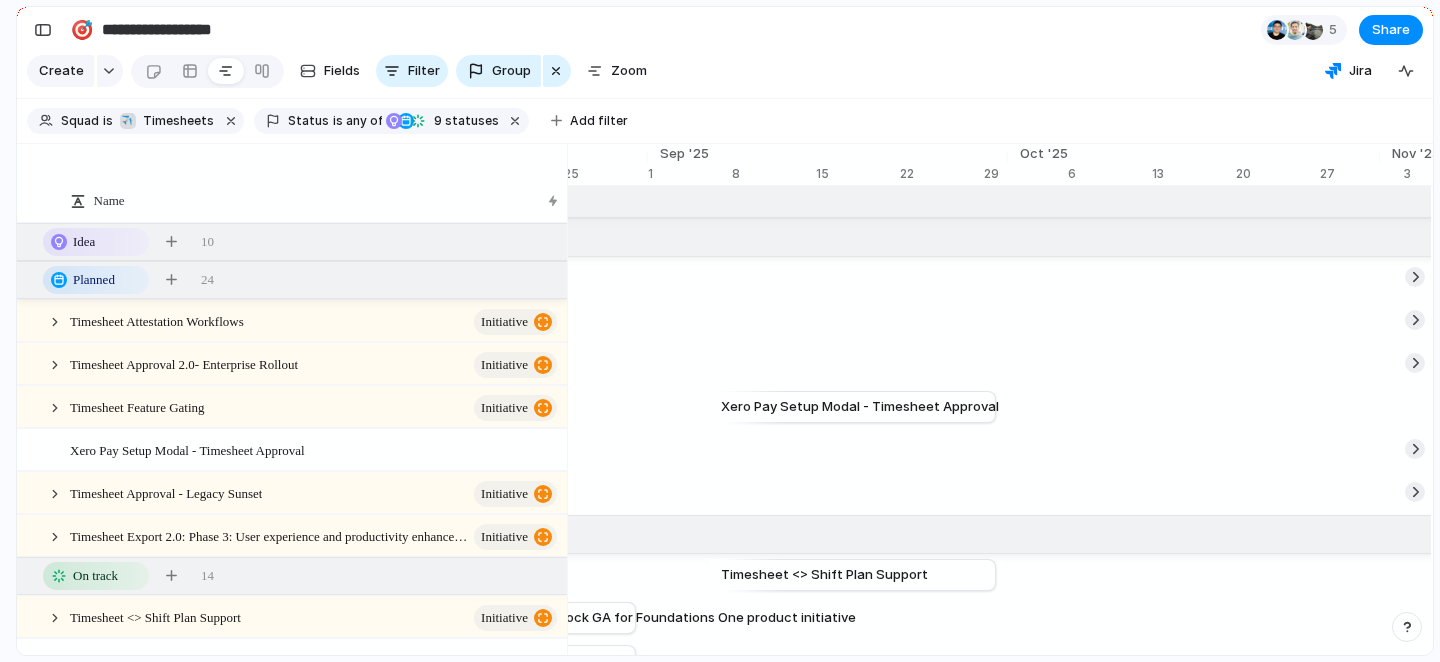 scroll, scrollTop: 0, scrollLeft: 0, axis: both 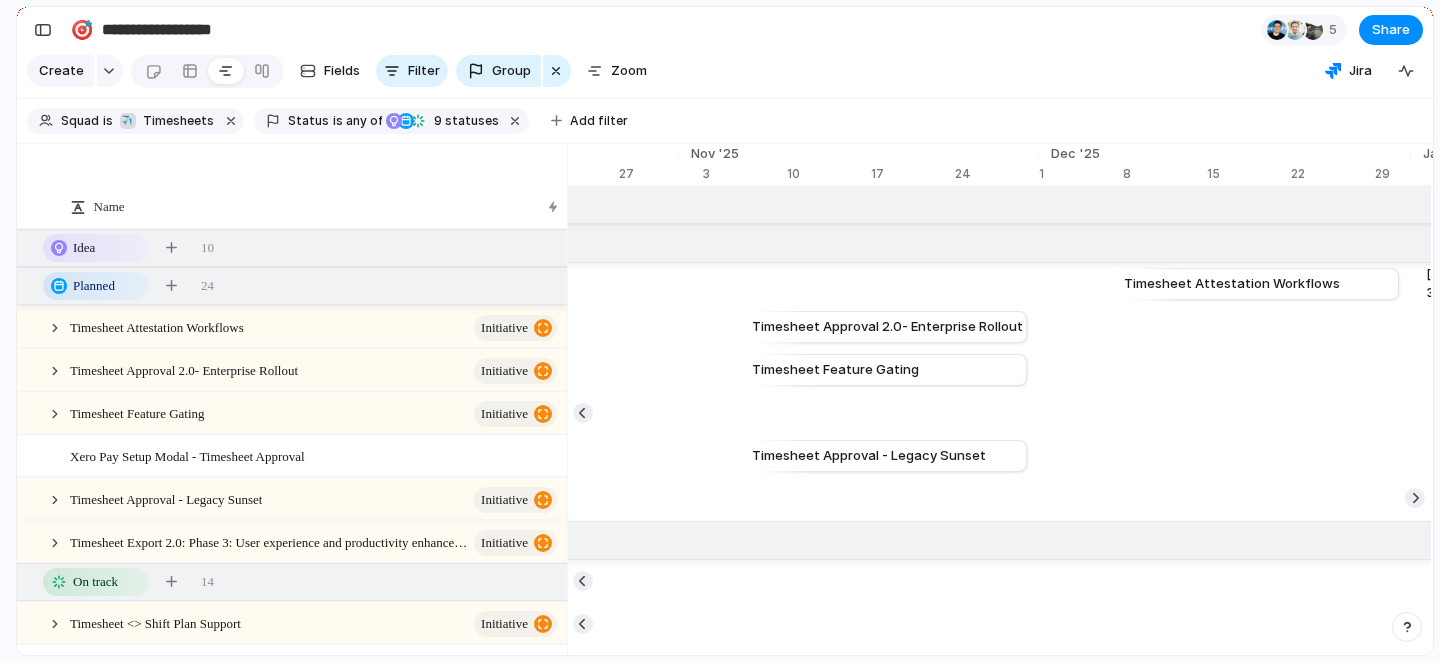 click on "Timesheet Attestation Workflows [DAY] [MONTH]" at bounding box center (-239, 284) 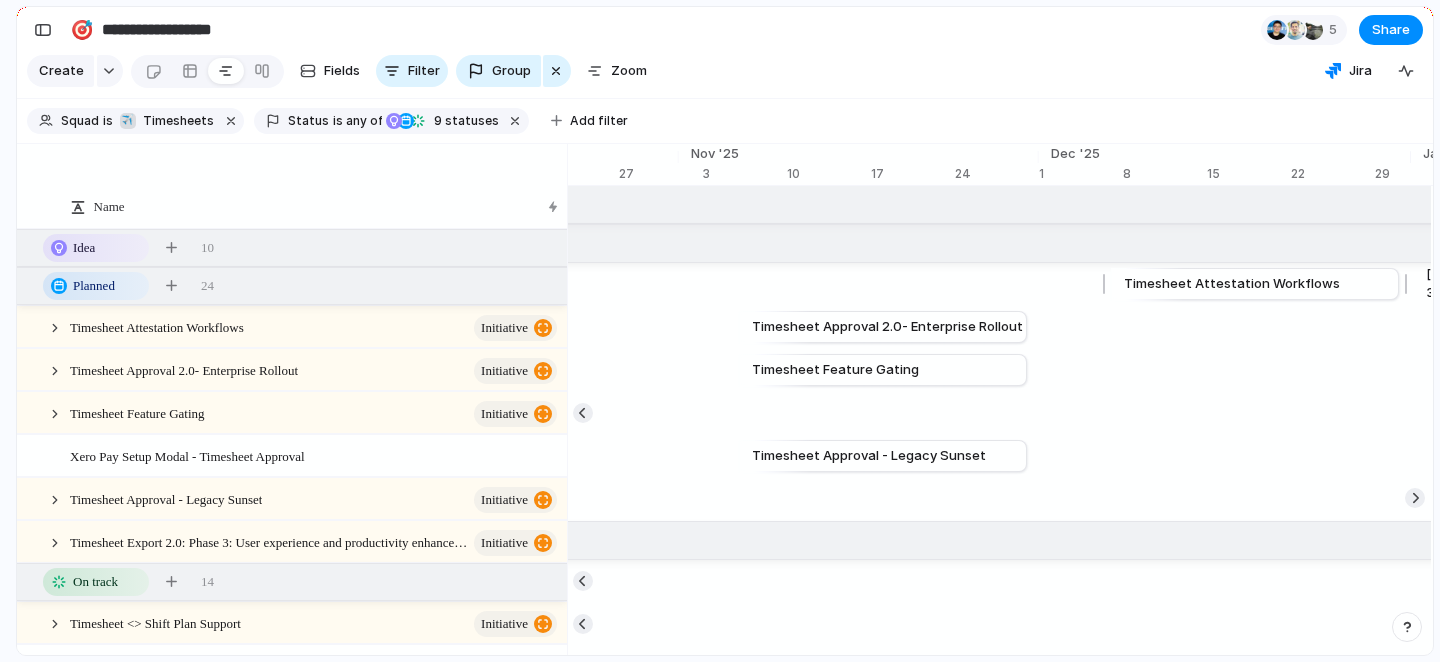 click on "Timesheet Attestation Workflows" at bounding box center [1232, 284] 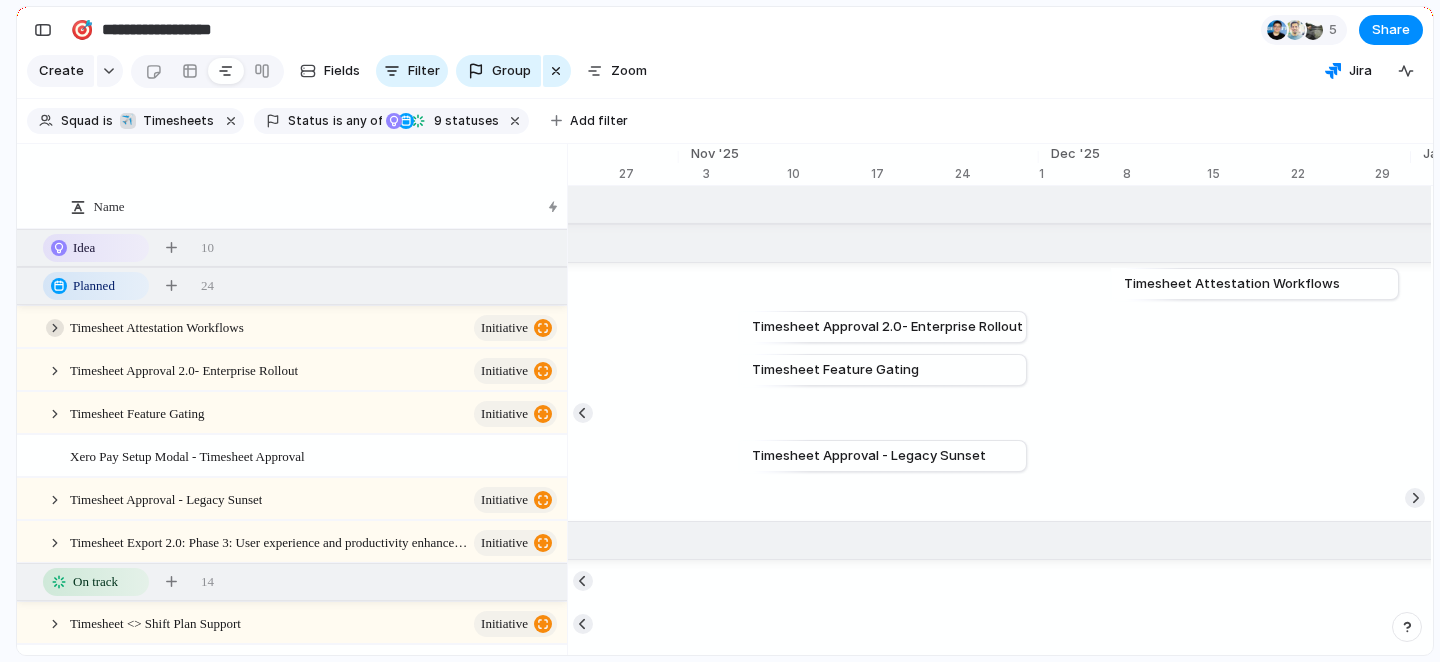 click at bounding box center (55, 328) 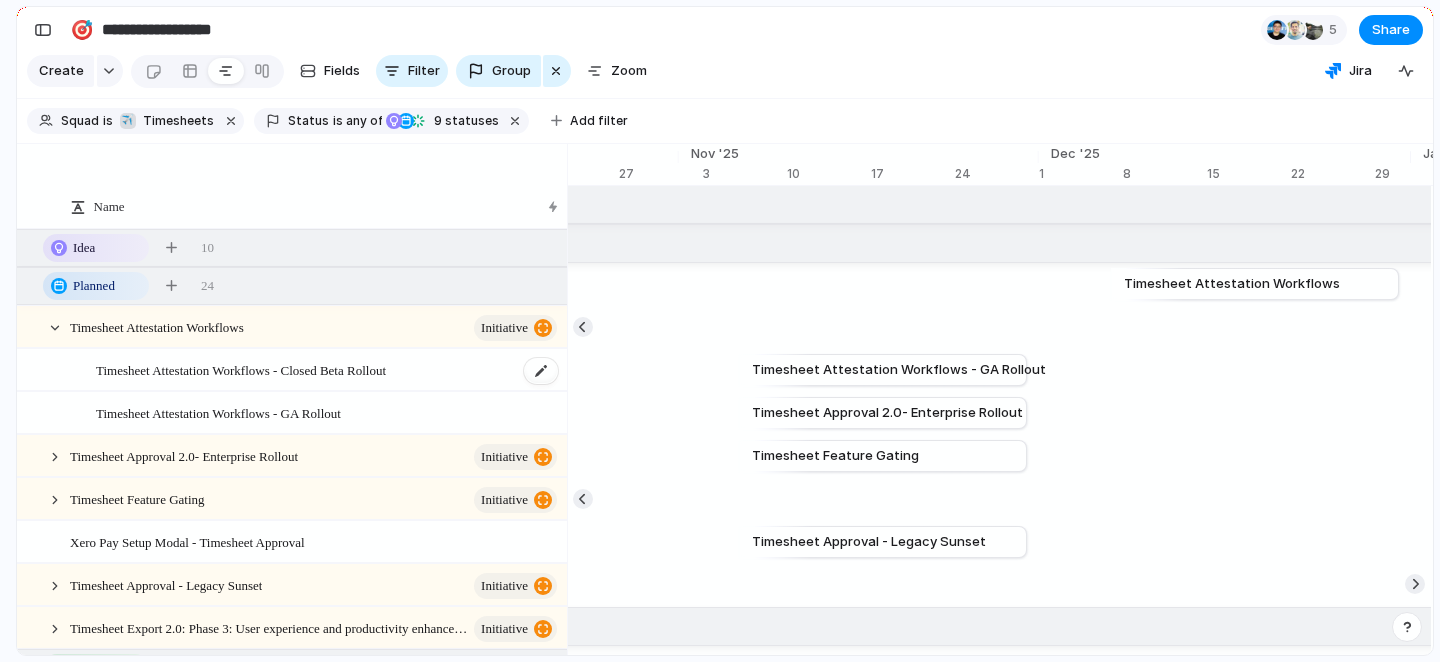 click on "Timesheet Attestation Workflows - Closed Beta Rollout" at bounding box center (241, 369) 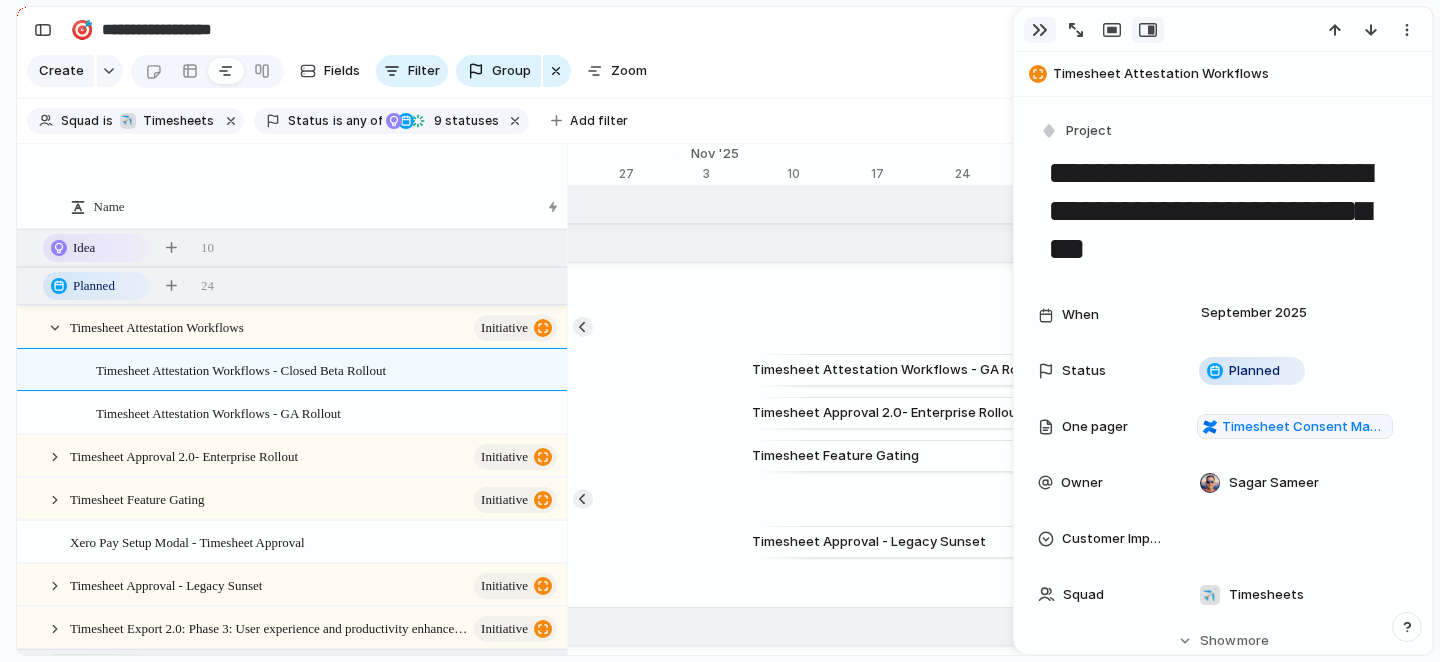 click at bounding box center [1040, 30] 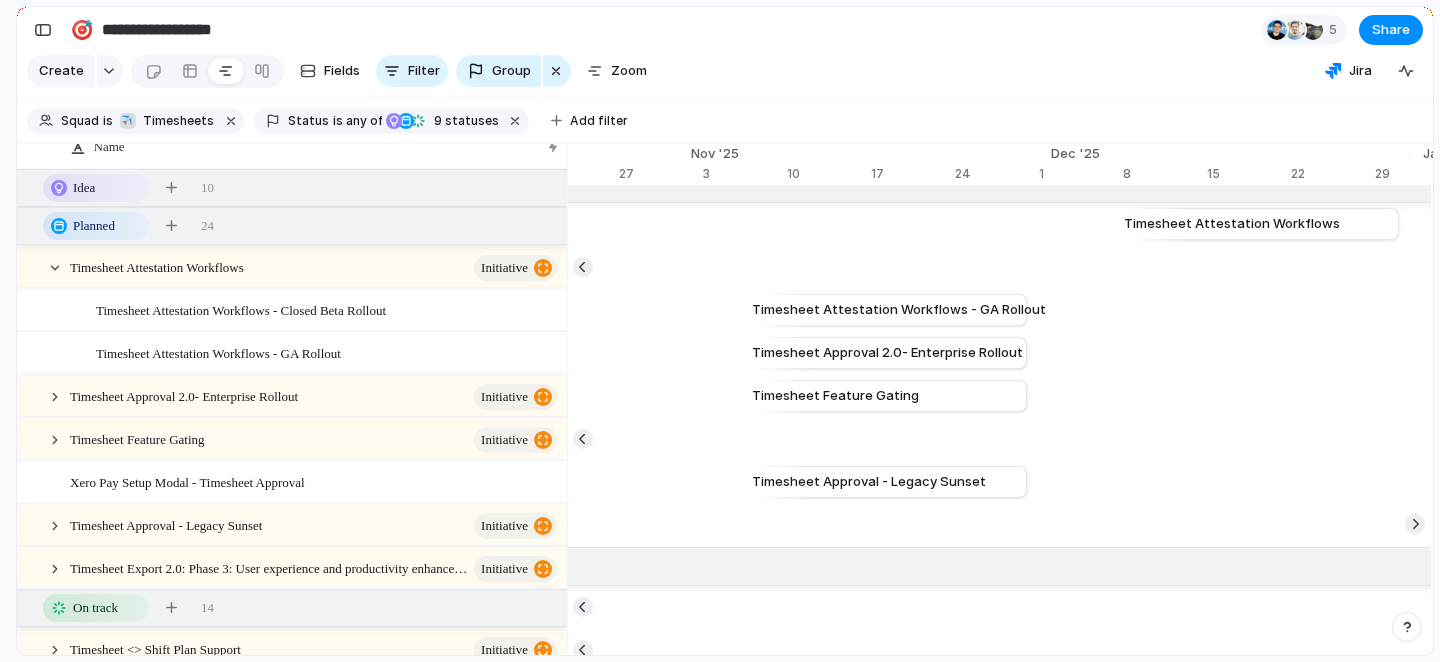 scroll, scrollTop: 0, scrollLeft: 0, axis: both 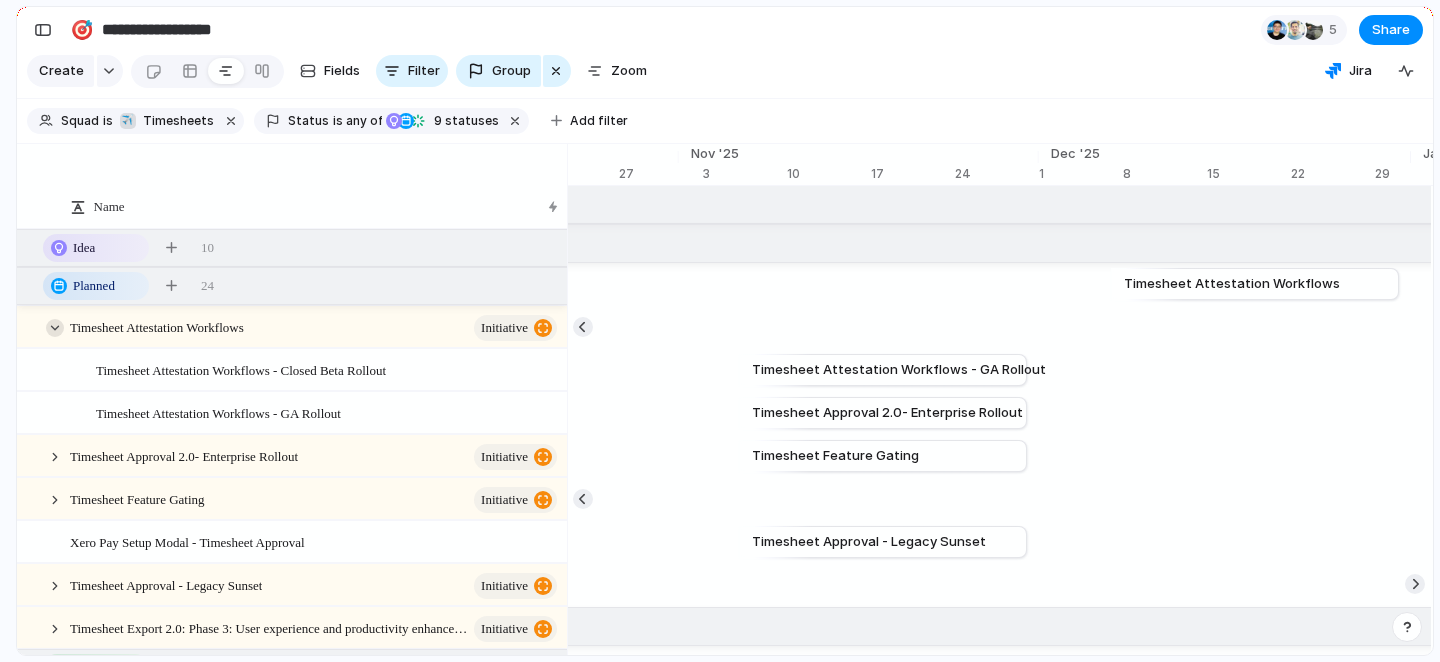 click at bounding box center (55, 328) 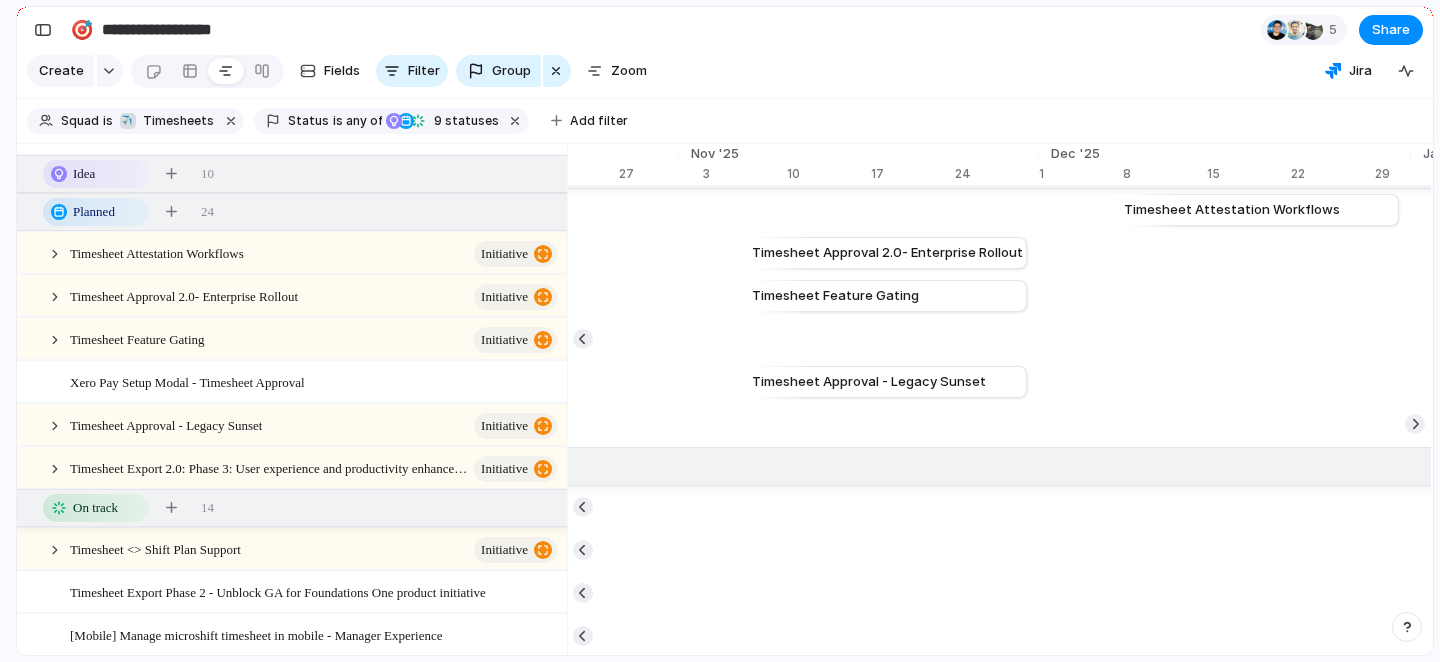 scroll, scrollTop: 0, scrollLeft: 0, axis: both 